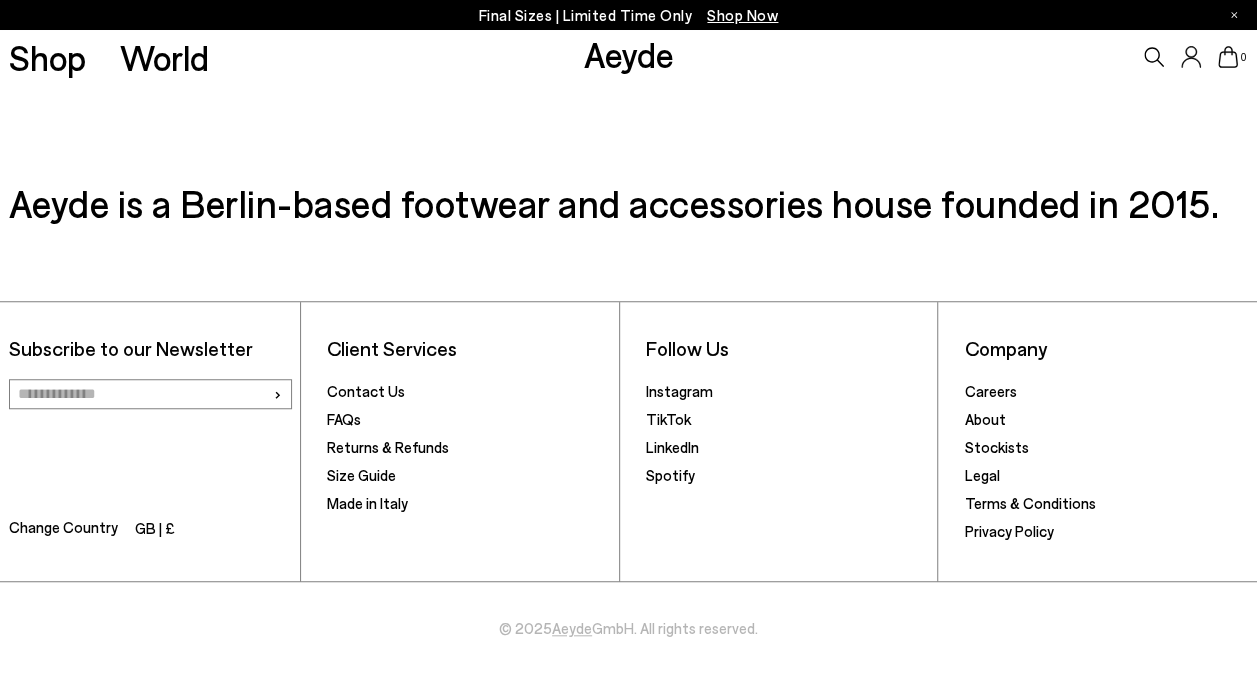 scroll, scrollTop: 566, scrollLeft: 0, axis: vertical 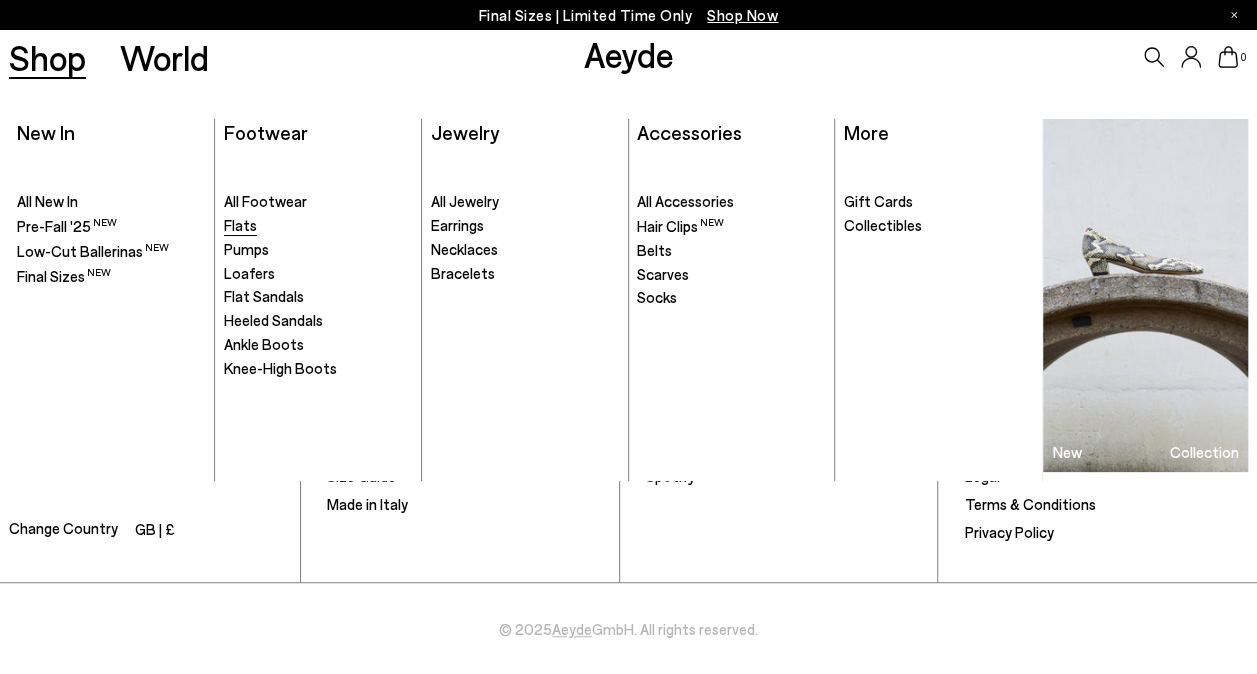 click on "Flats" at bounding box center (240, 225) 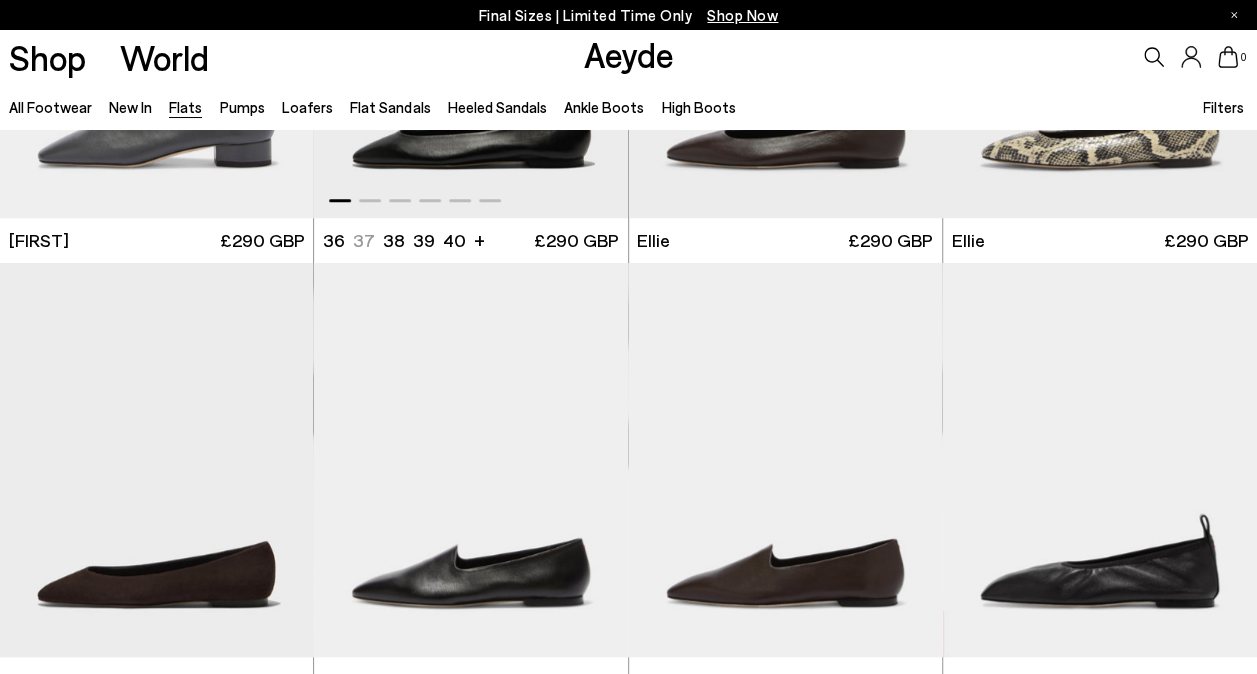 scroll, scrollTop: 509, scrollLeft: 0, axis: vertical 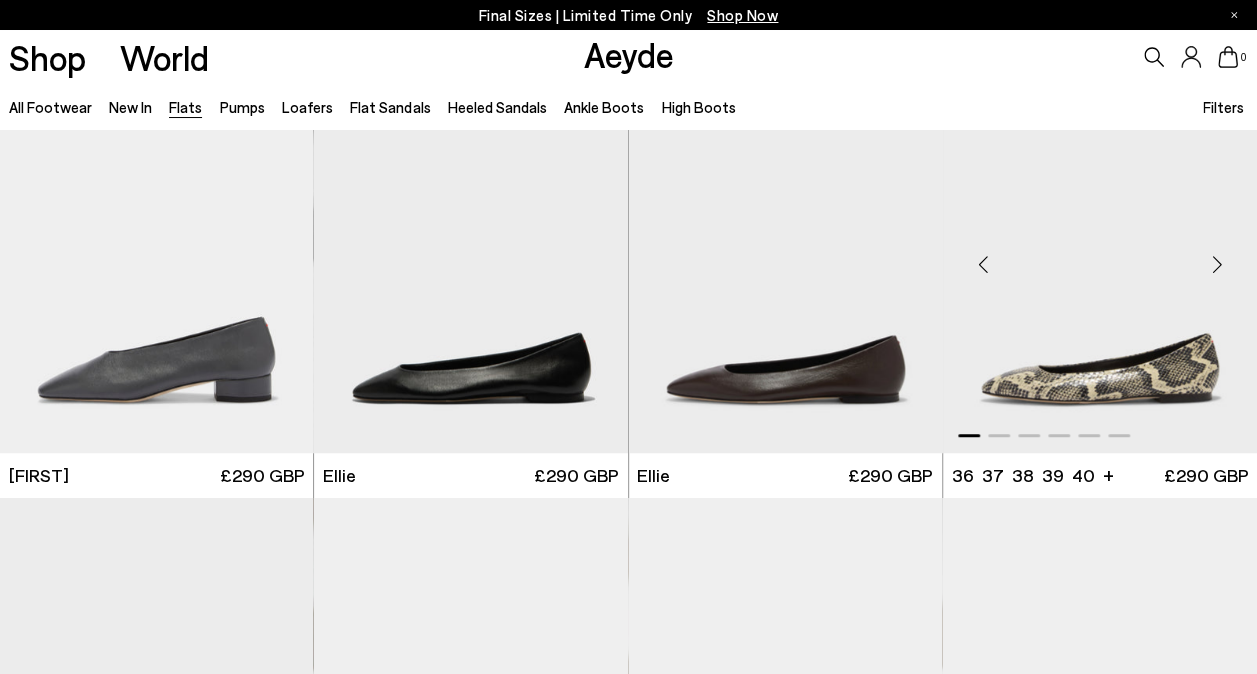 click at bounding box center [1217, 264] 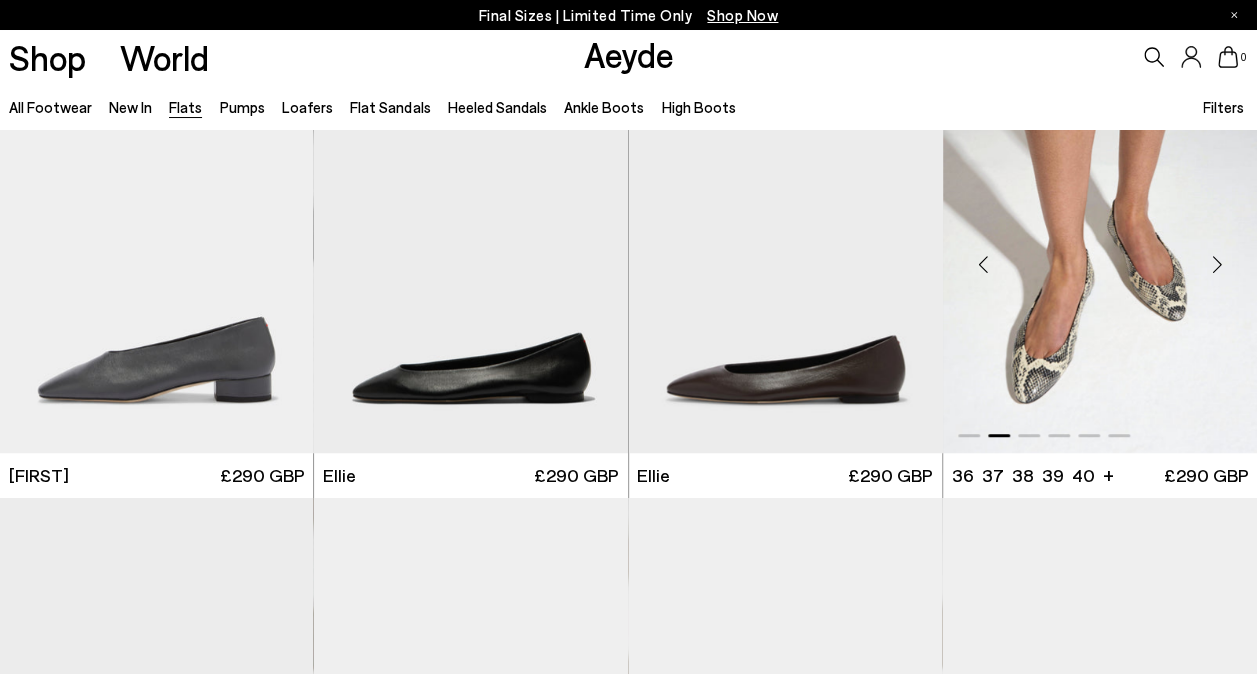 click at bounding box center [1217, 264] 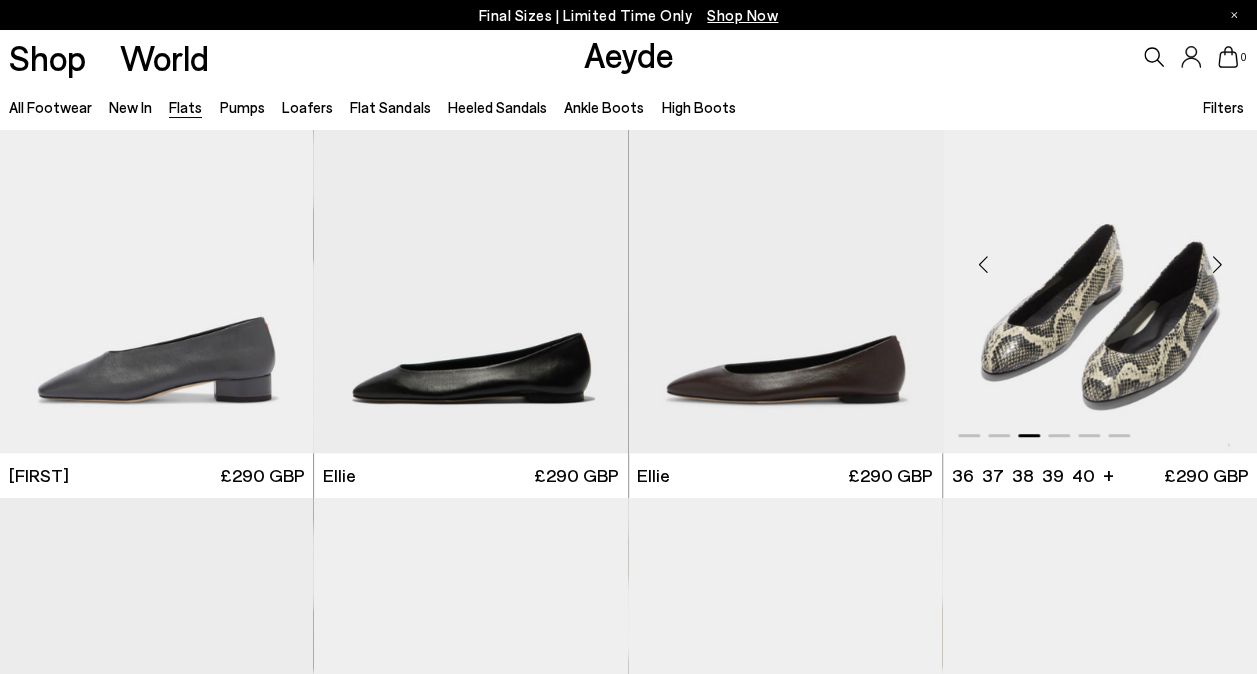 click at bounding box center [1217, 264] 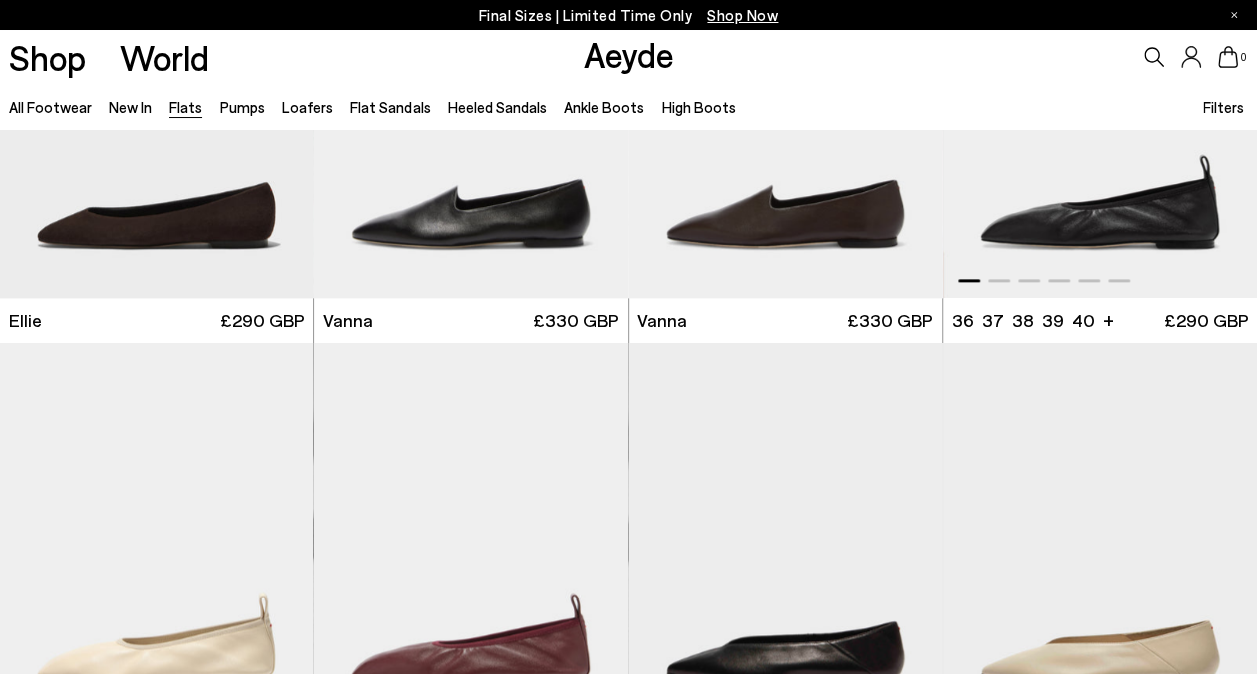 scroll, scrollTop: 1004, scrollLeft: 0, axis: vertical 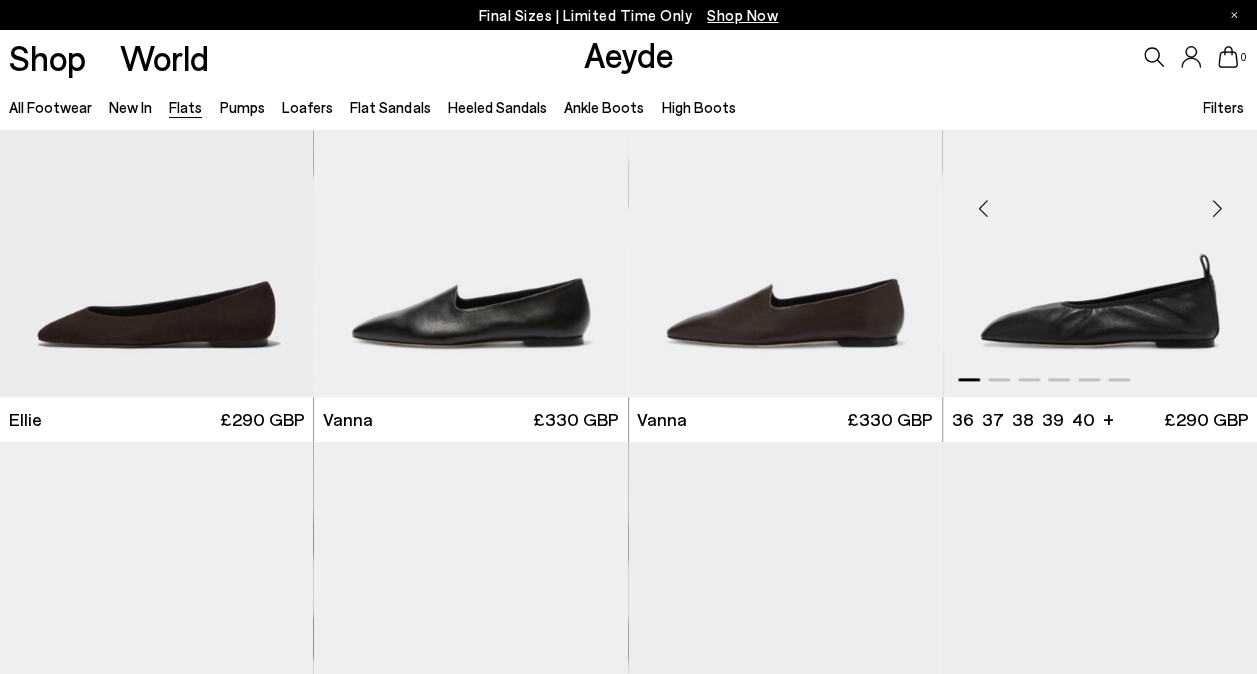 click at bounding box center [1217, 208] 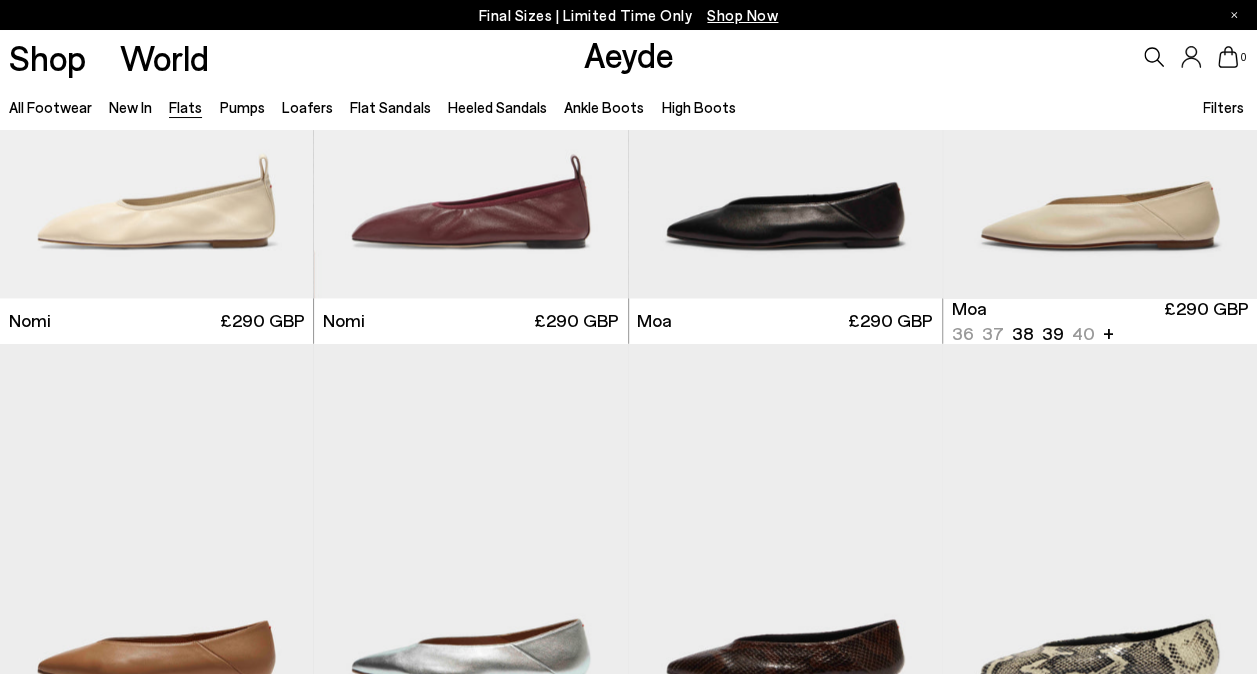 scroll, scrollTop: 1330, scrollLeft: 0, axis: vertical 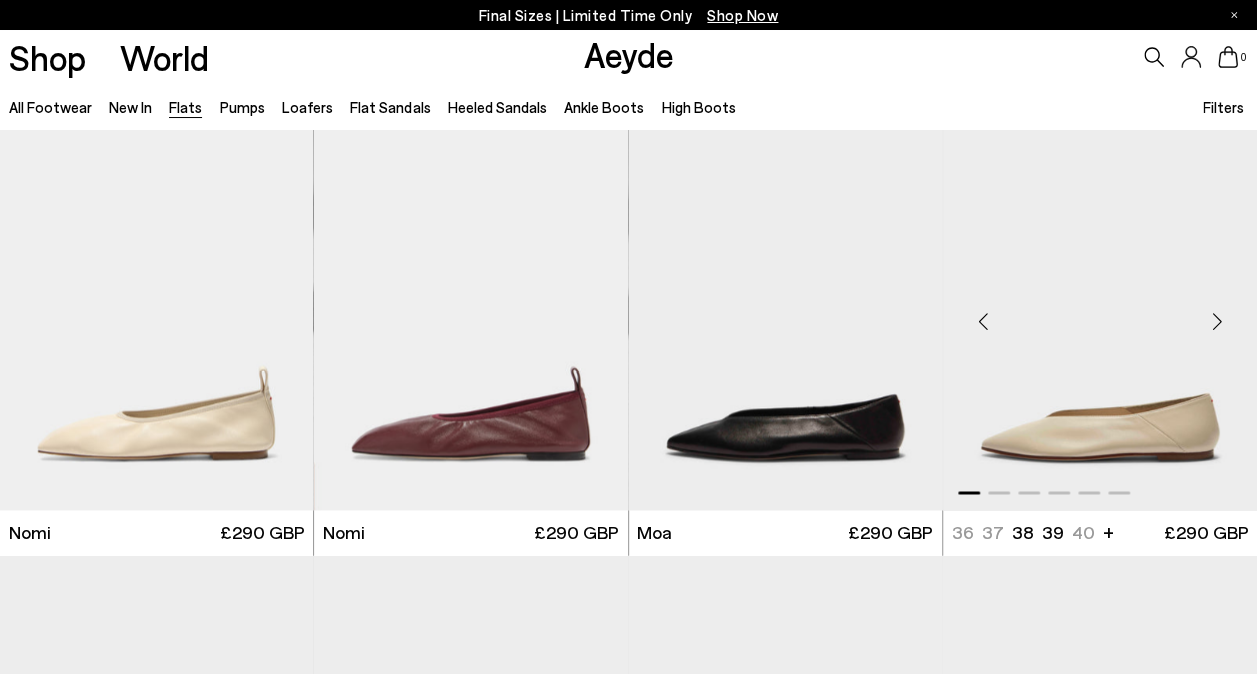 click at bounding box center (1217, 321) 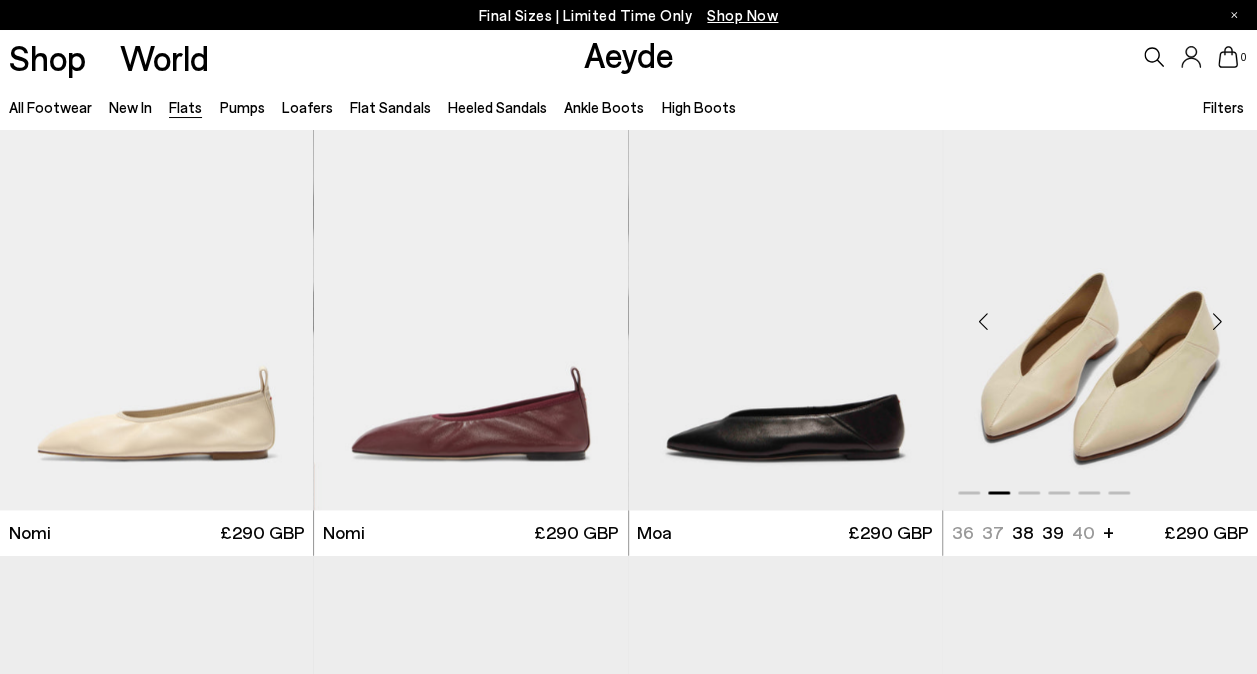 click at bounding box center (1217, 321) 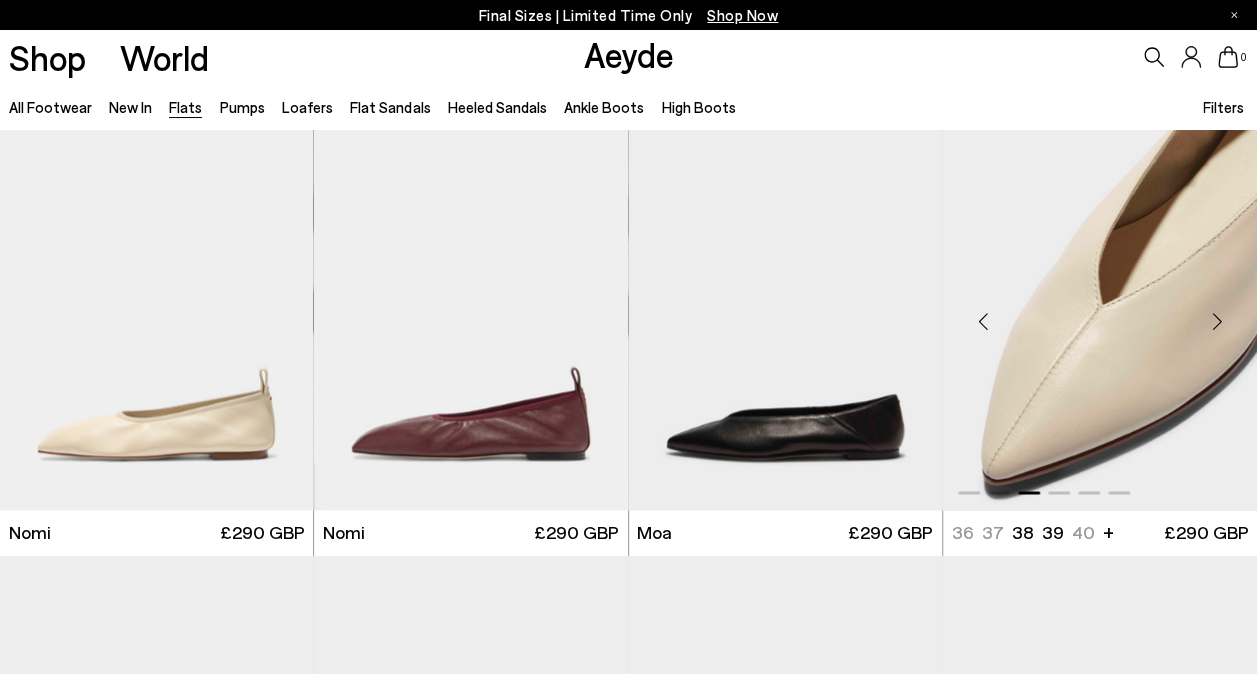 click at bounding box center [1217, 321] 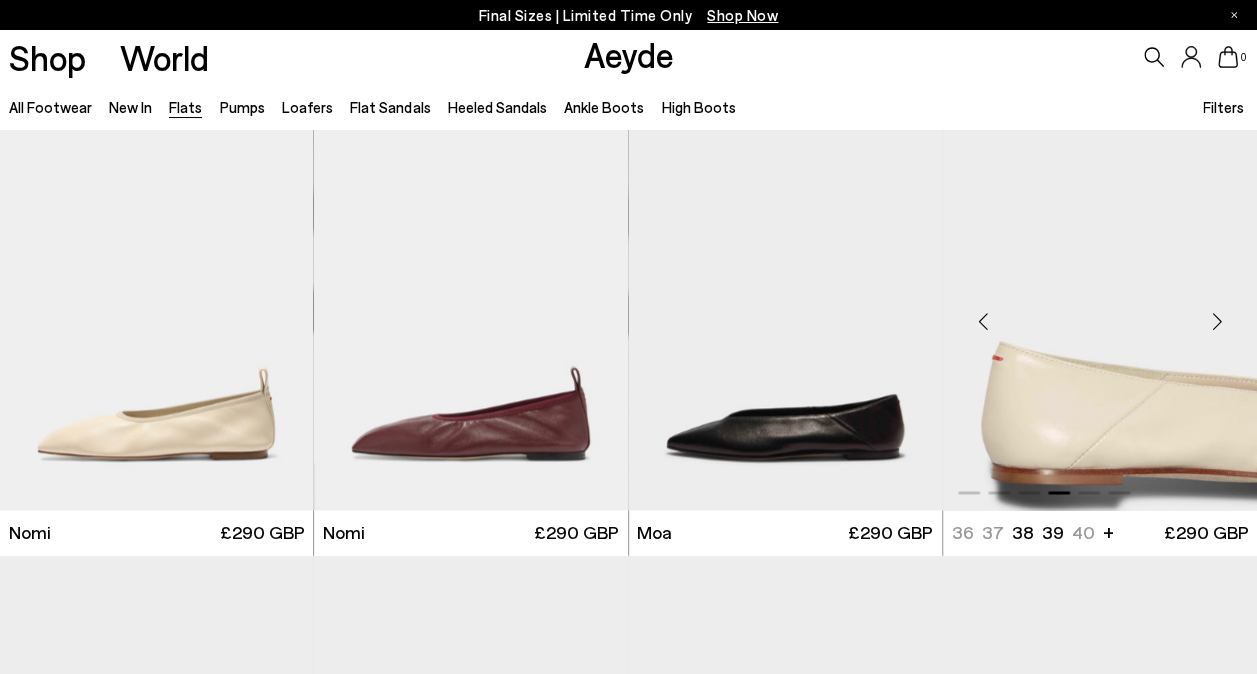 click at bounding box center (1217, 321) 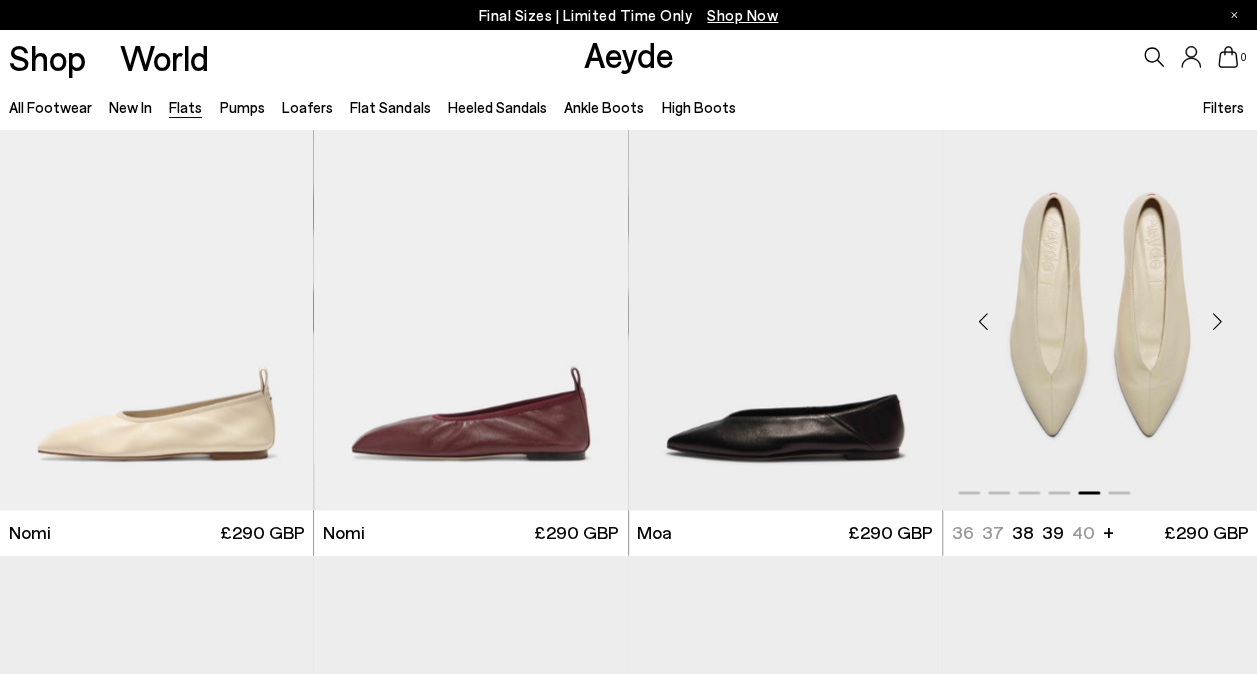click at bounding box center [1217, 321] 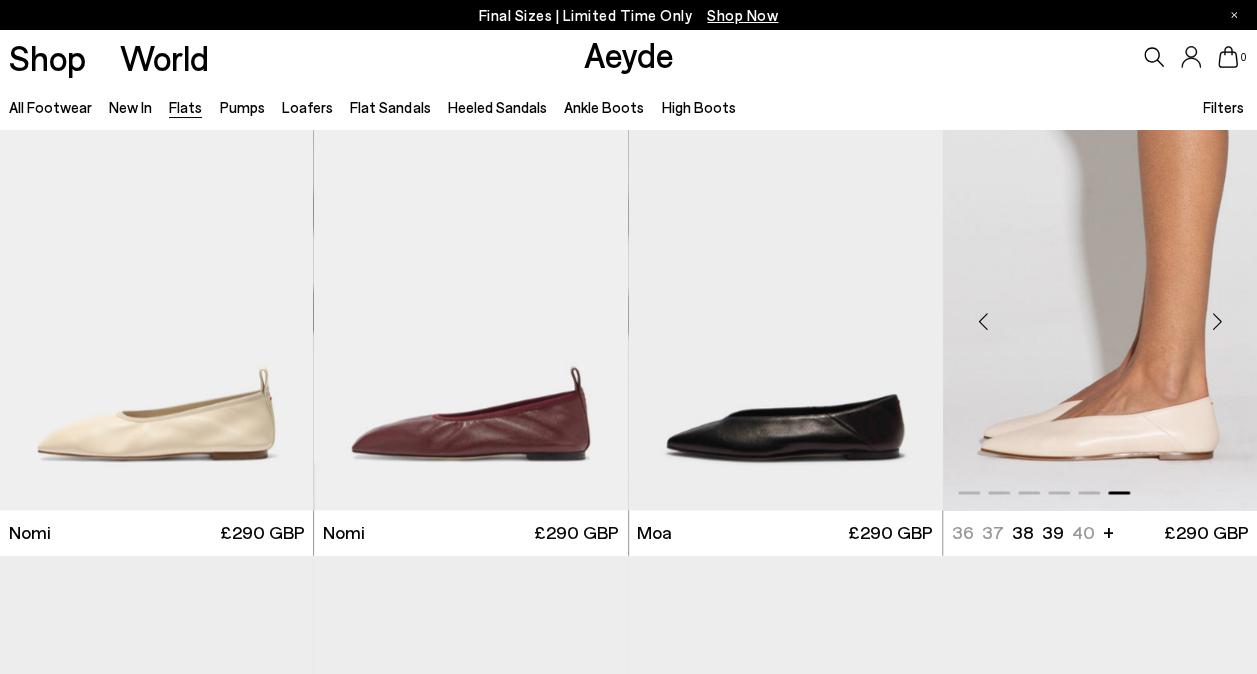 click at bounding box center (1217, 321) 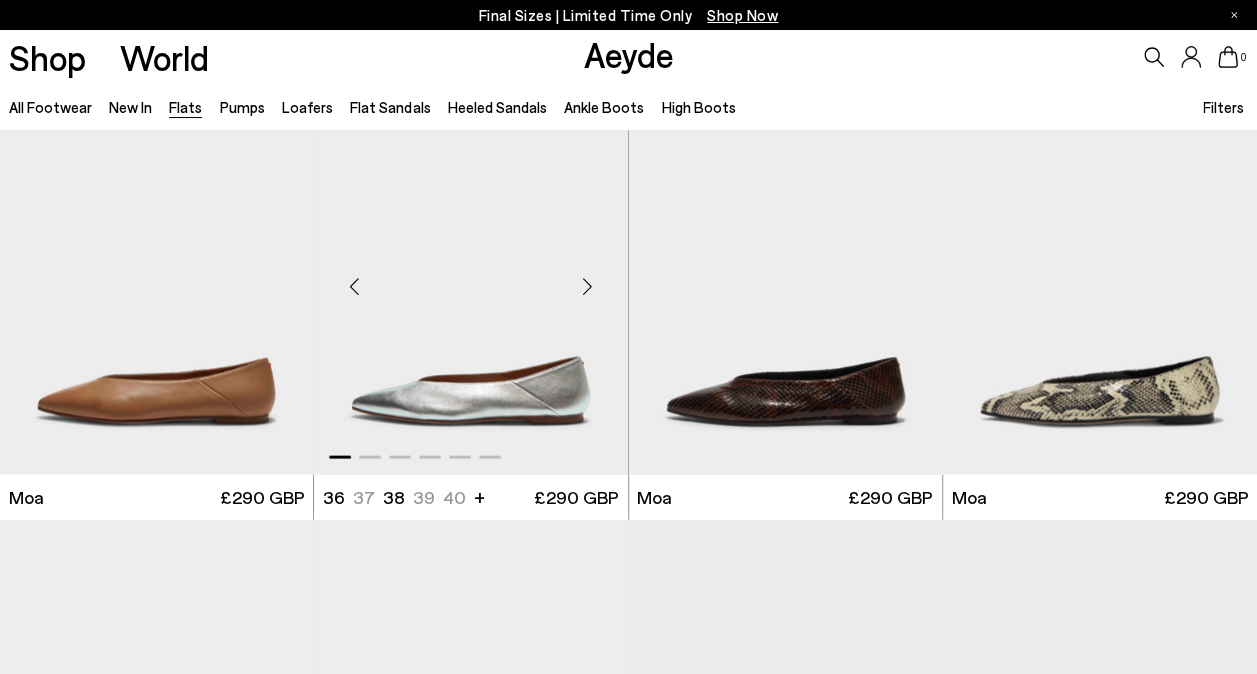 scroll, scrollTop: 1833, scrollLeft: 0, axis: vertical 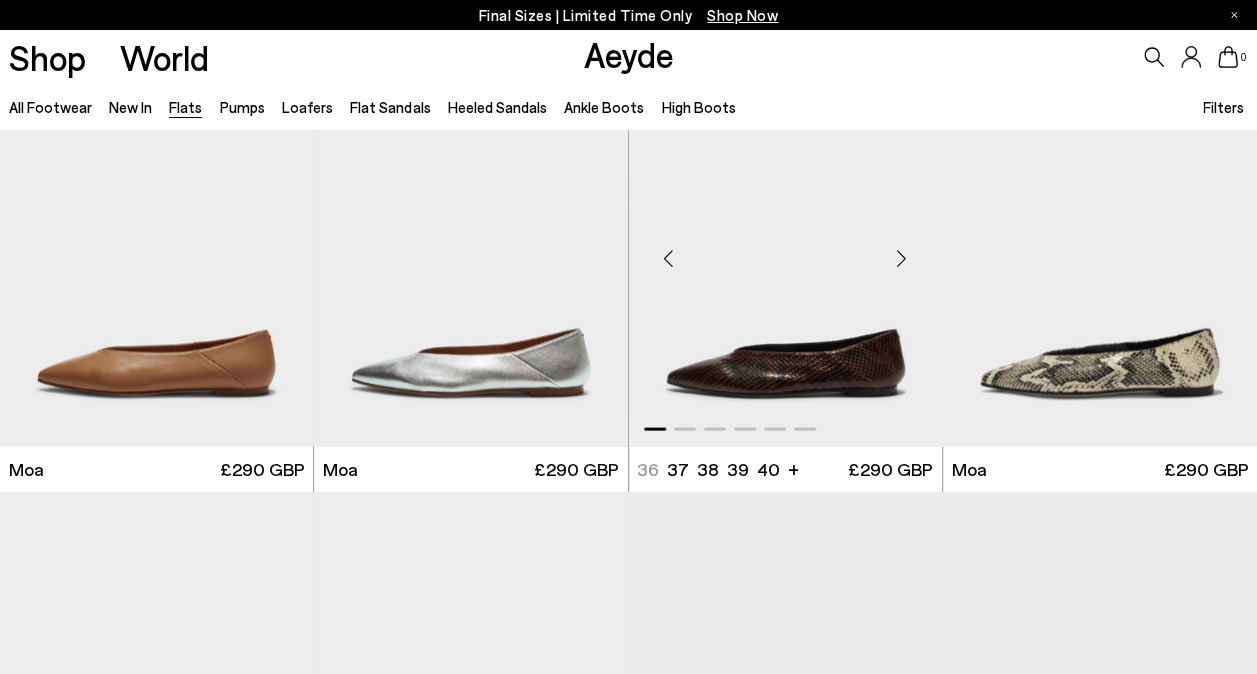 click at bounding box center [902, 257] 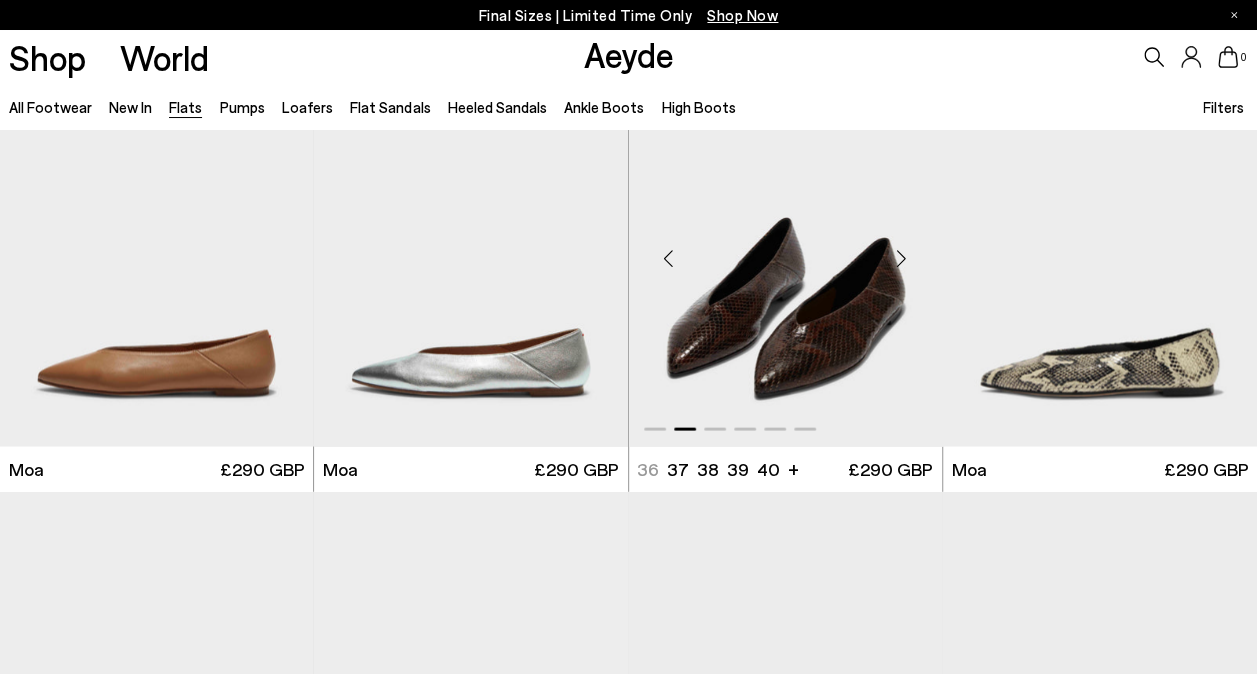 click at bounding box center [902, 257] 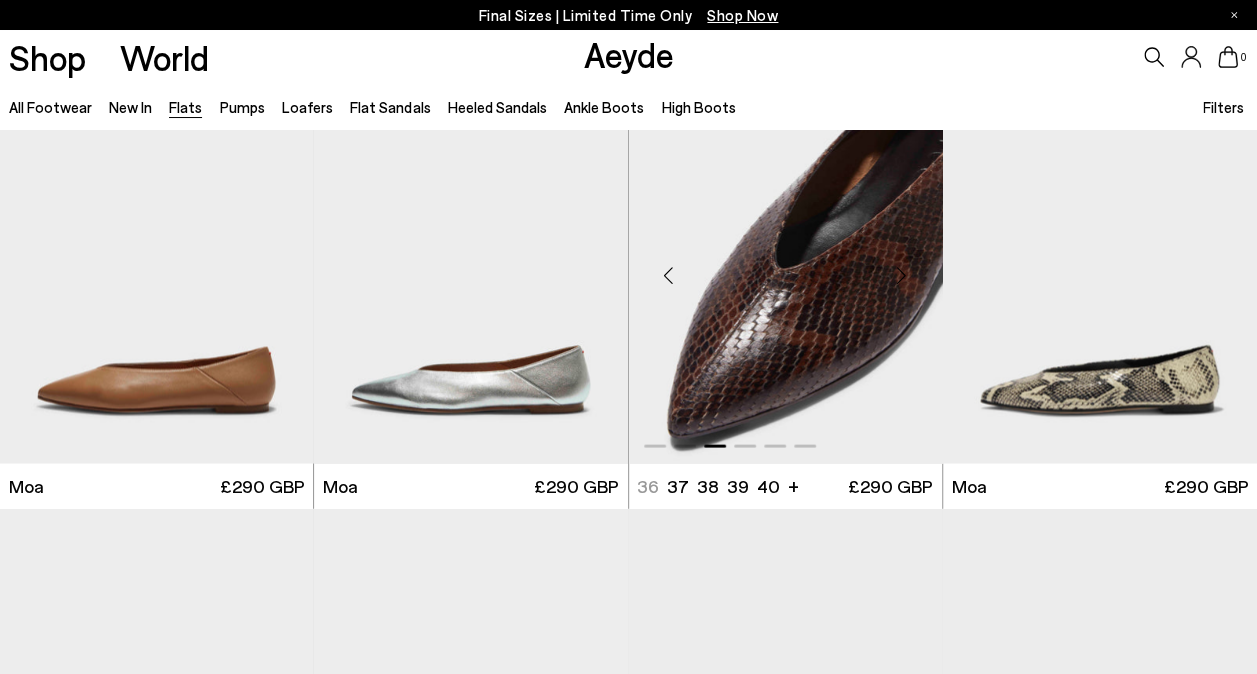 scroll, scrollTop: 1815, scrollLeft: 0, axis: vertical 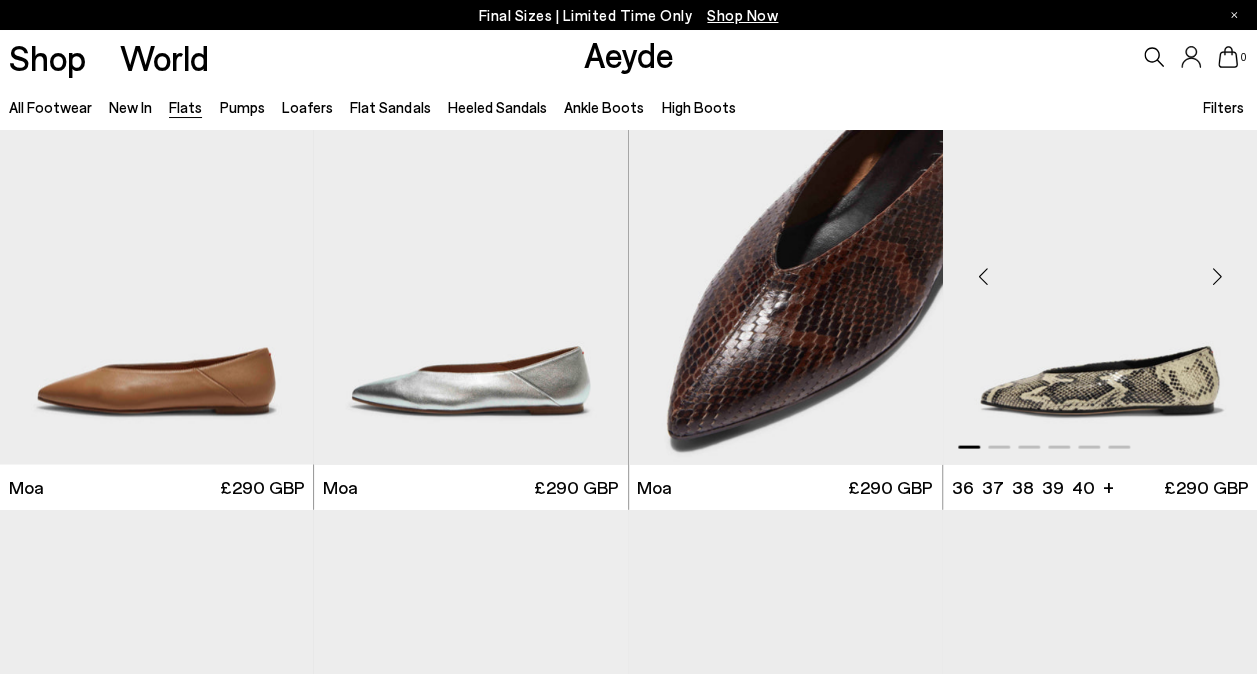 click at bounding box center [1217, 275] 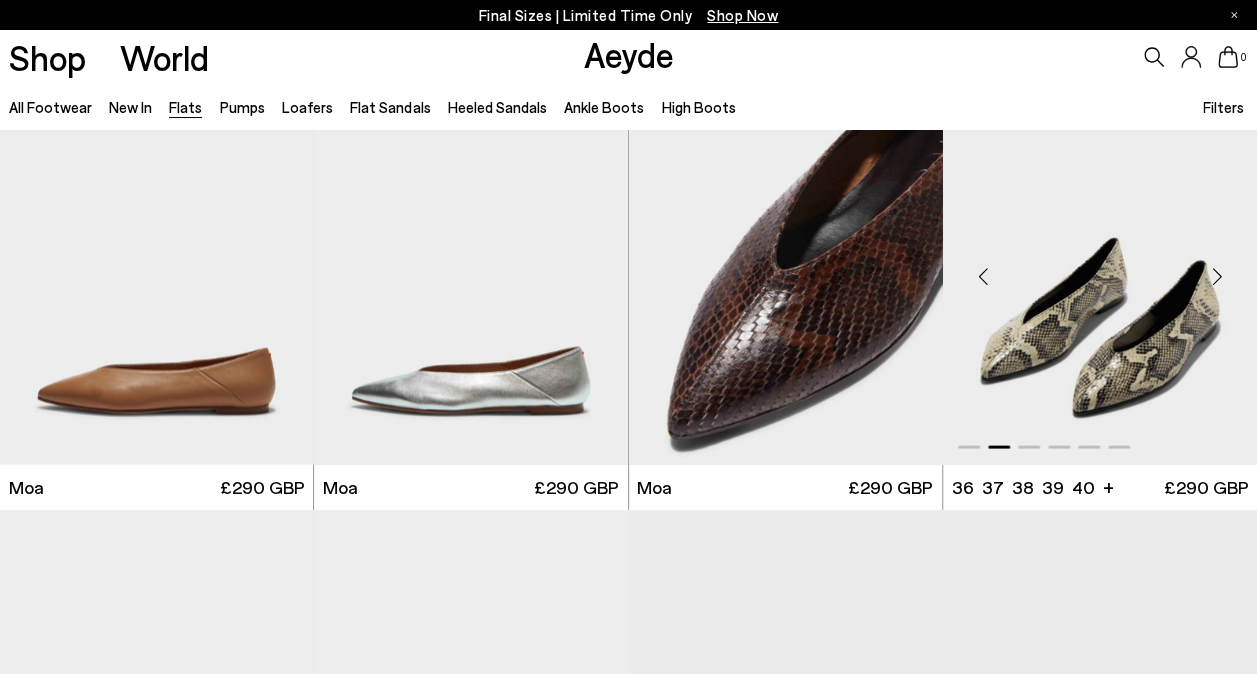 click at bounding box center (1217, 275) 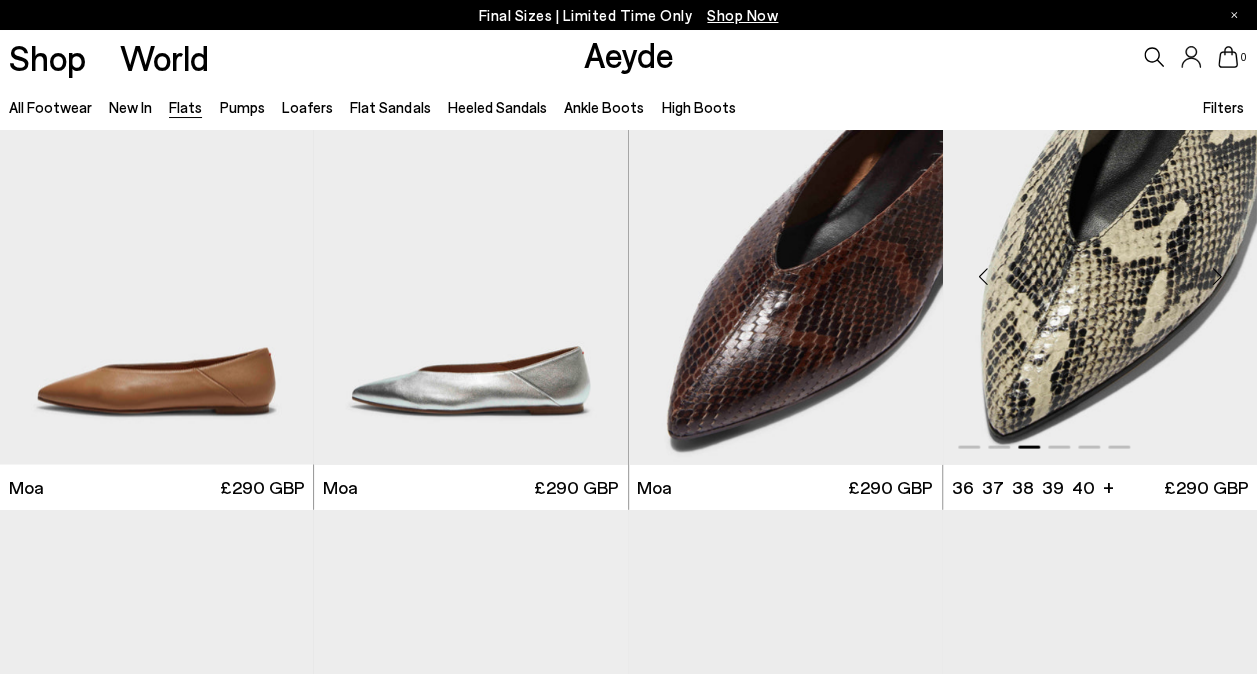 click at bounding box center [1217, 275] 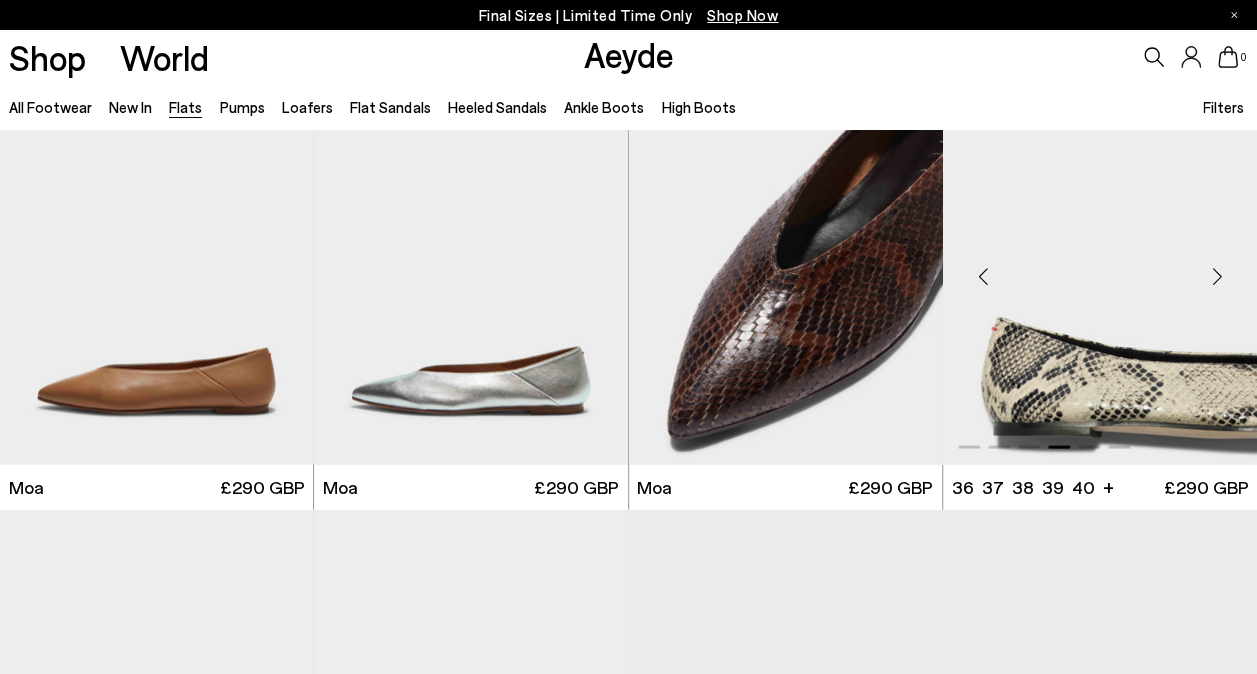 click at bounding box center (1217, 275) 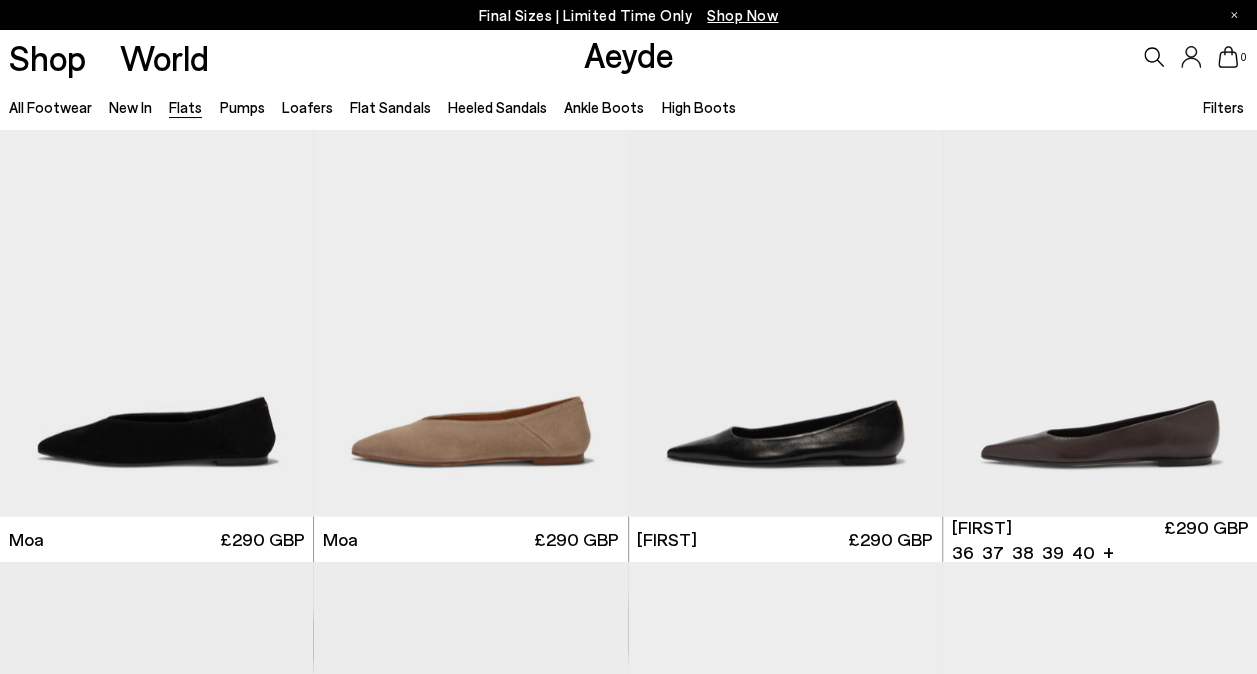 scroll, scrollTop: 2205, scrollLeft: 0, axis: vertical 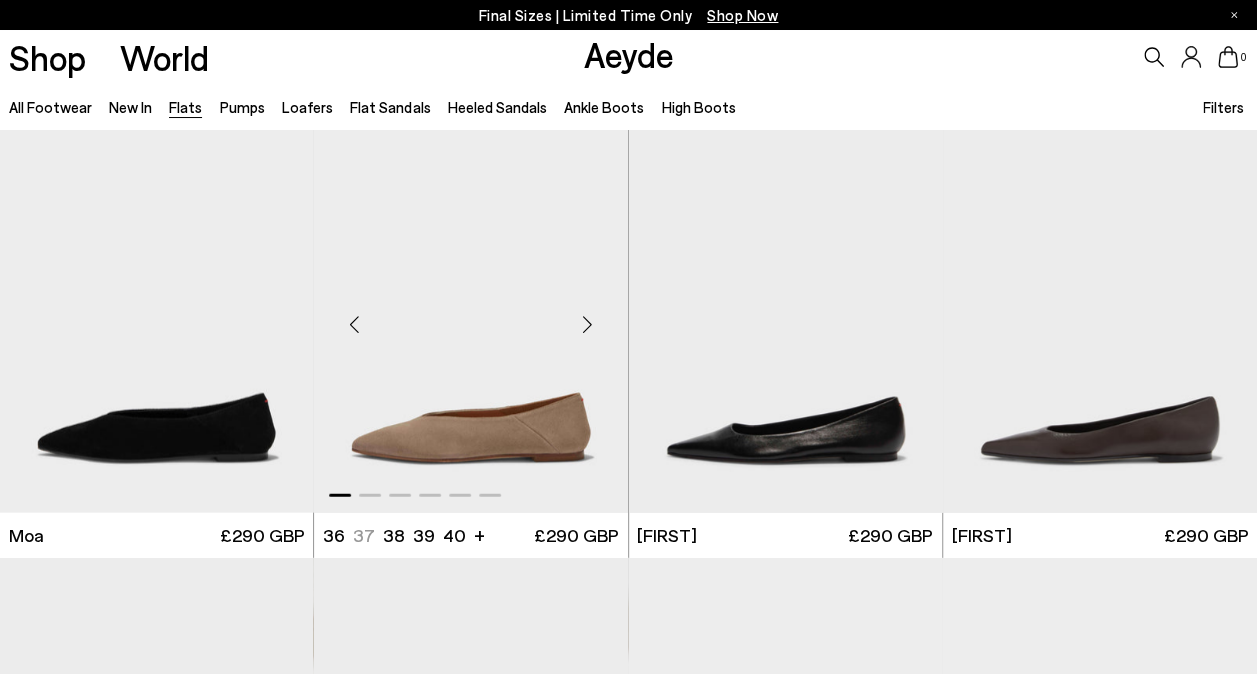 click at bounding box center [588, 324] 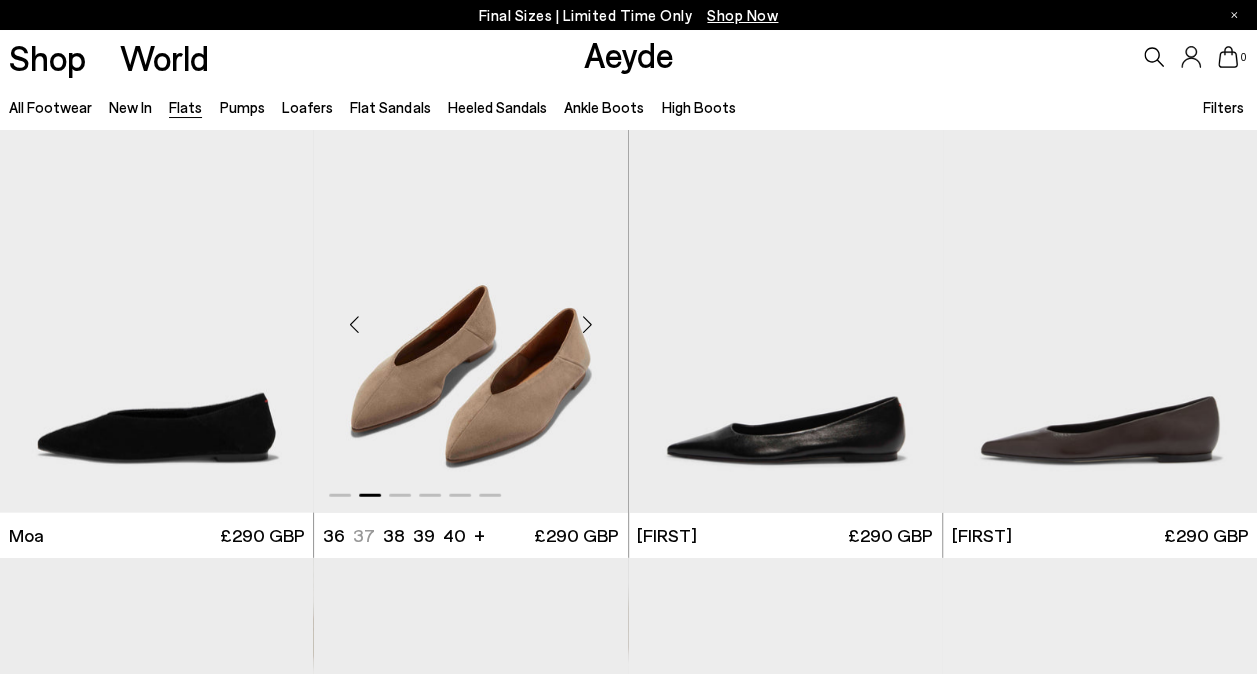 click at bounding box center [588, 324] 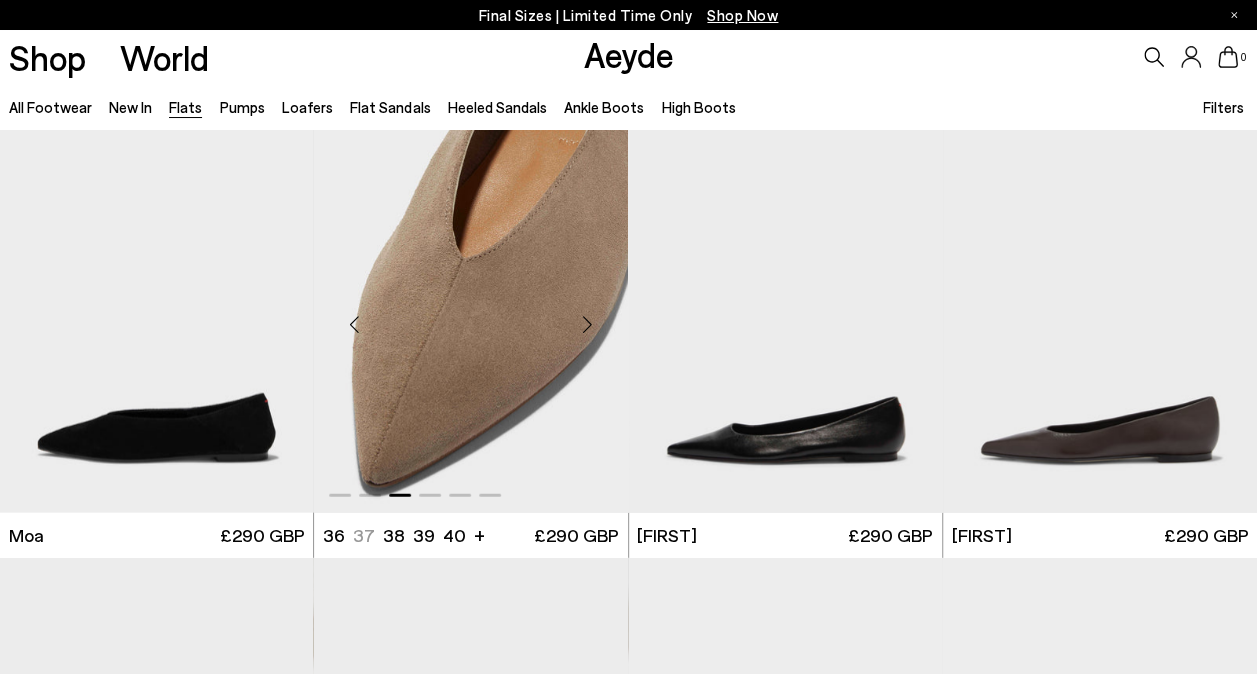 click at bounding box center [588, 324] 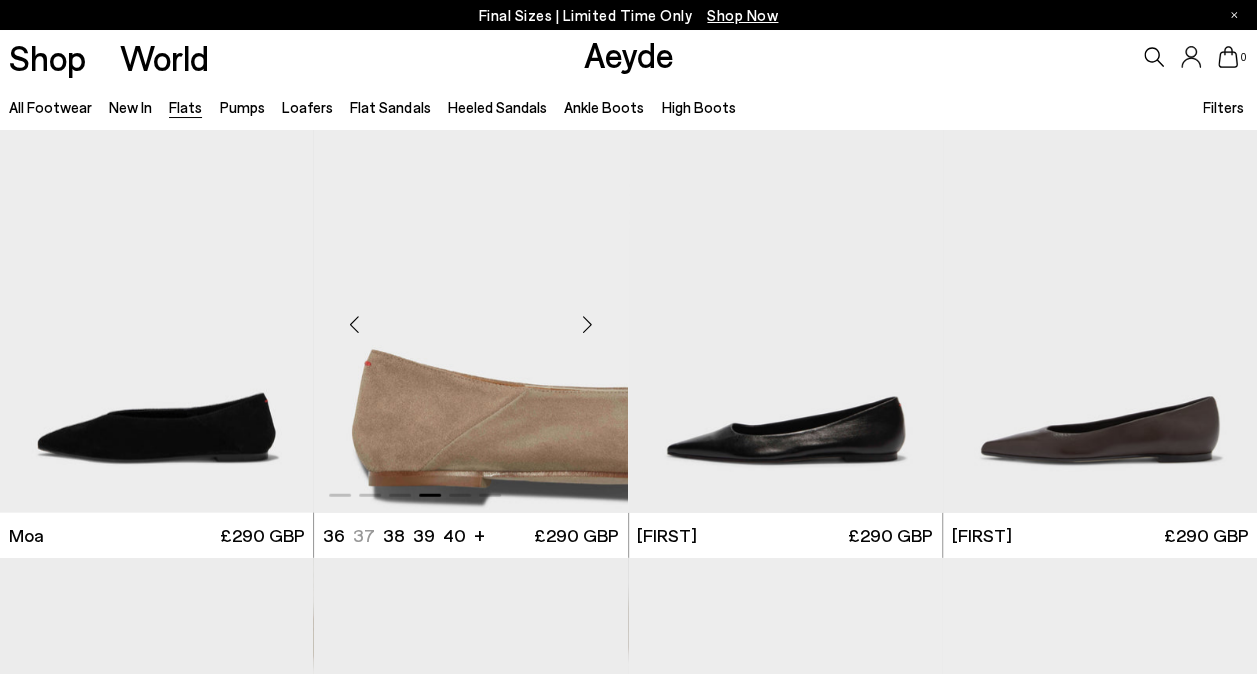 click at bounding box center (588, 324) 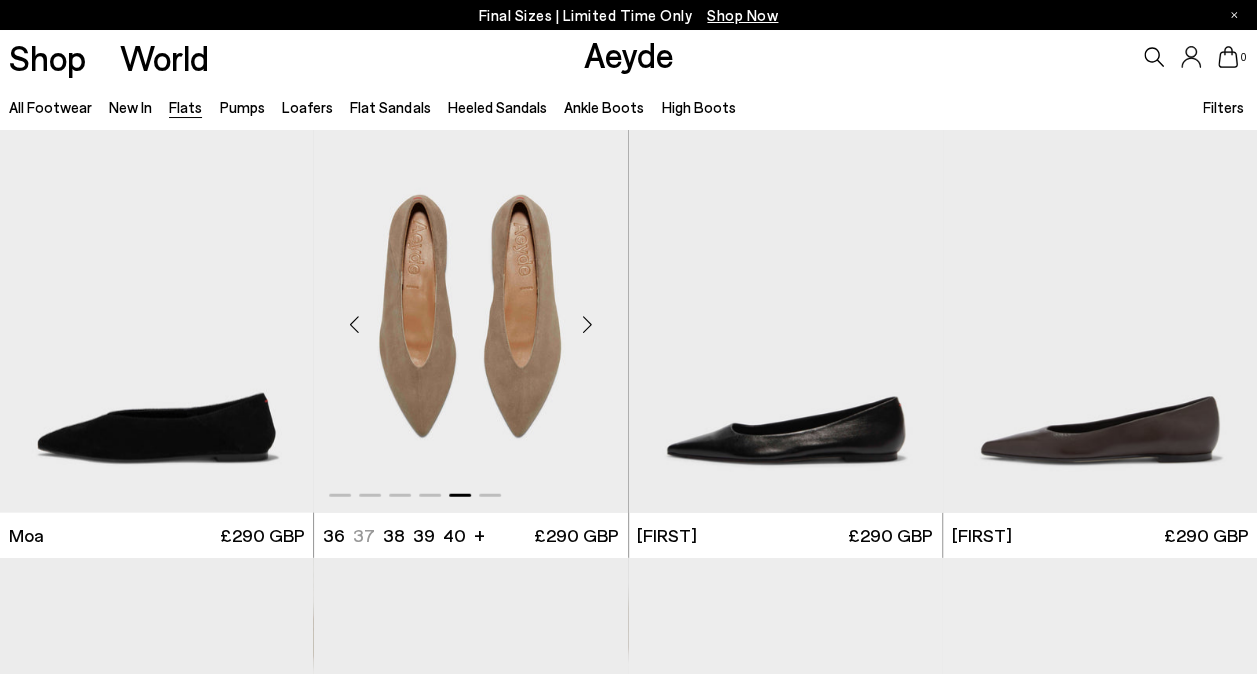 click at bounding box center [588, 324] 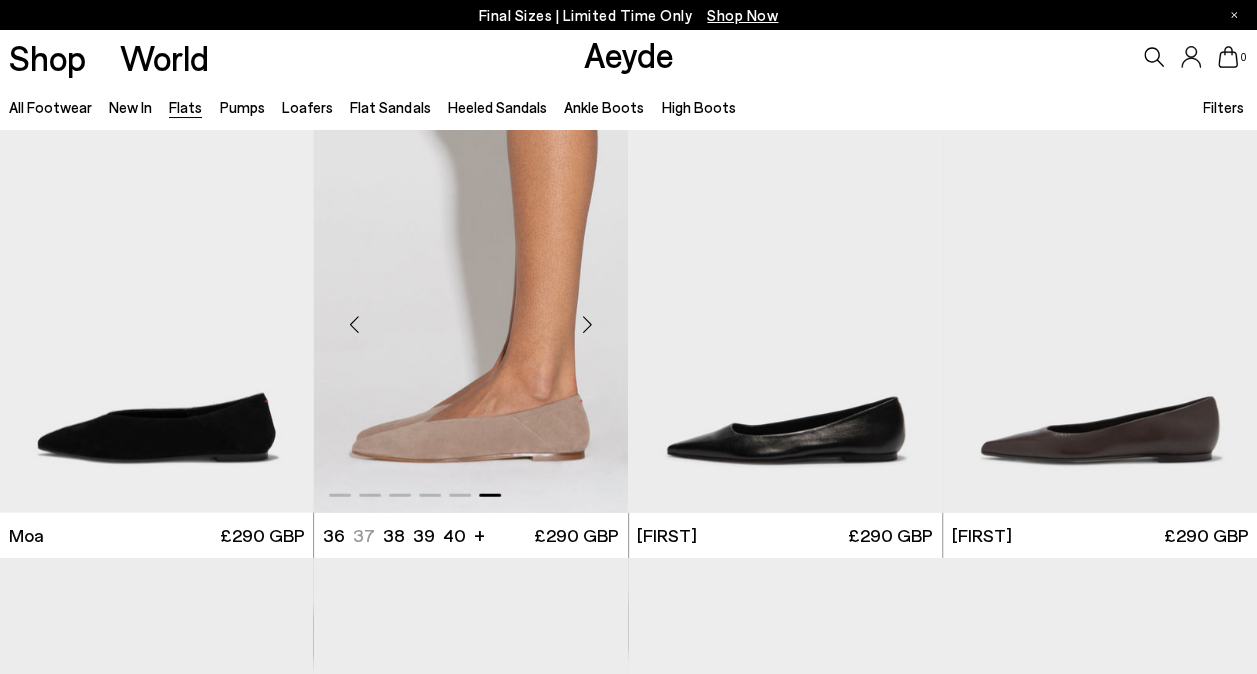 click at bounding box center [588, 324] 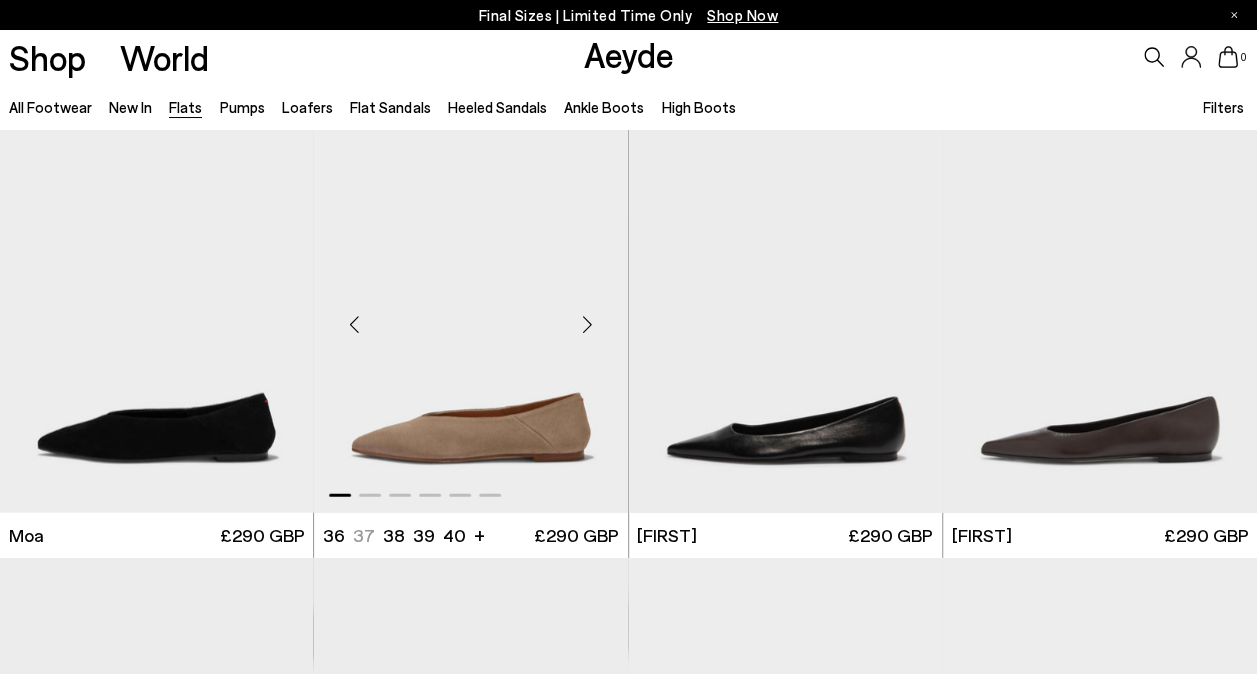 click at bounding box center [588, 324] 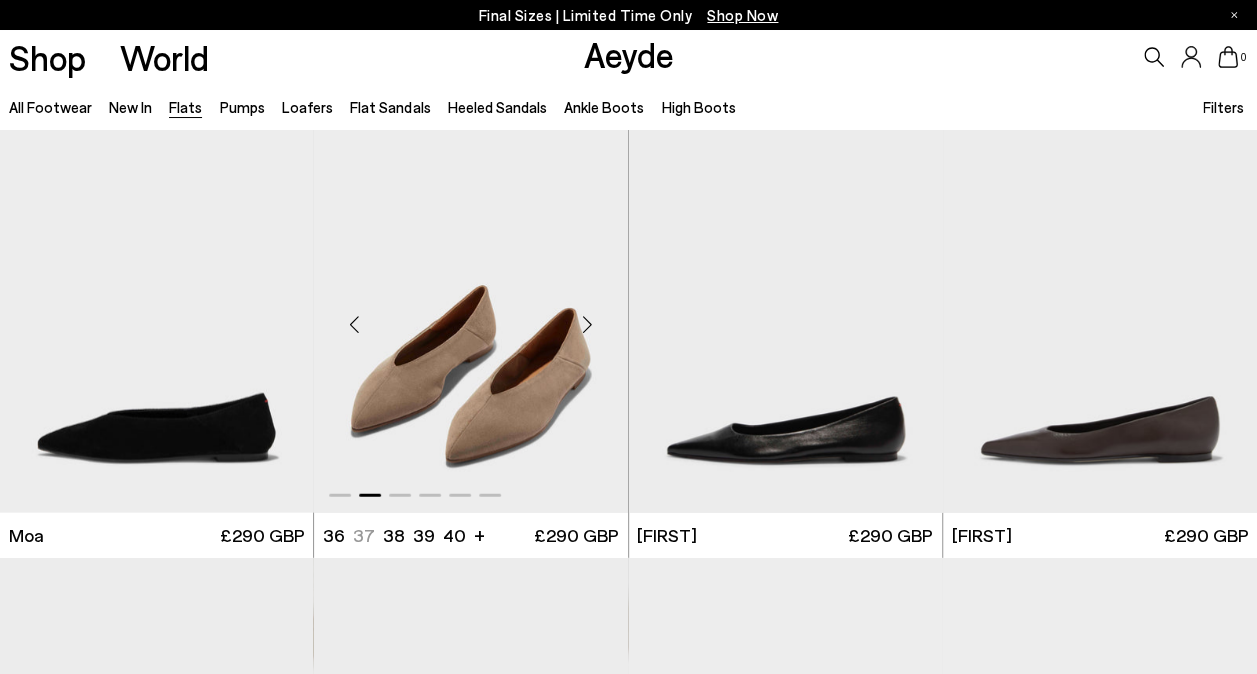 scroll, scrollTop: 2677, scrollLeft: 0, axis: vertical 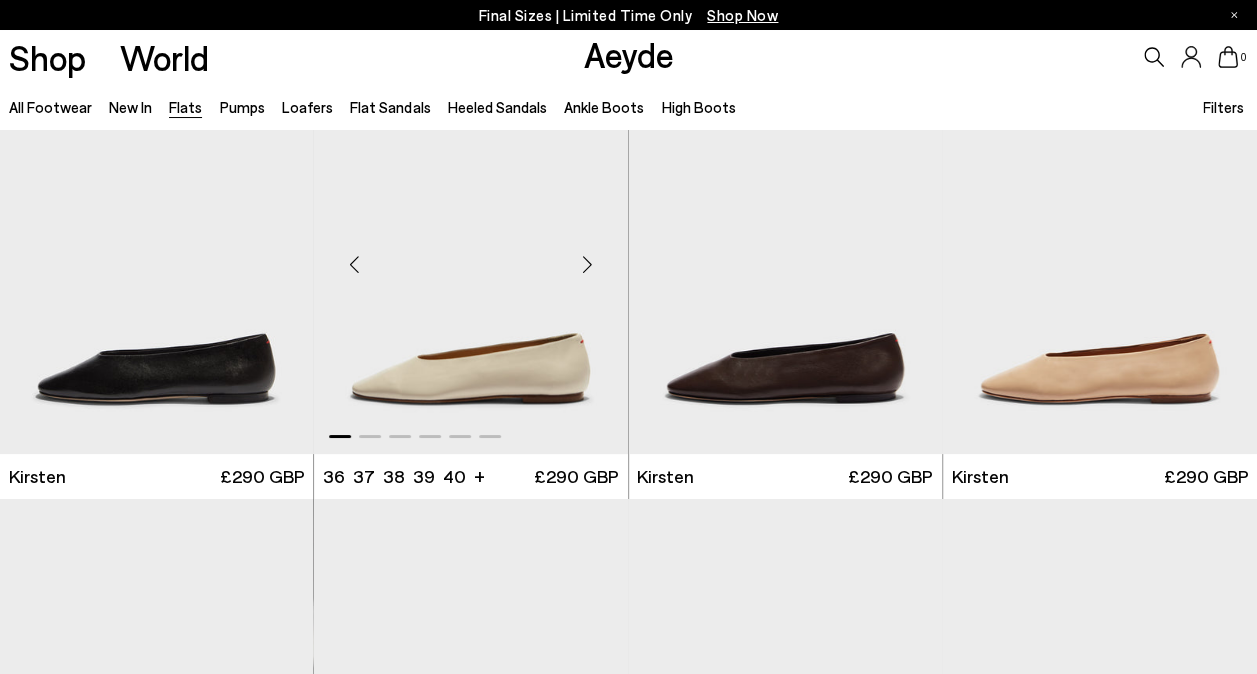 click at bounding box center (588, 265) 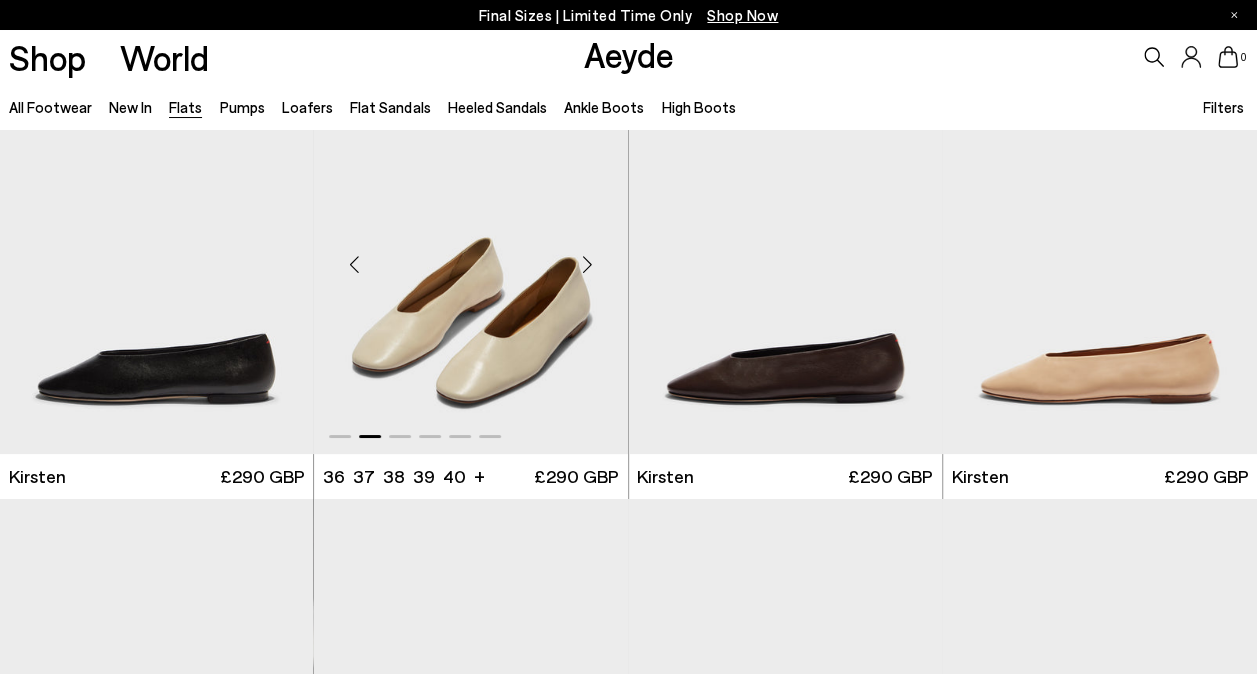 click at bounding box center [588, 265] 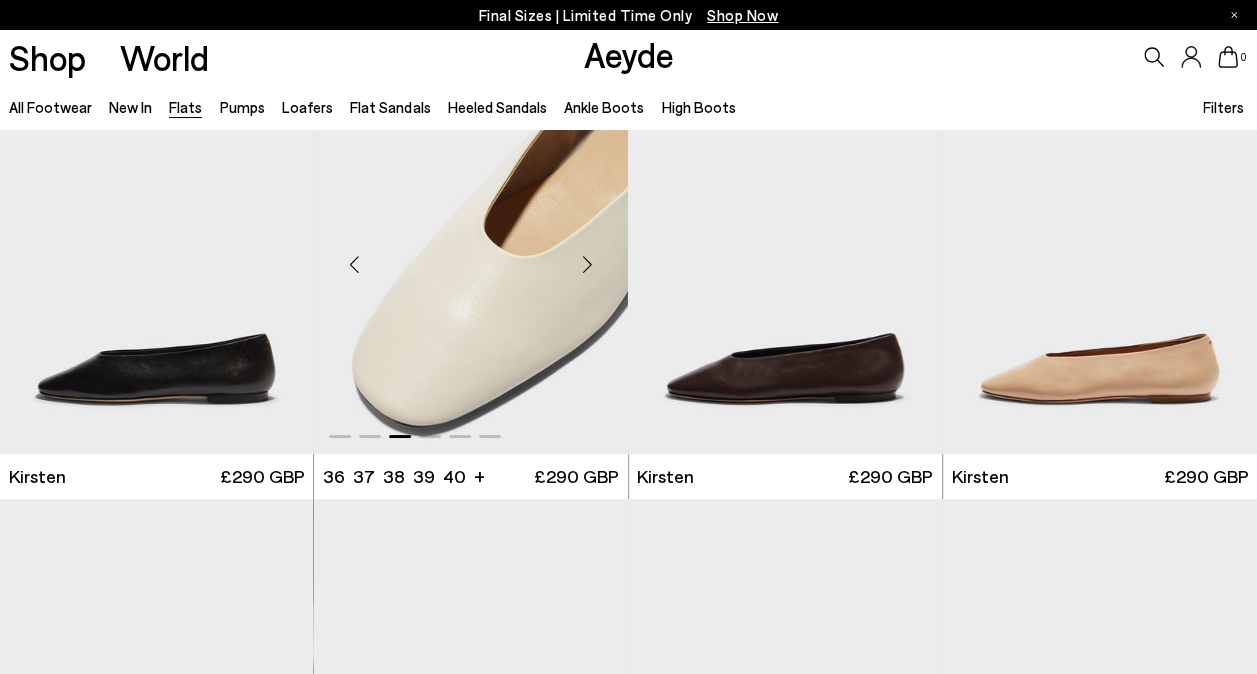 click at bounding box center (588, 265) 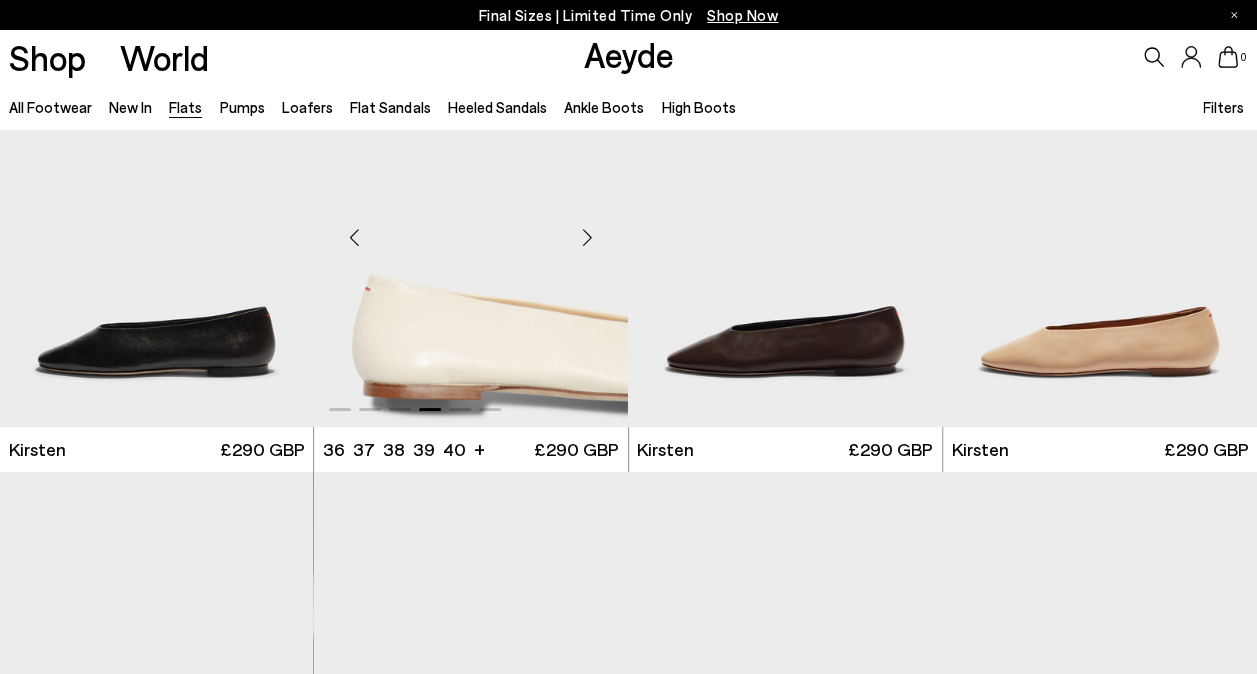 scroll, scrollTop: 3610, scrollLeft: 0, axis: vertical 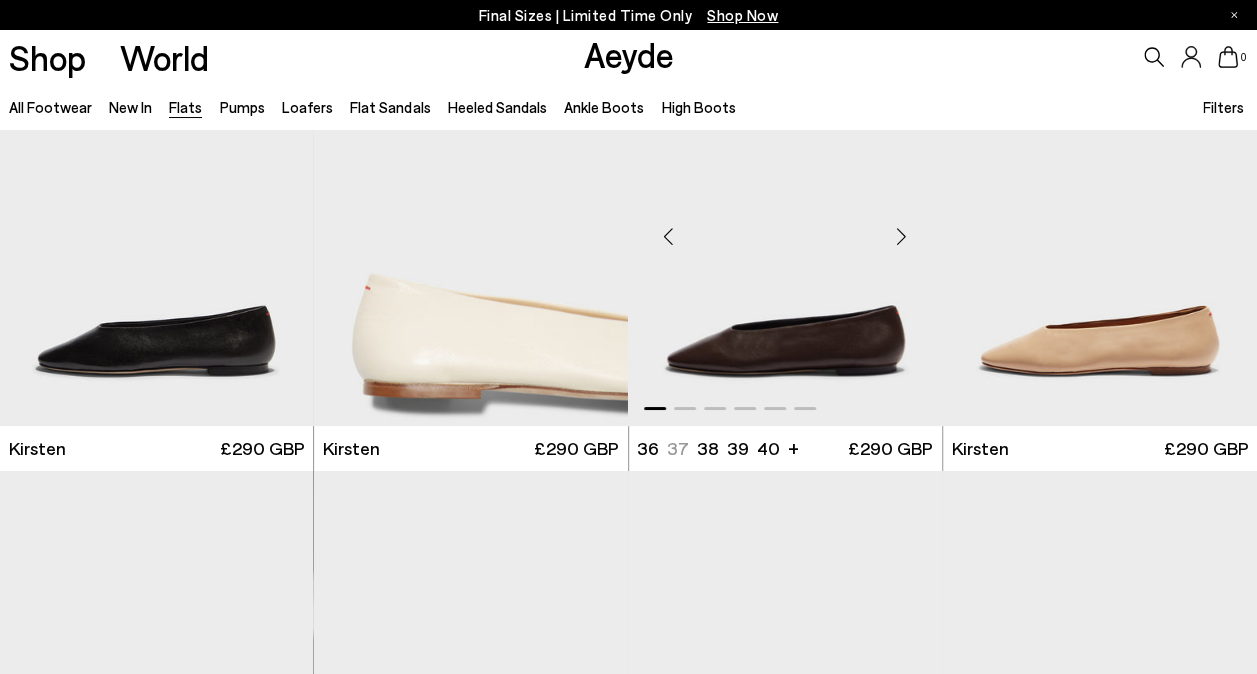 click at bounding box center [902, 237] 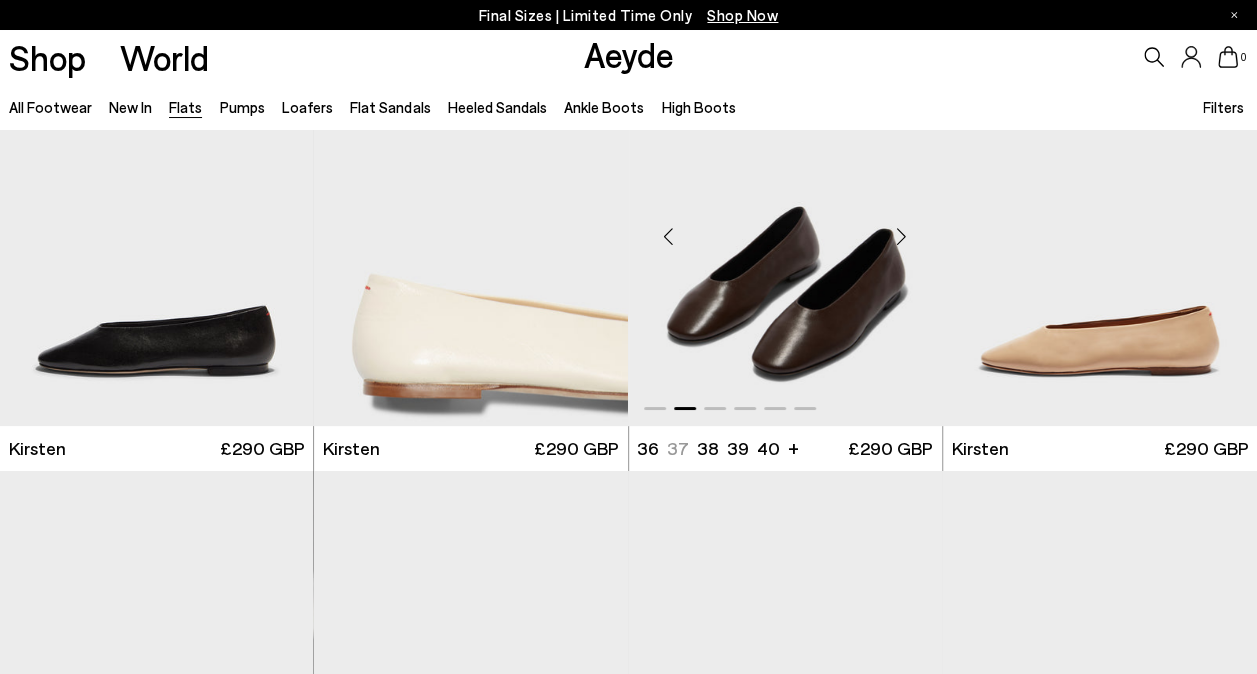 click at bounding box center (902, 237) 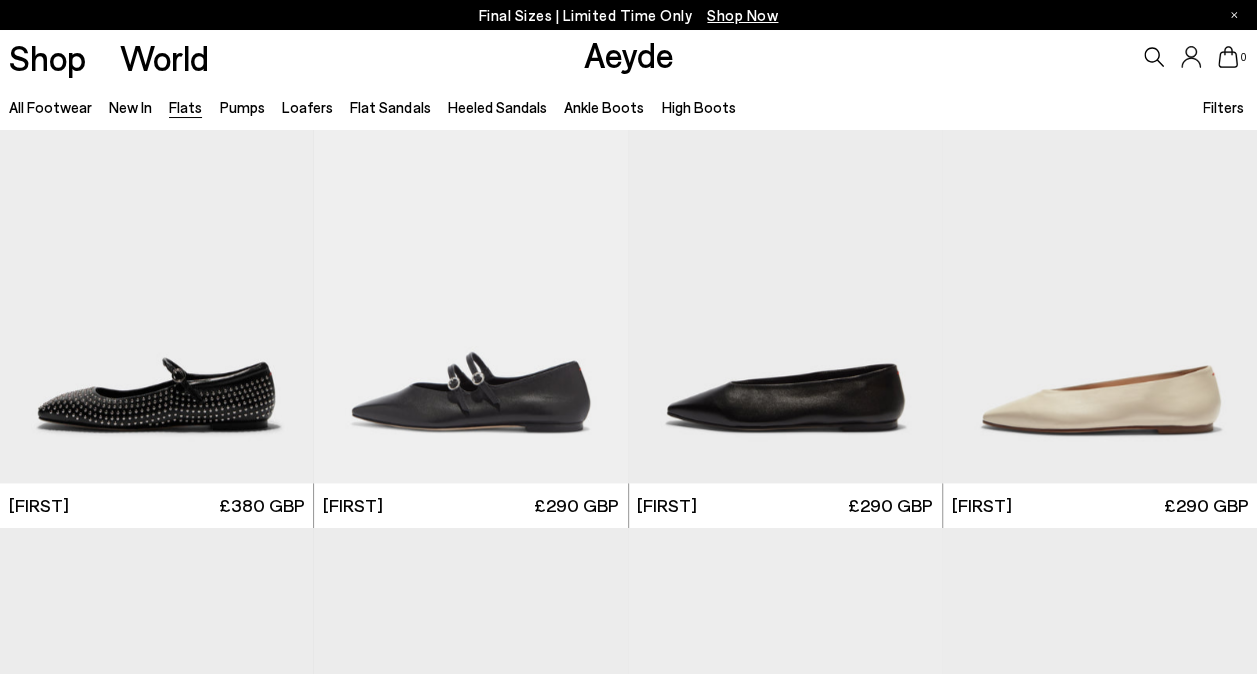 scroll, scrollTop: 4887, scrollLeft: 0, axis: vertical 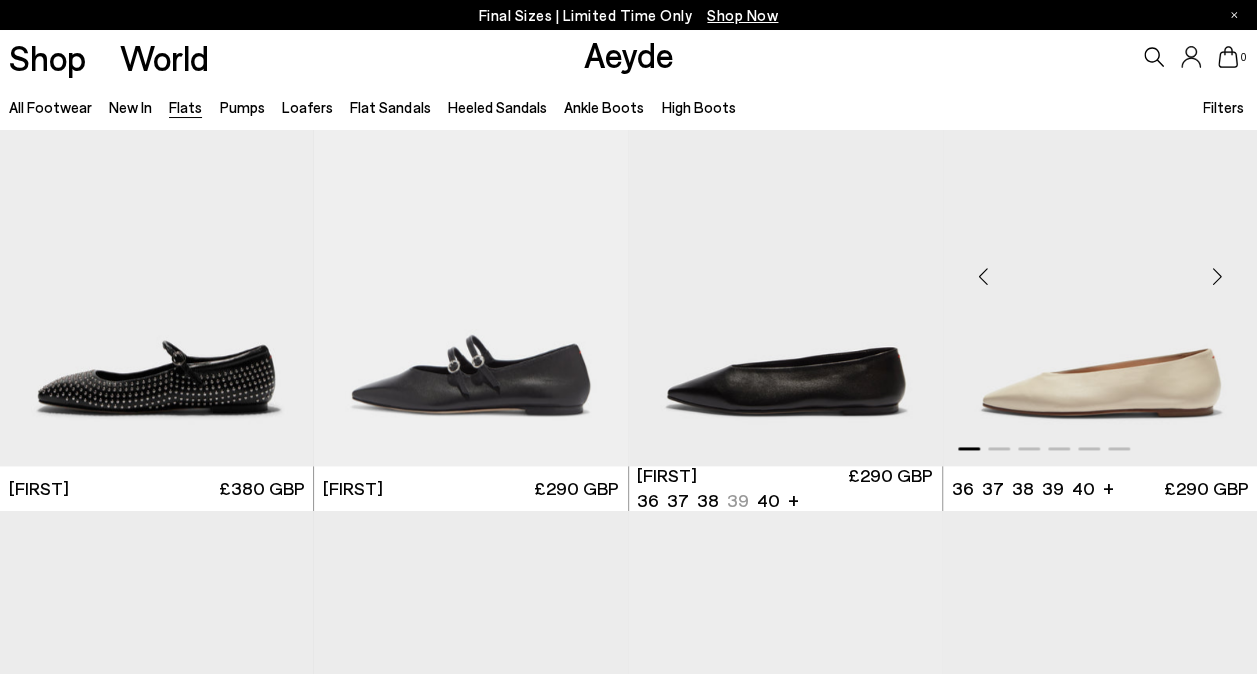 click at bounding box center [1217, 277] 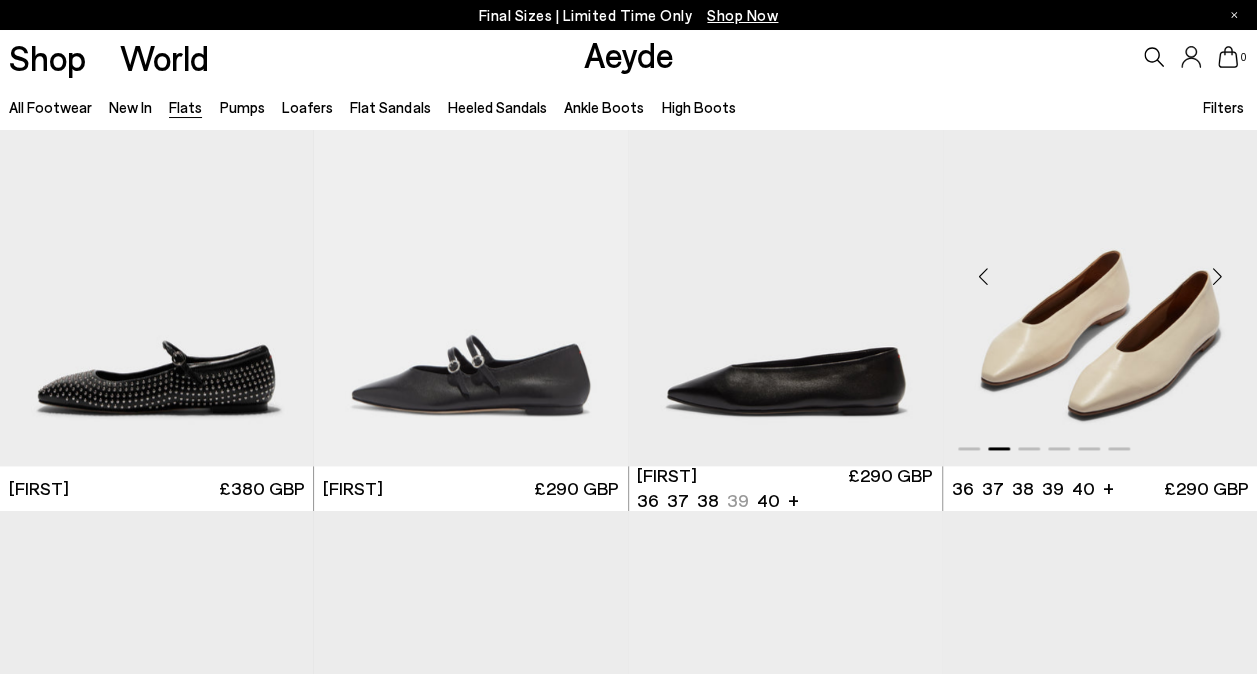 click at bounding box center (1217, 277) 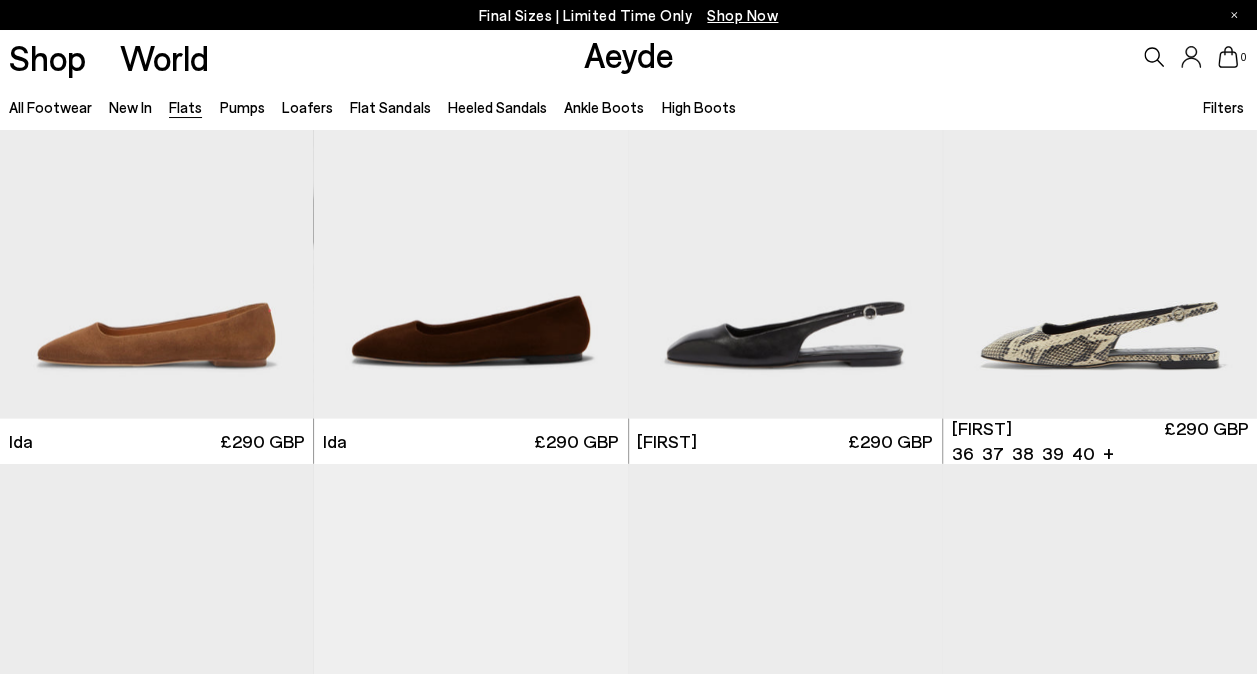 scroll, scrollTop: 6191, scrollLeft: 0, axis: vertical 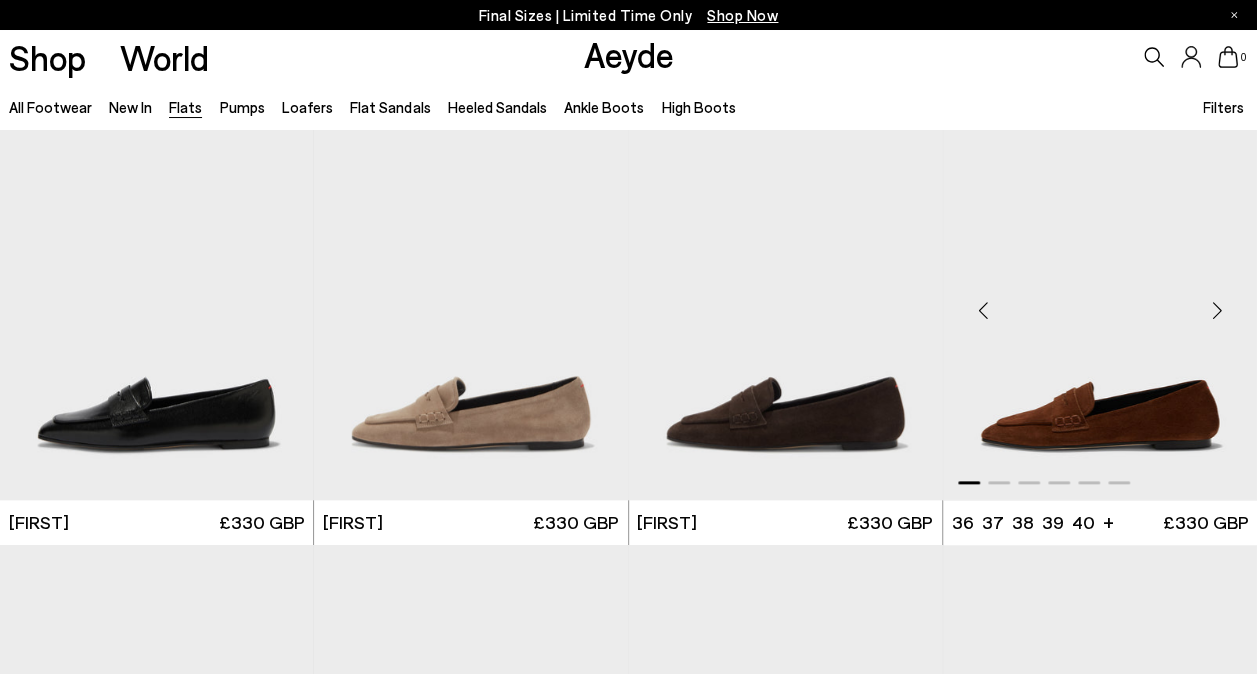 click at bounding box center [1217, 311] 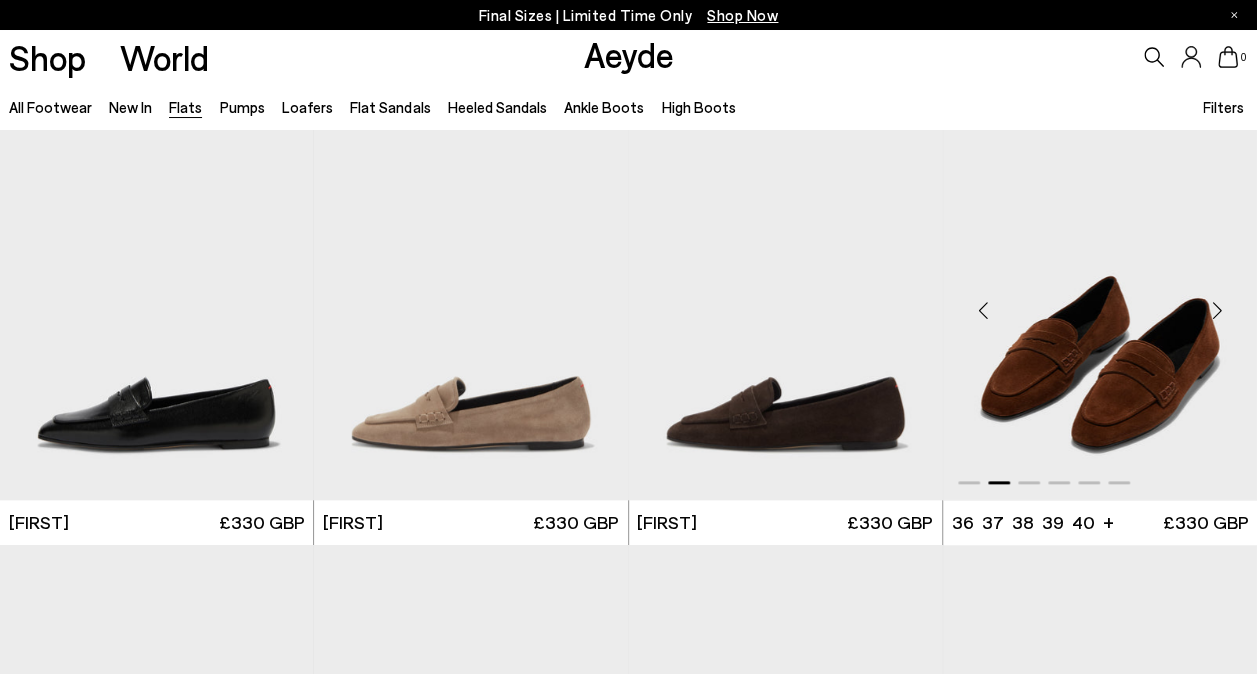 click at bounding box center [1217, 311] 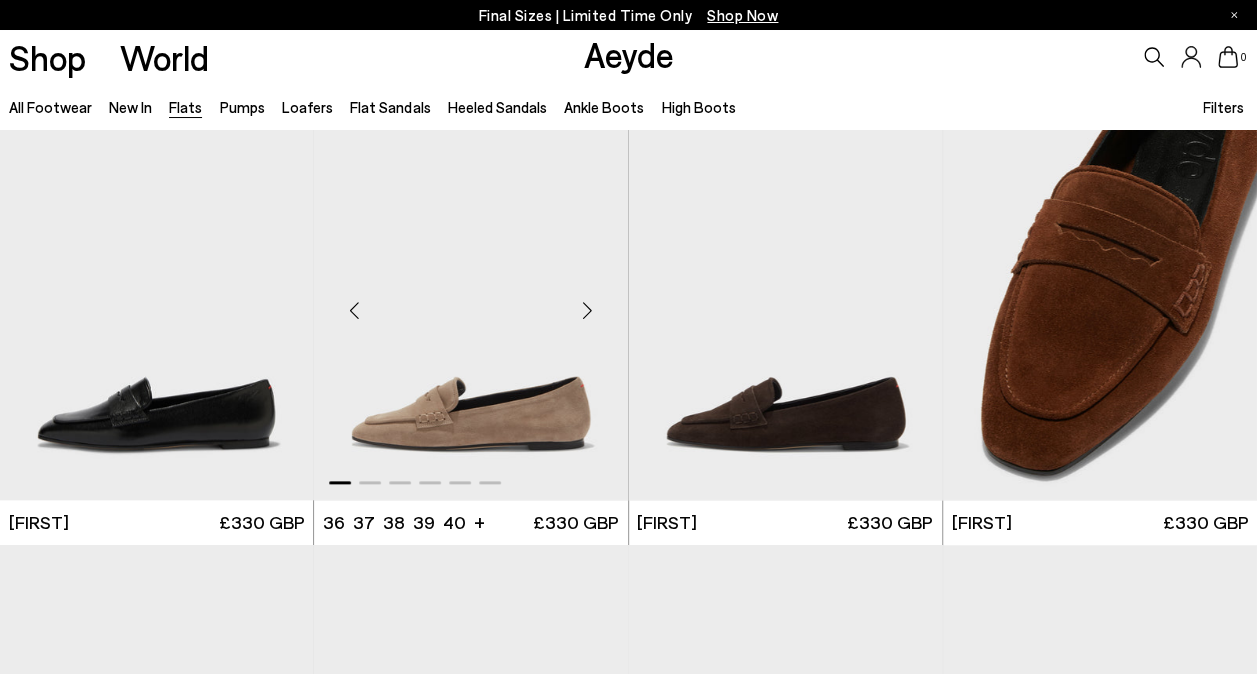 click at bounding box center (588, 311) 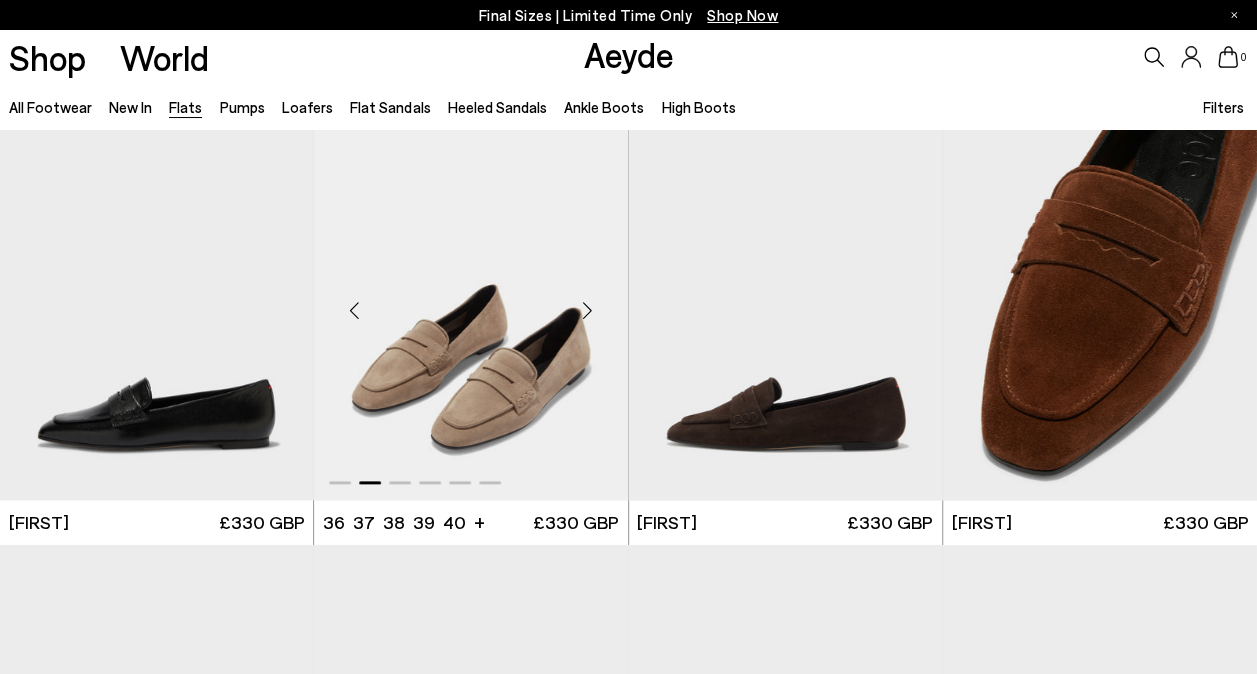 click at bounding box center [588, 311] 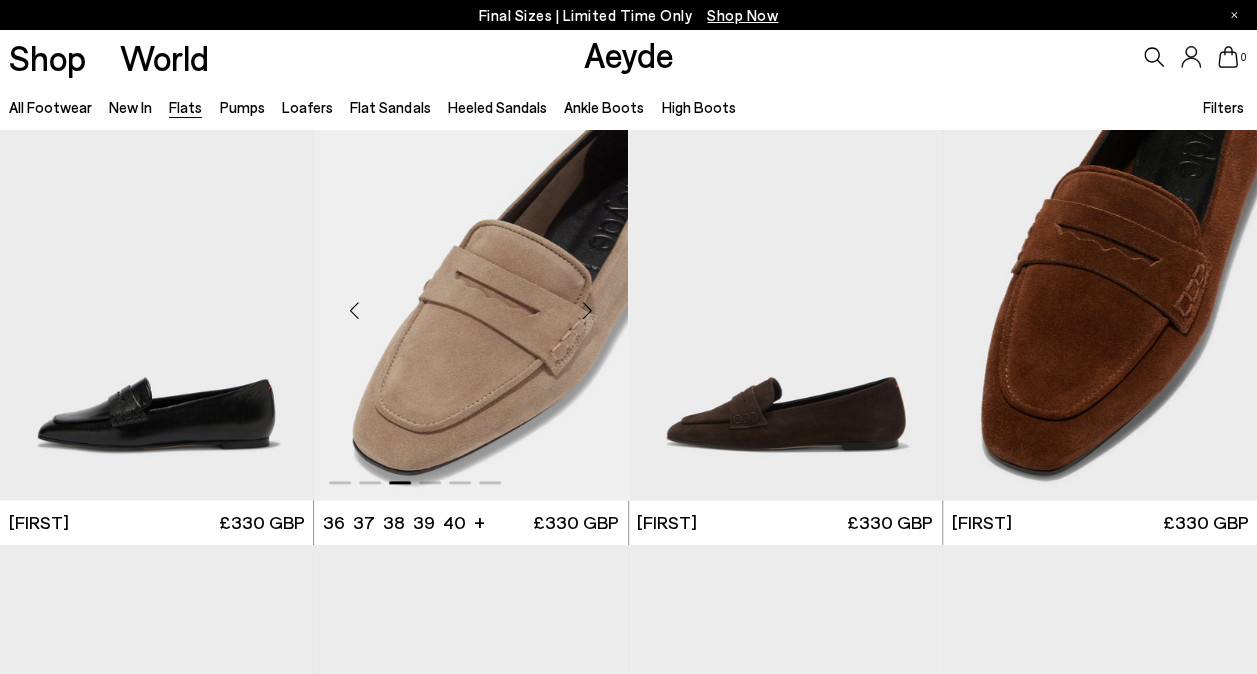 click at bounding box center (588, 311) 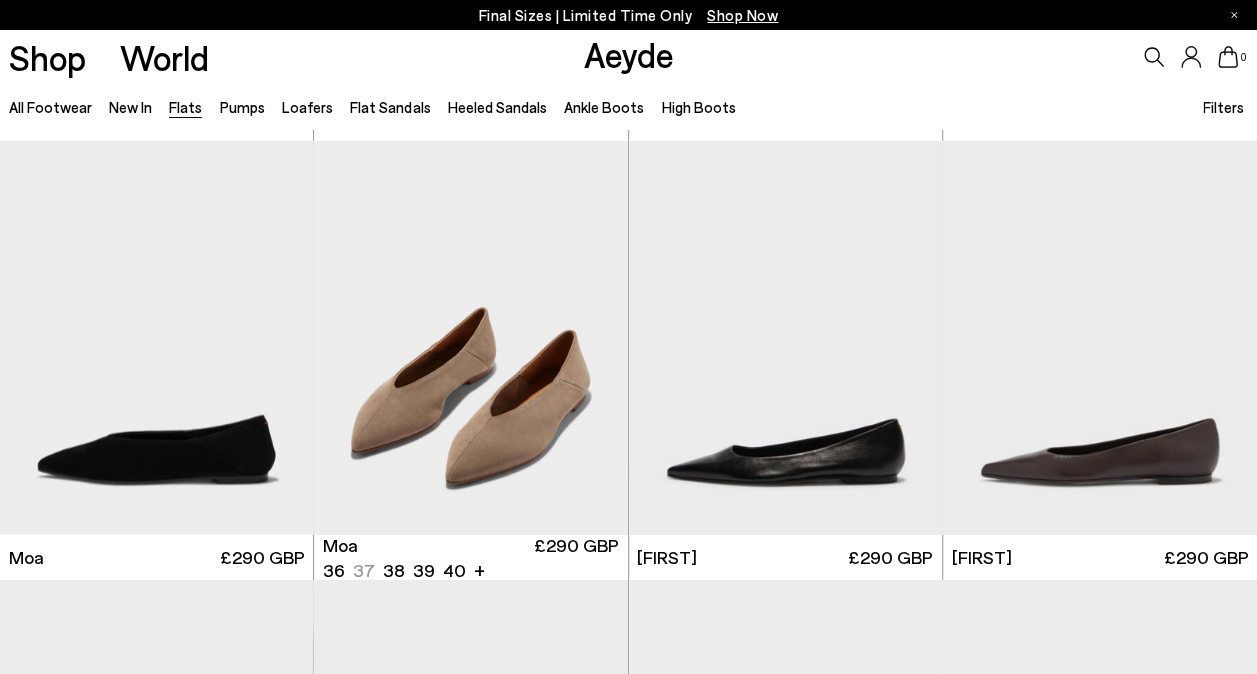 scroll, scrollTop: 2182, scrollLeft: 0, axis: vertical 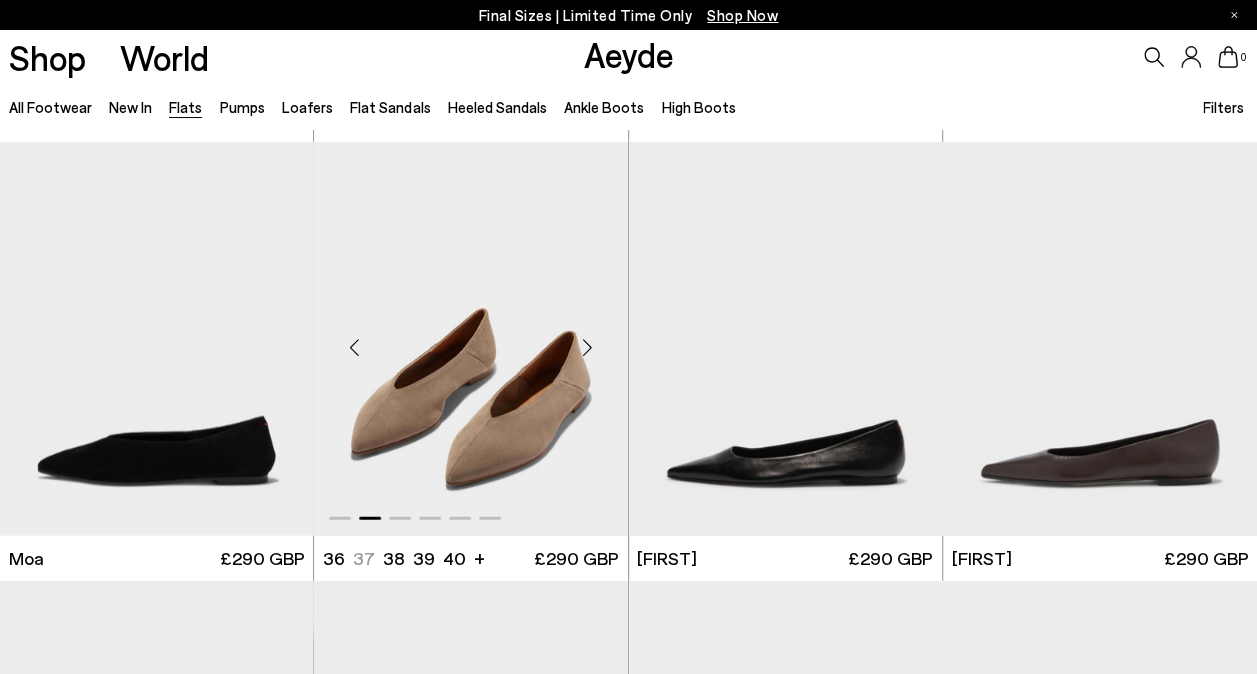 click at bounding box center (588, 347) 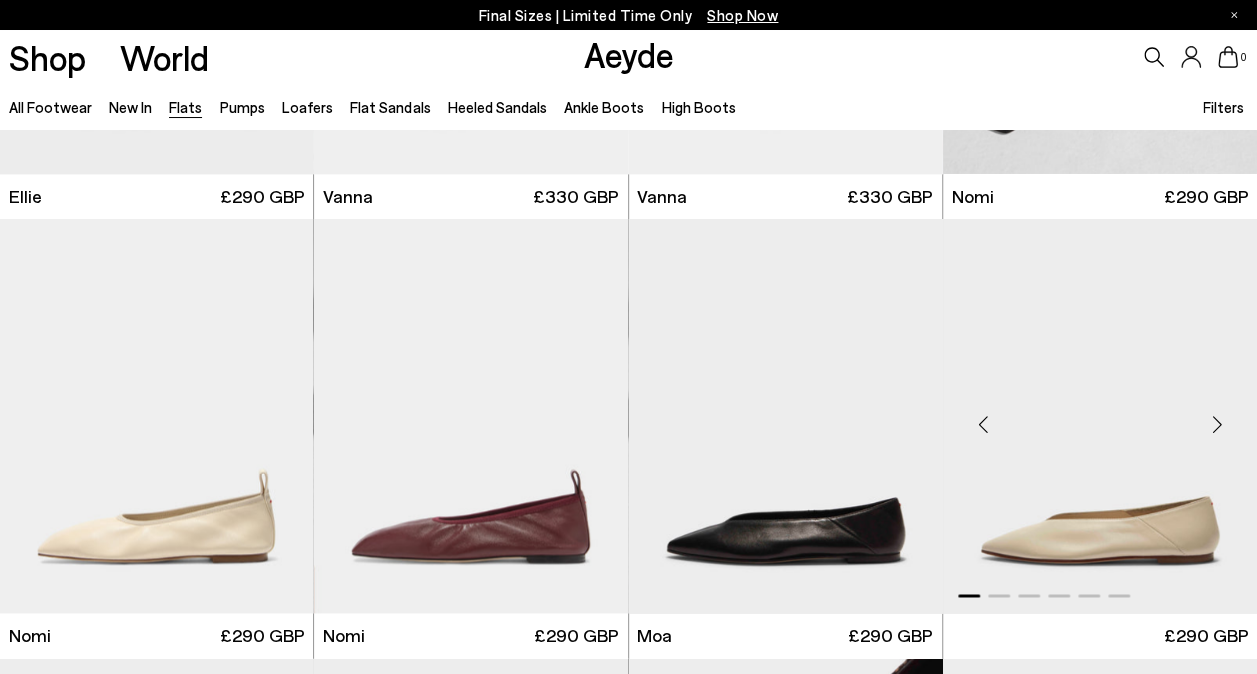 scroll, scrollTop: 1229, scrollLeft: 0, axis: vertical 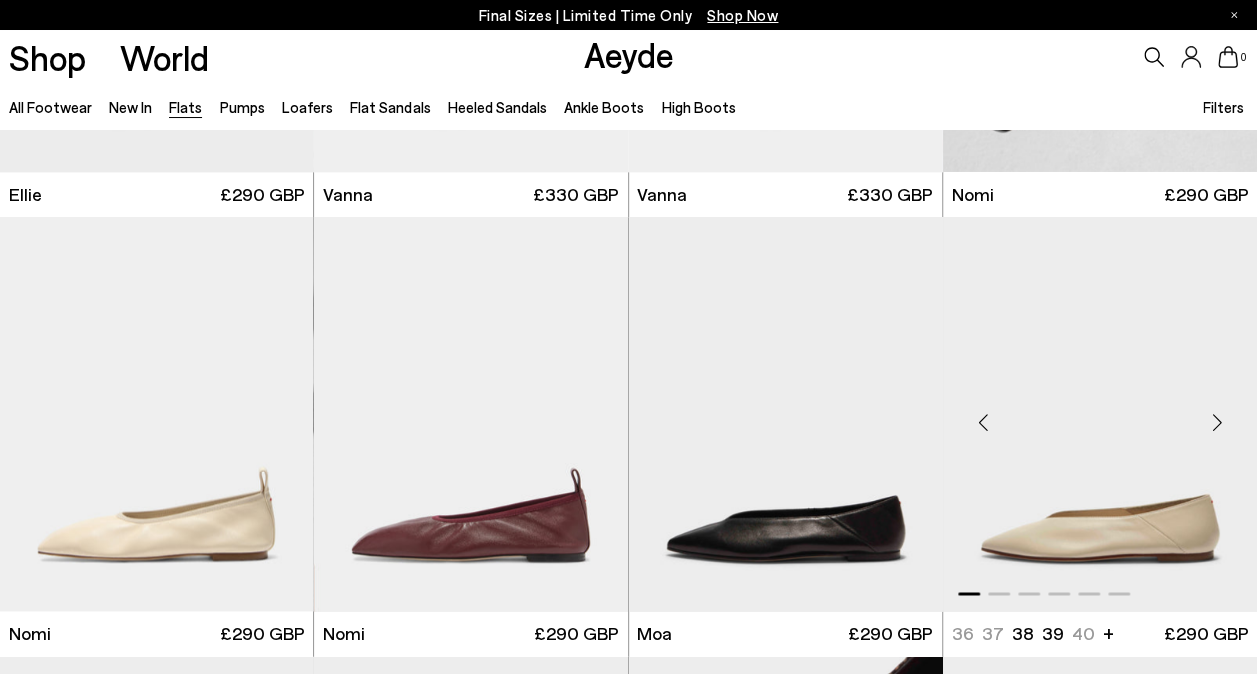 click at bounding box center [1217, 422] 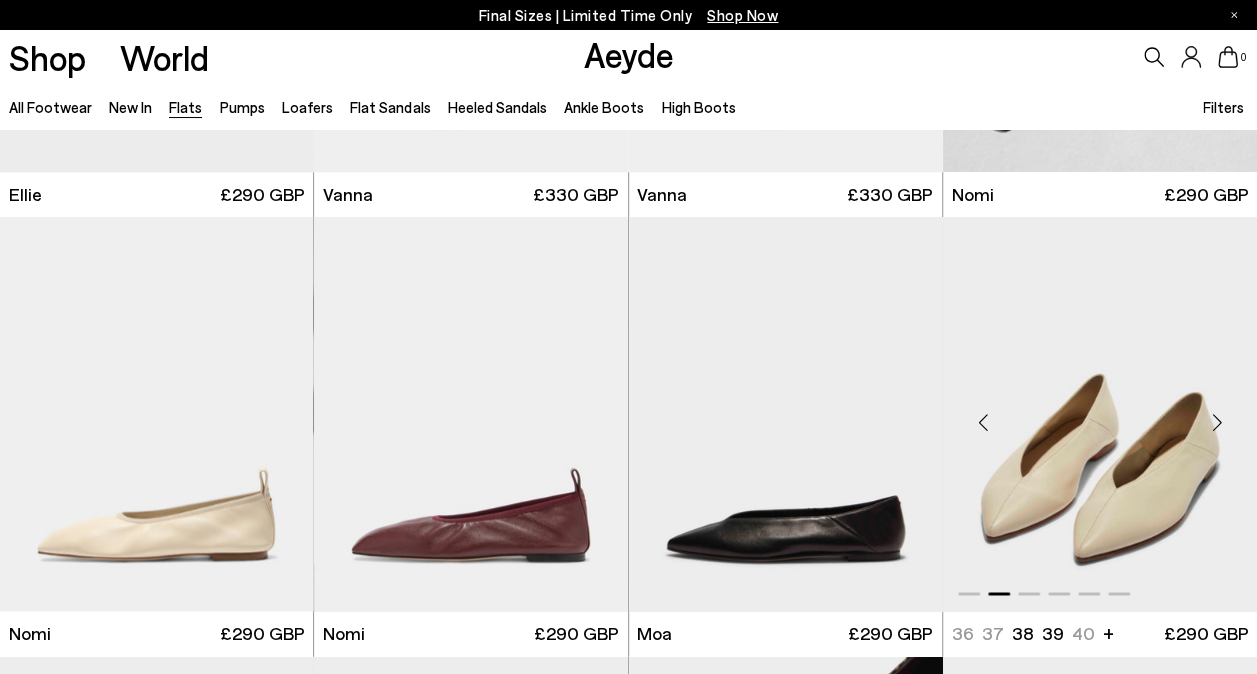 scroll, scrollTop: 1257, scrollLeft: 0, axis: vertical 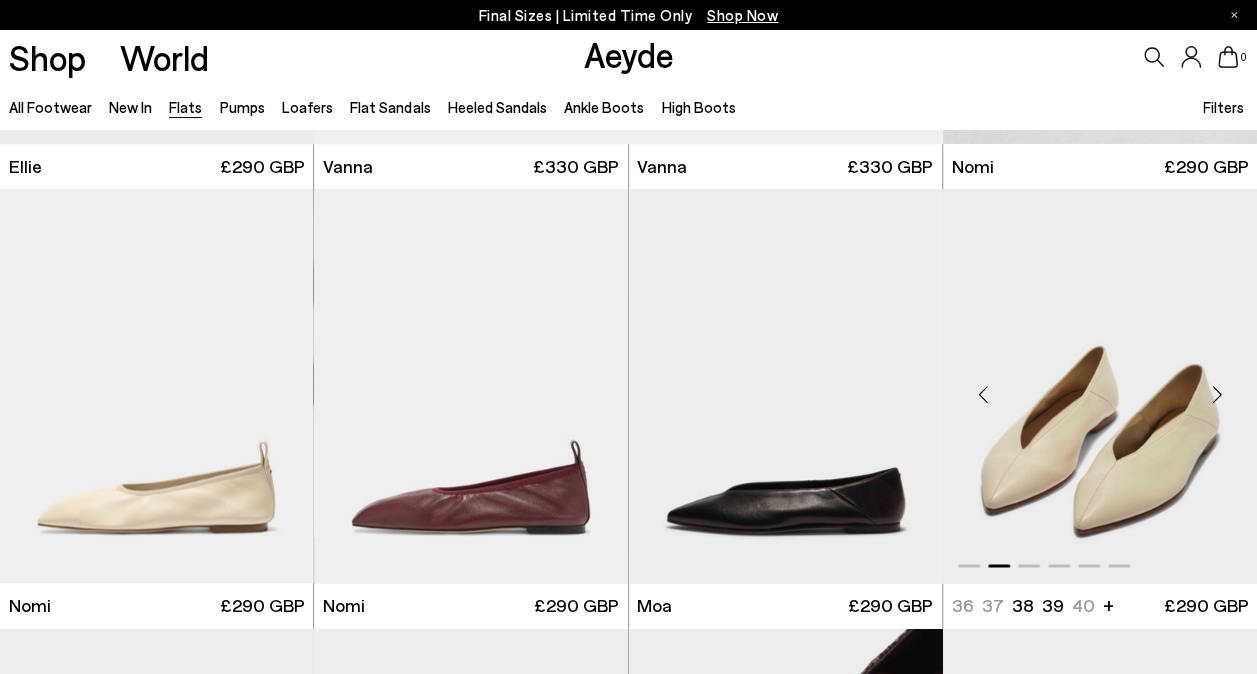 click at bounding box center [1217, 394] 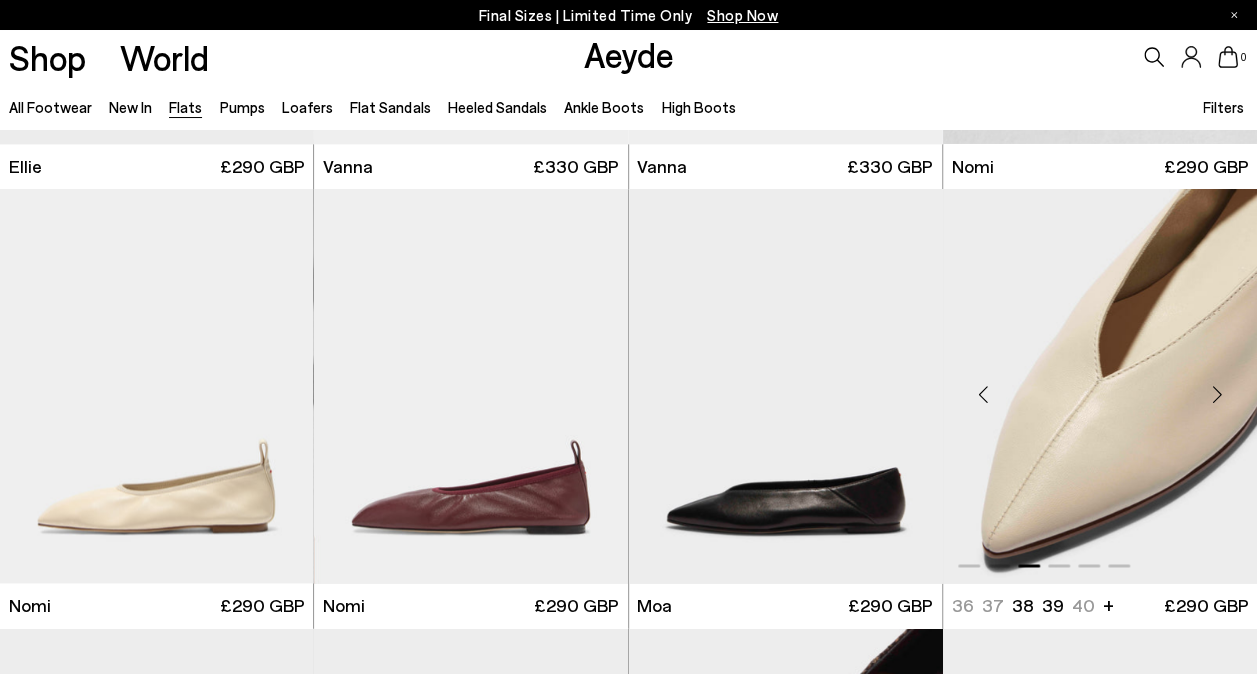 click at bounding box center [1217, 394] 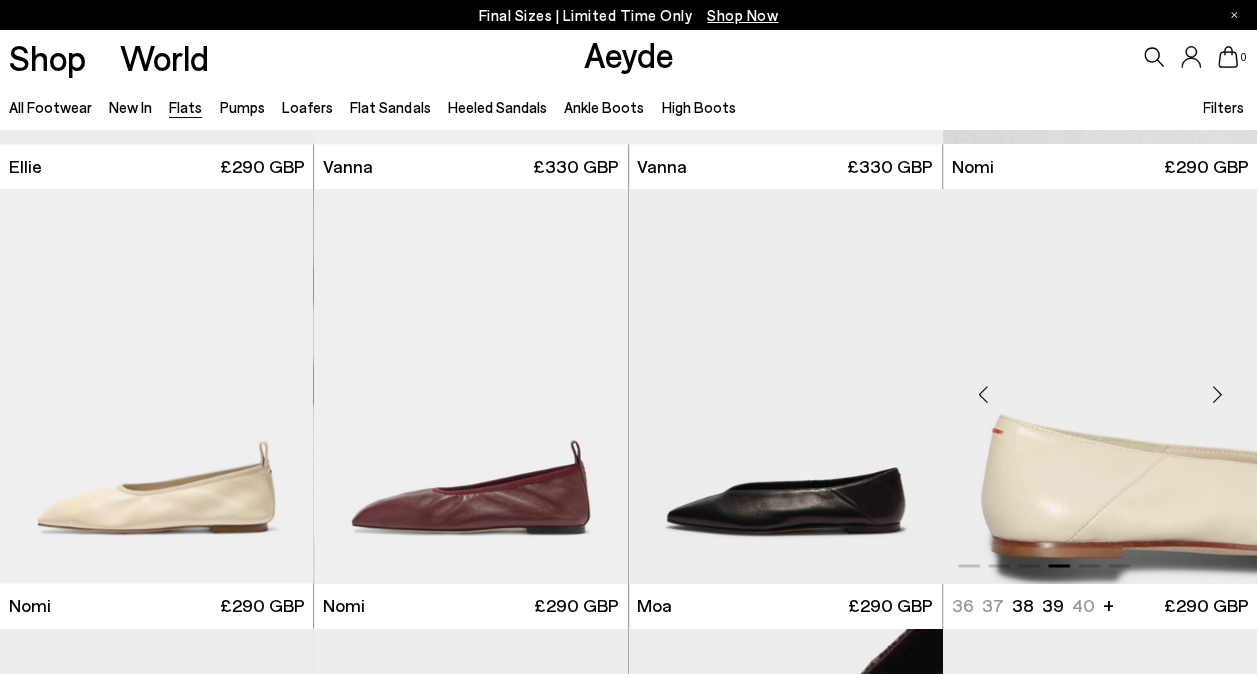 click at bounding box center (1217, 394) 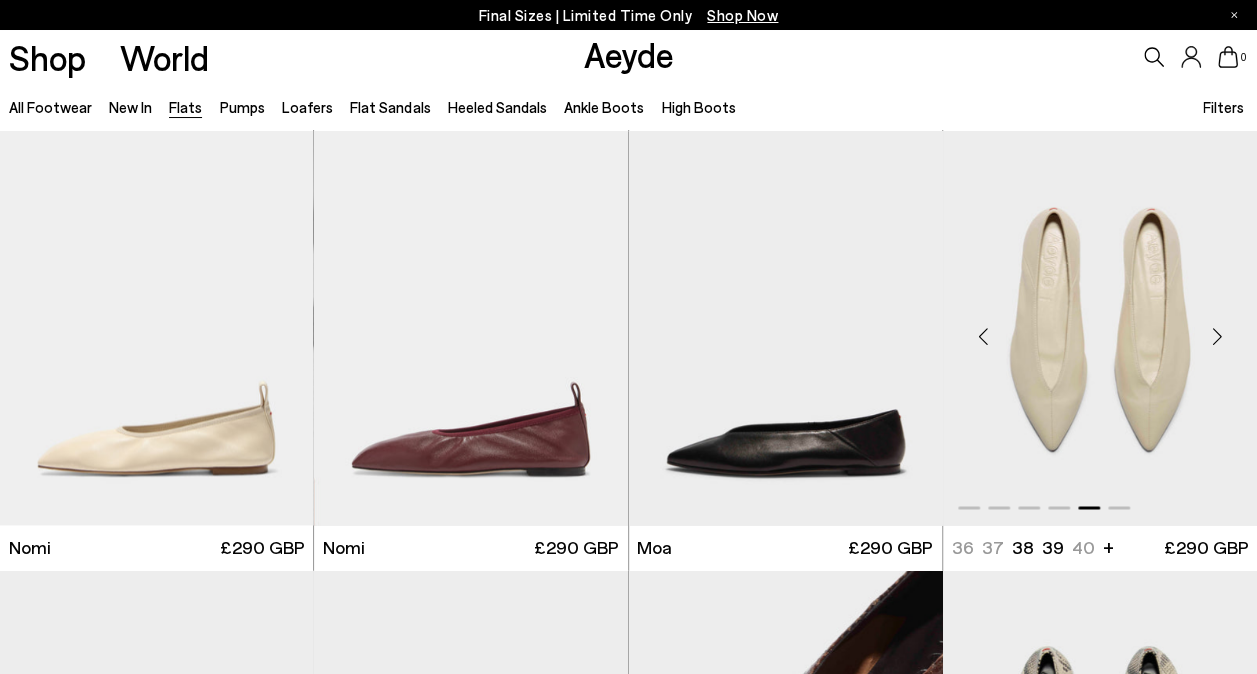 scroll, scrollTop: 1317, scrollLeft: 0, axis: vertical 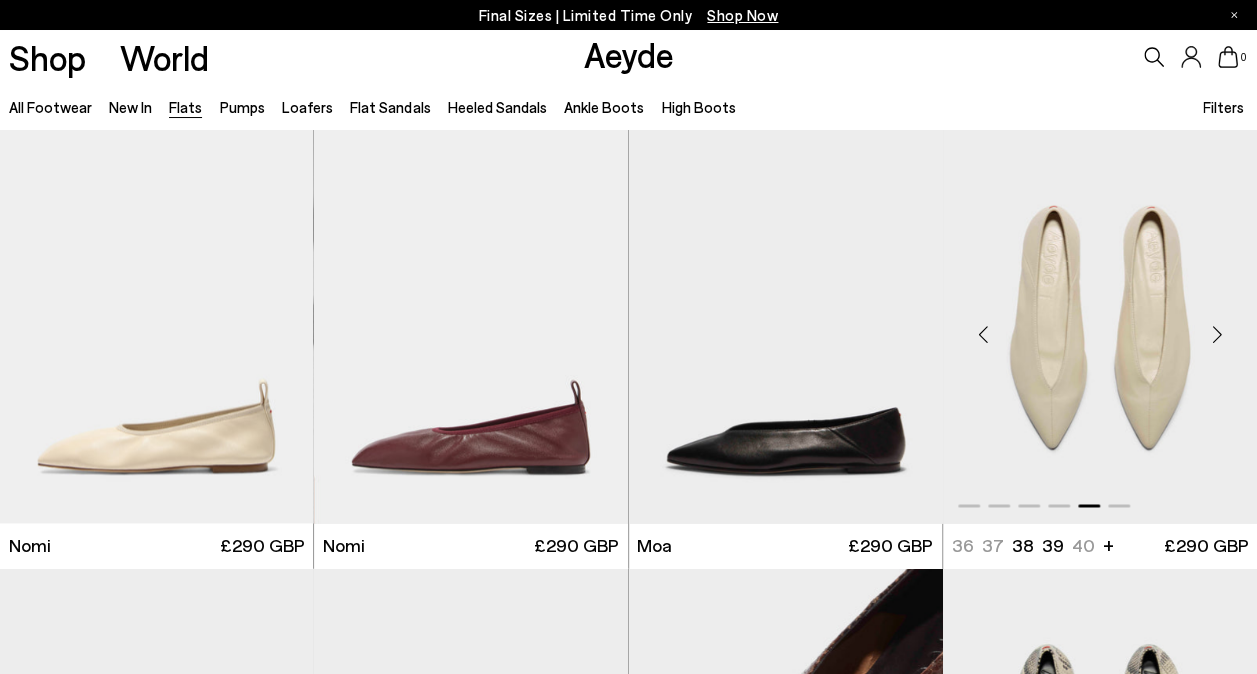 click at bounding box center (1217, 334) 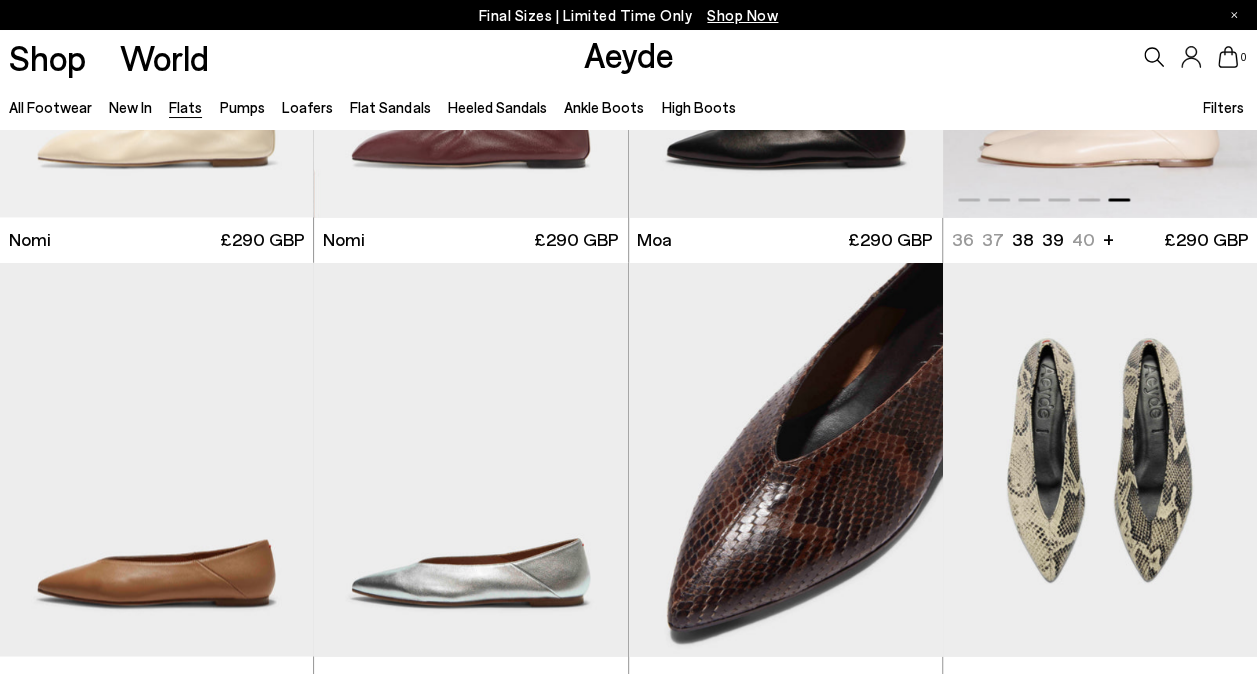 scroll, scrollTop: 1639, scrollLeft: 0, axis: vertical 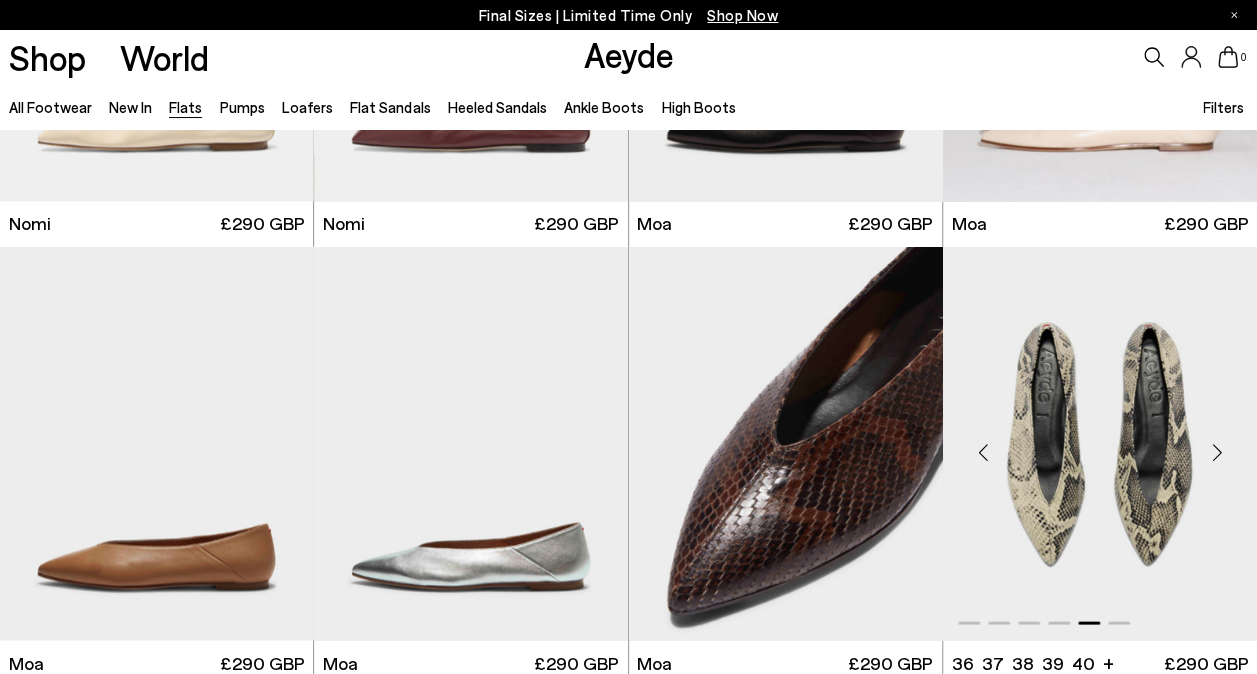 click at bounding box center [1217, 451] 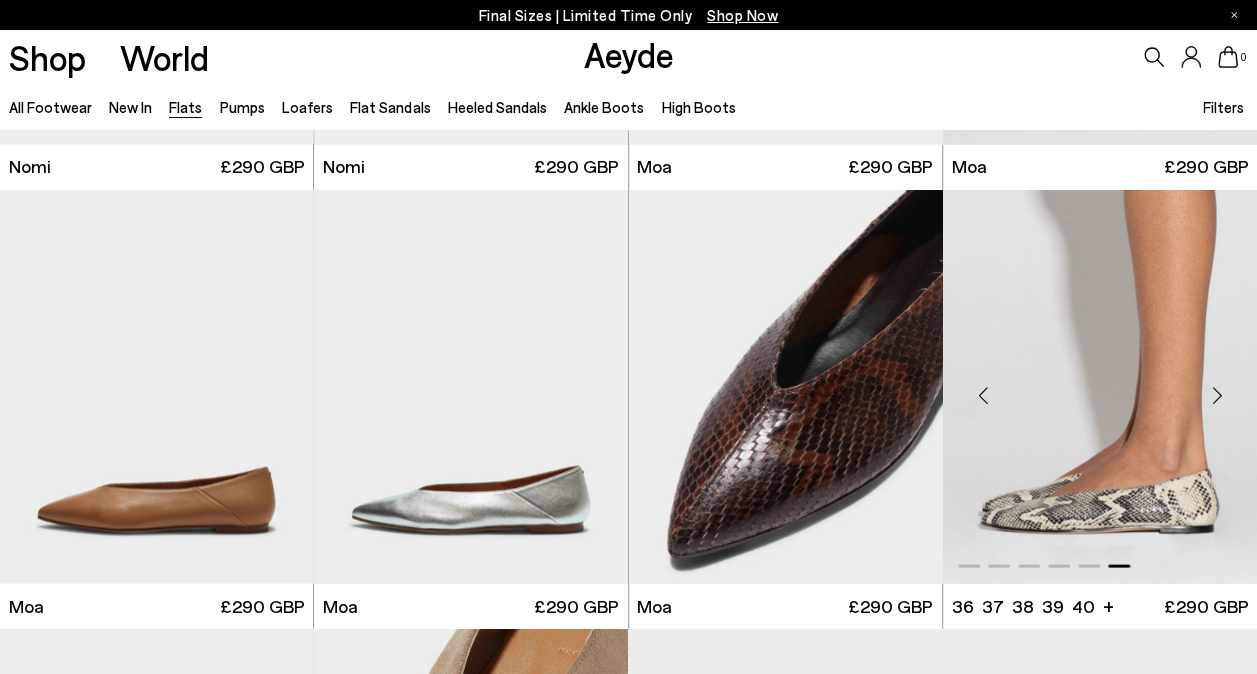 scroll, scrollTop: 1699, scrollLeft: 0, axis: vertical 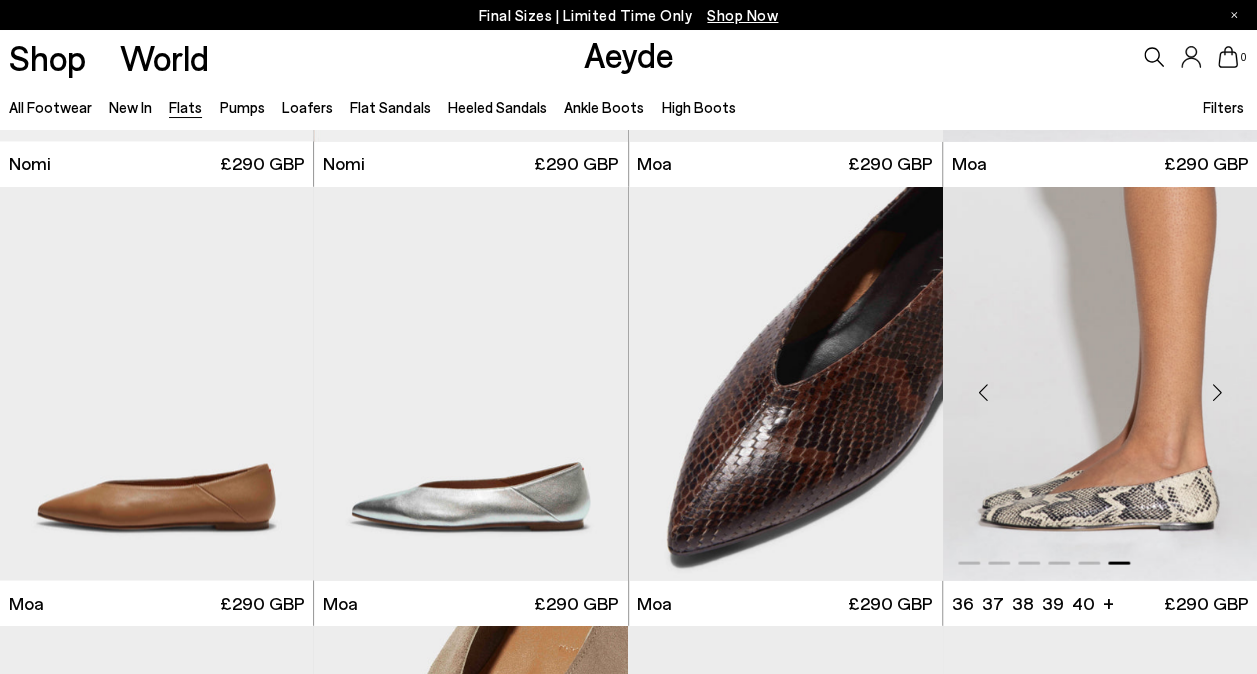 click at bounding box center [1217, 391] 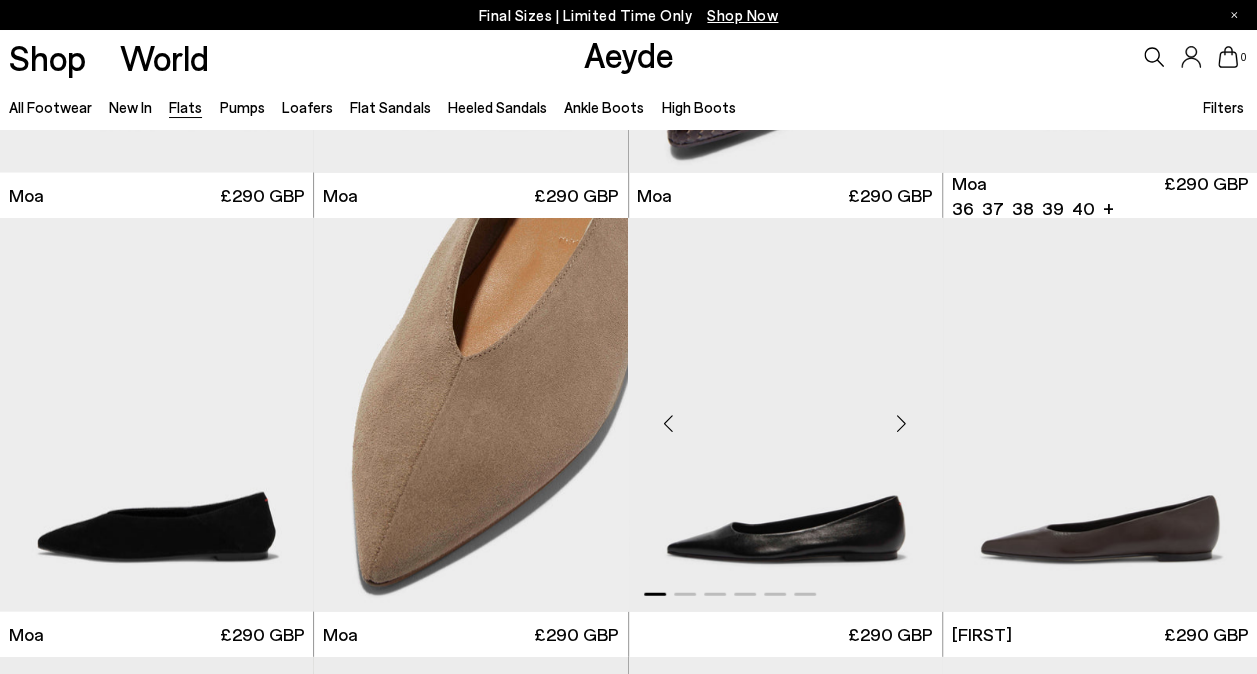 scroll, scrollTop: 2107, scrollLeft: 0, axis: vertical 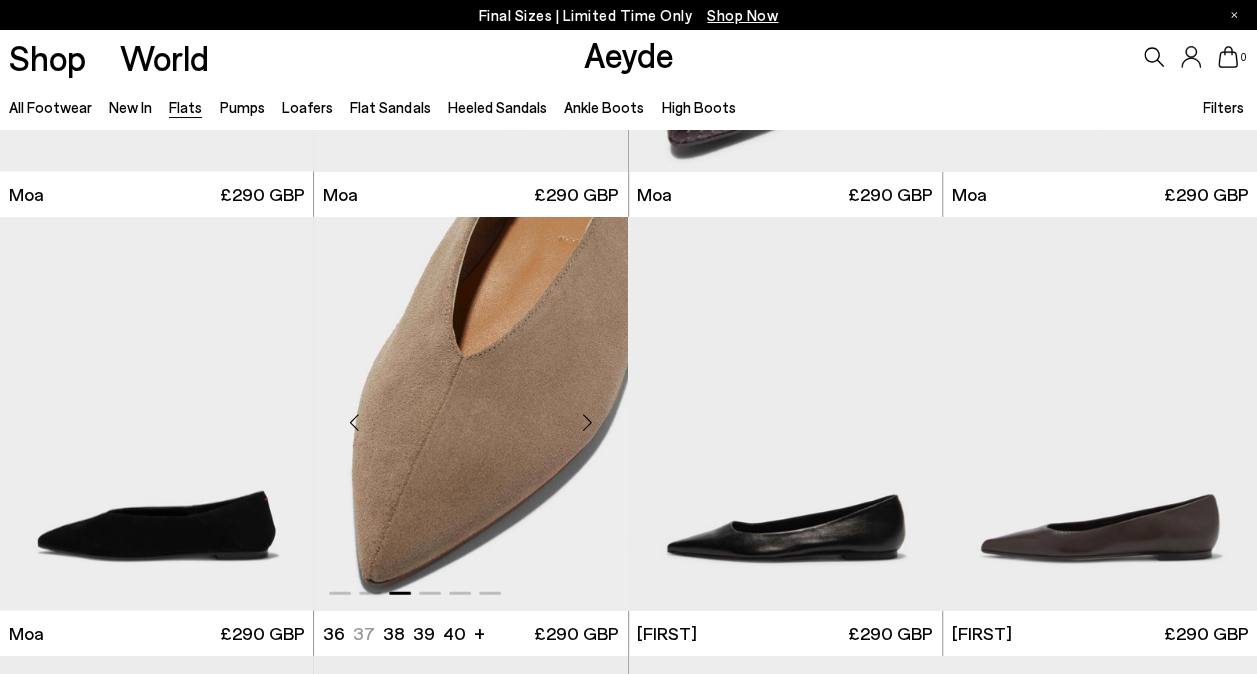 click at bounding box center (588, 422) 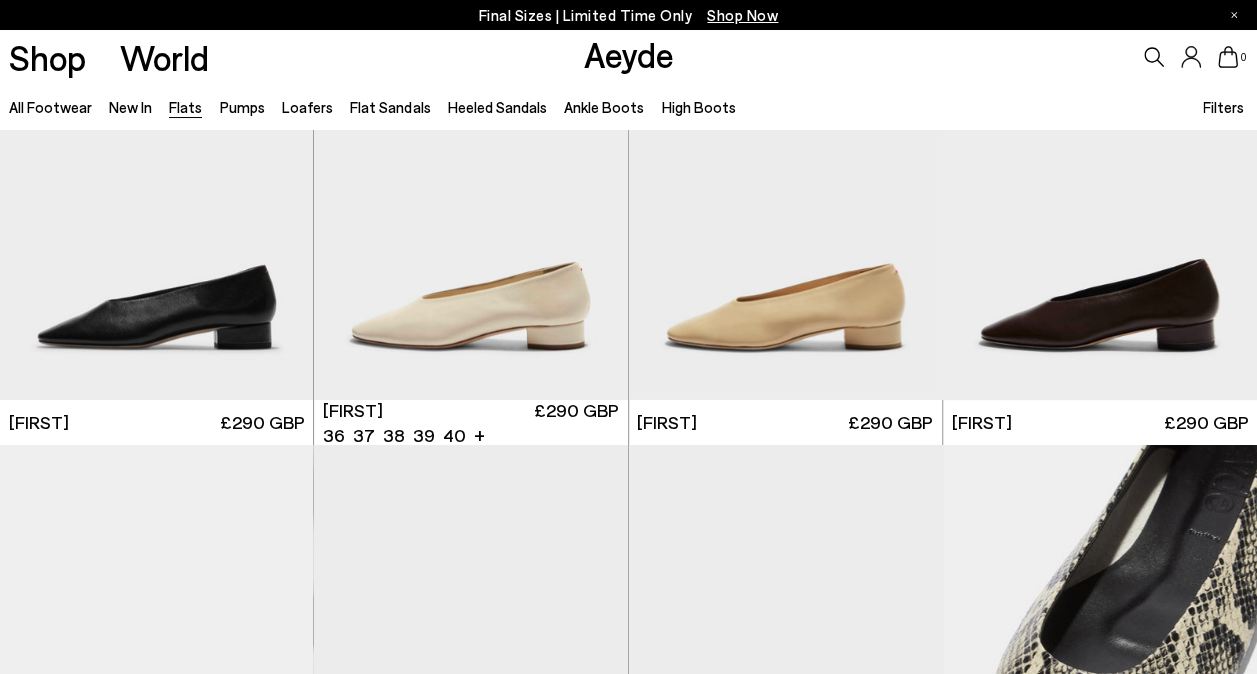 scroll, scrollTop: 0, scrollLeft: 0, axis: both 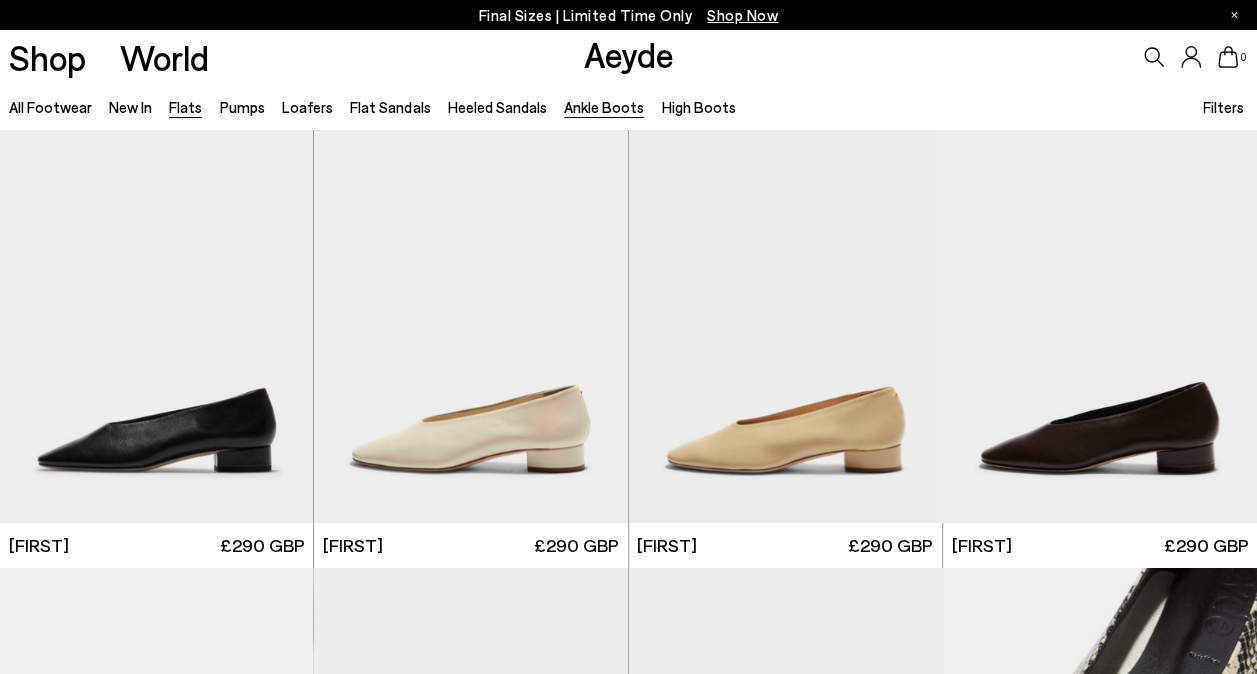 click on "Ankle Boots" at bounding box center [604, 107] 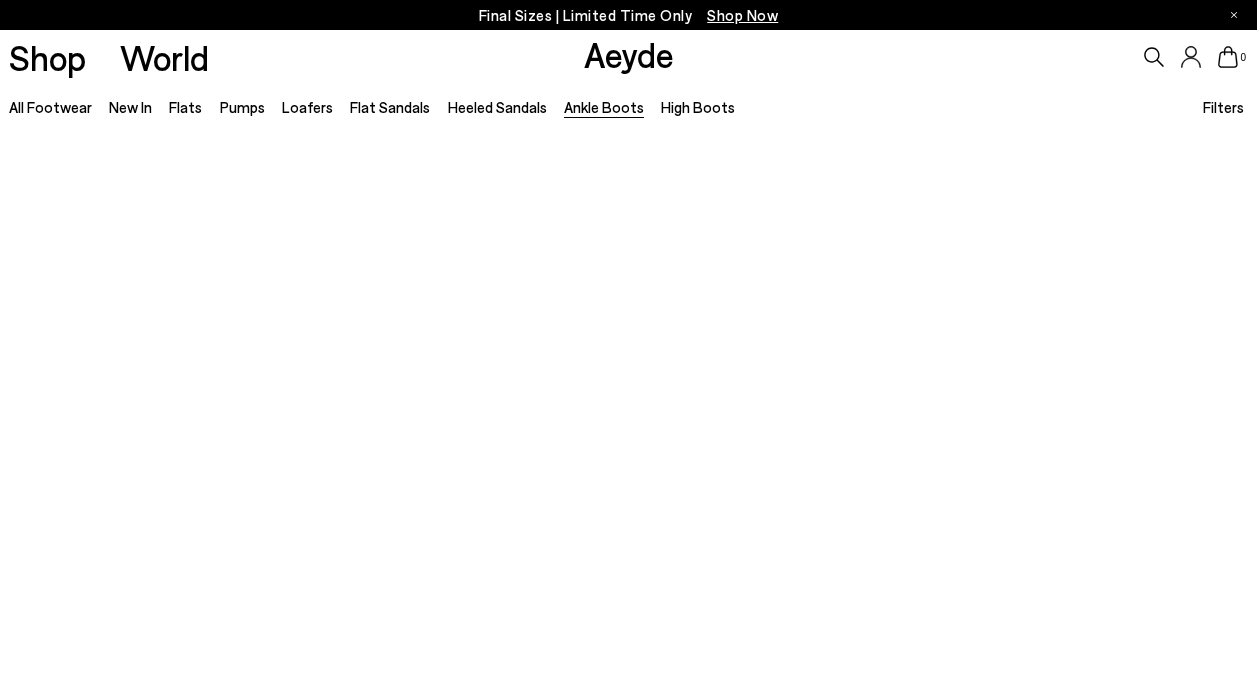 scroll, scrollTop: 0, scrollLeft: 0, axis: both 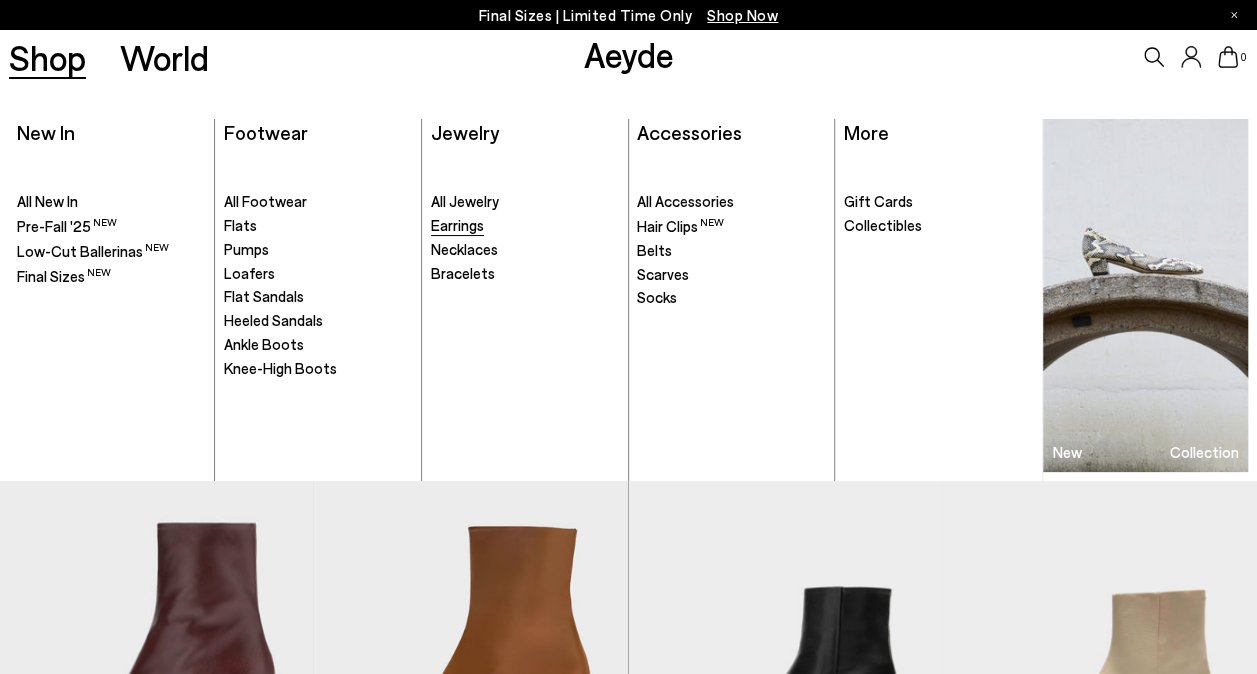 click on "Earrings" at bounding box center (457, 225) 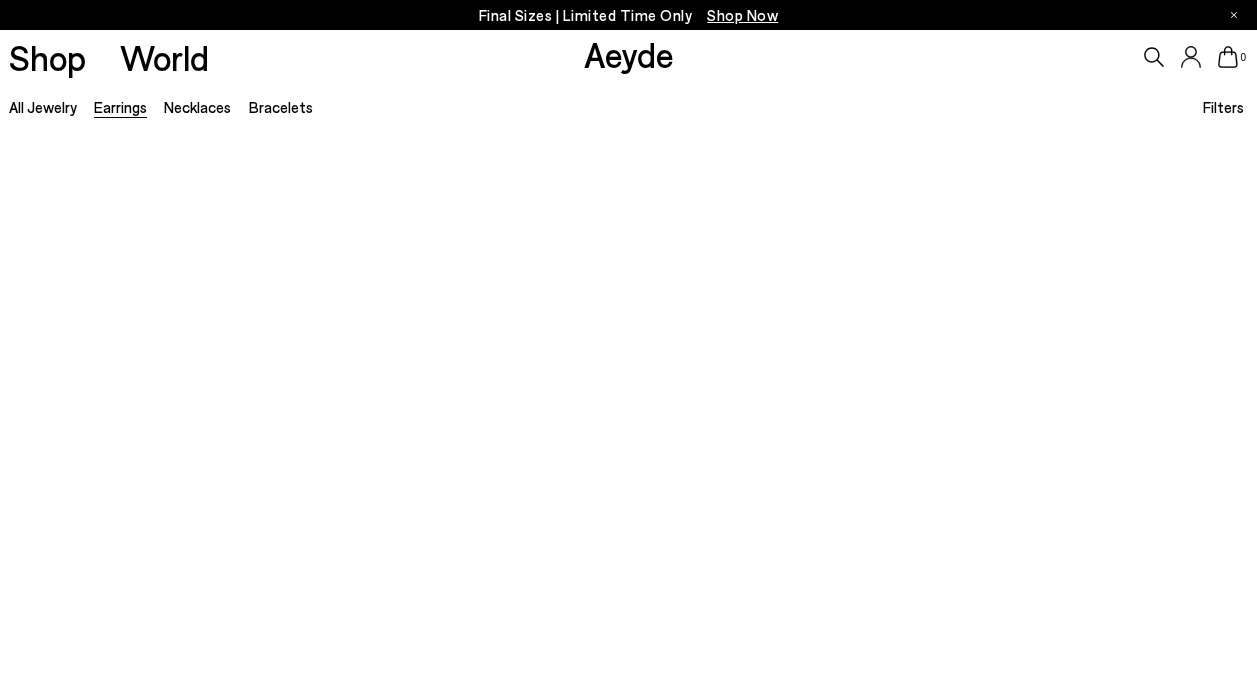 scroll, scrollTop: 0, scrollLeft: 0, axis: both 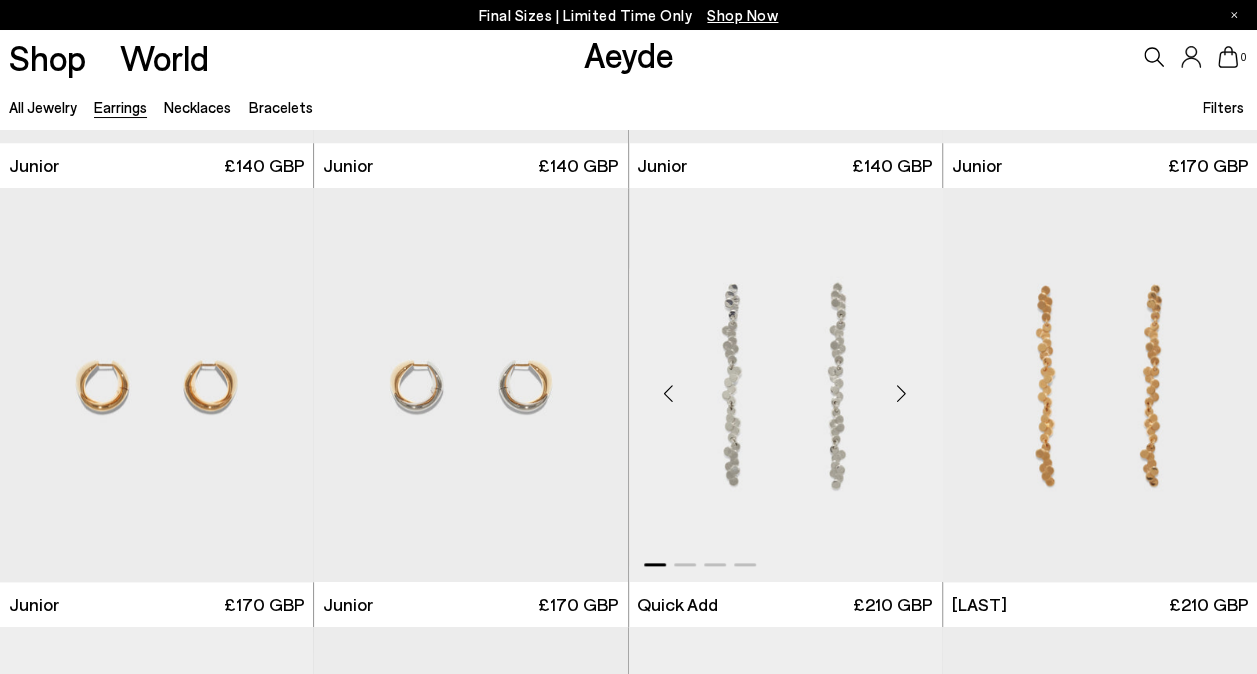 click at bounding box center [902, 393] 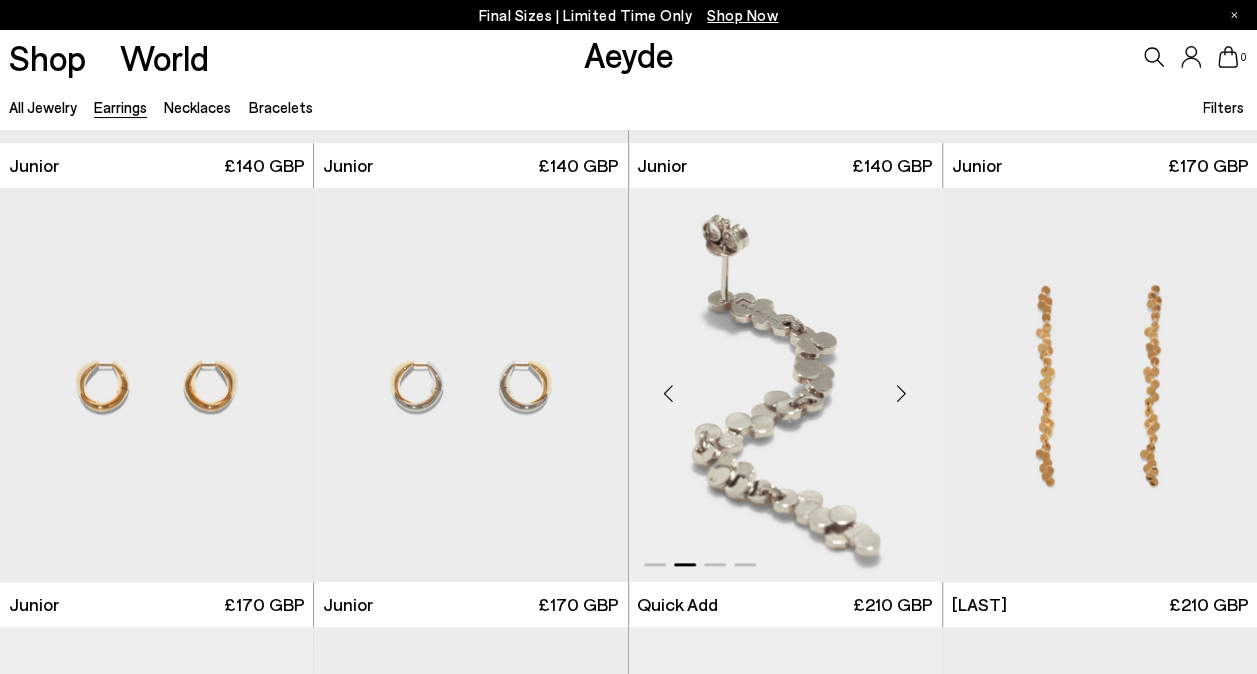 click at bounding box center (902, 393) 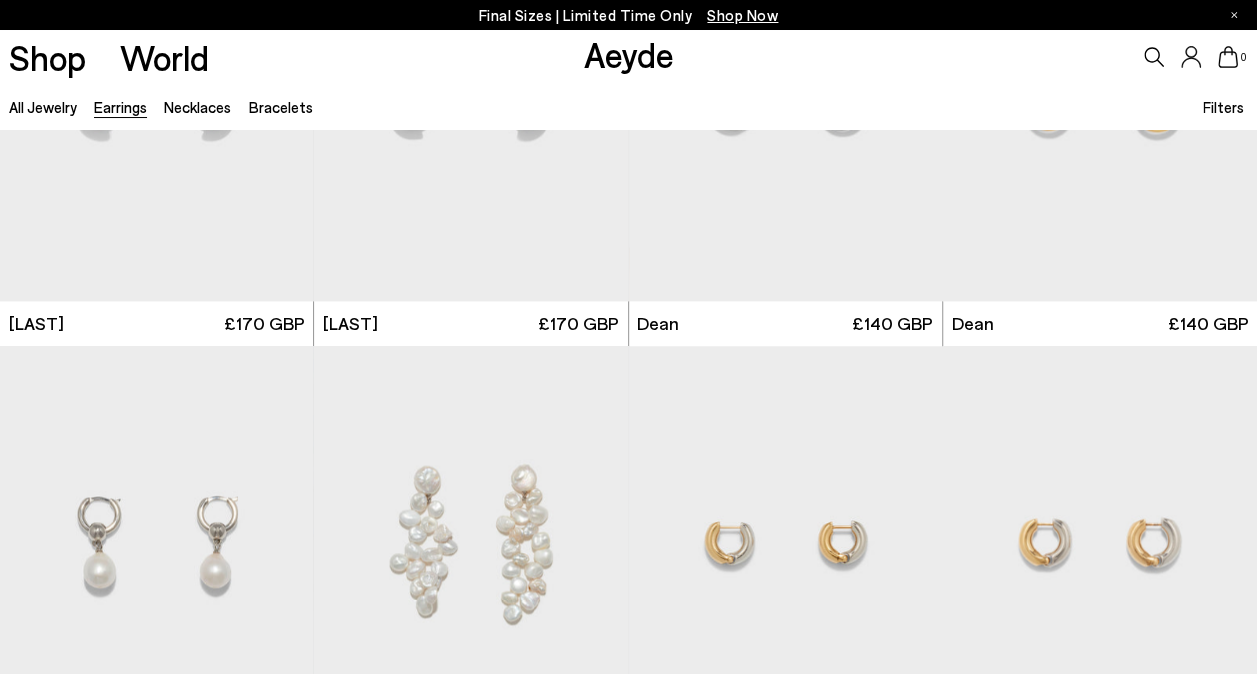 scroll, scrollTop: 5205, scrollLeft: 0, axis: vertical 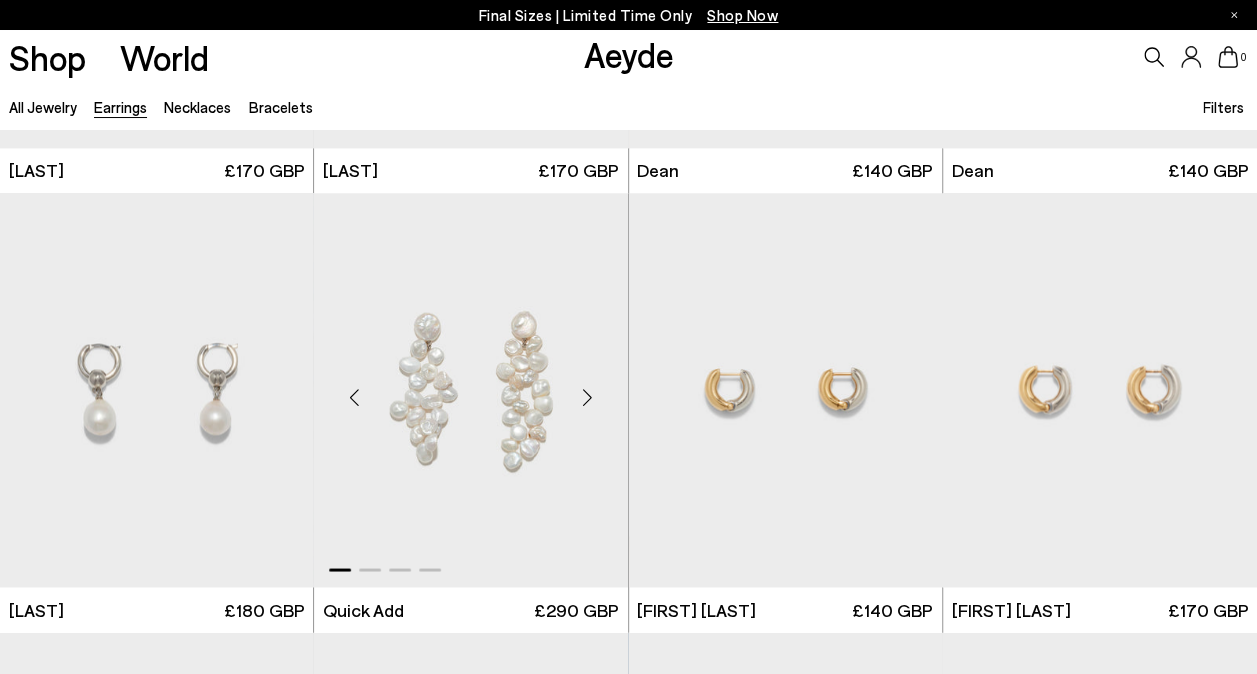 click at bounding box center (588, 398) 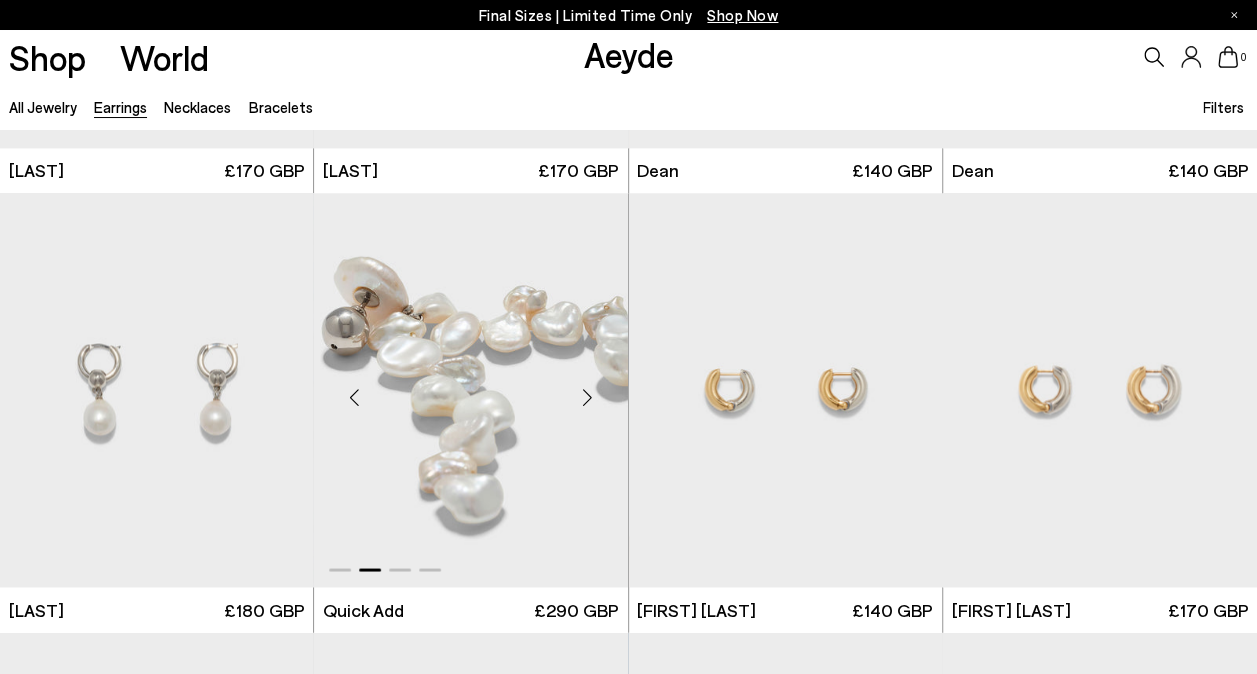click at bounding box center (588, 398) 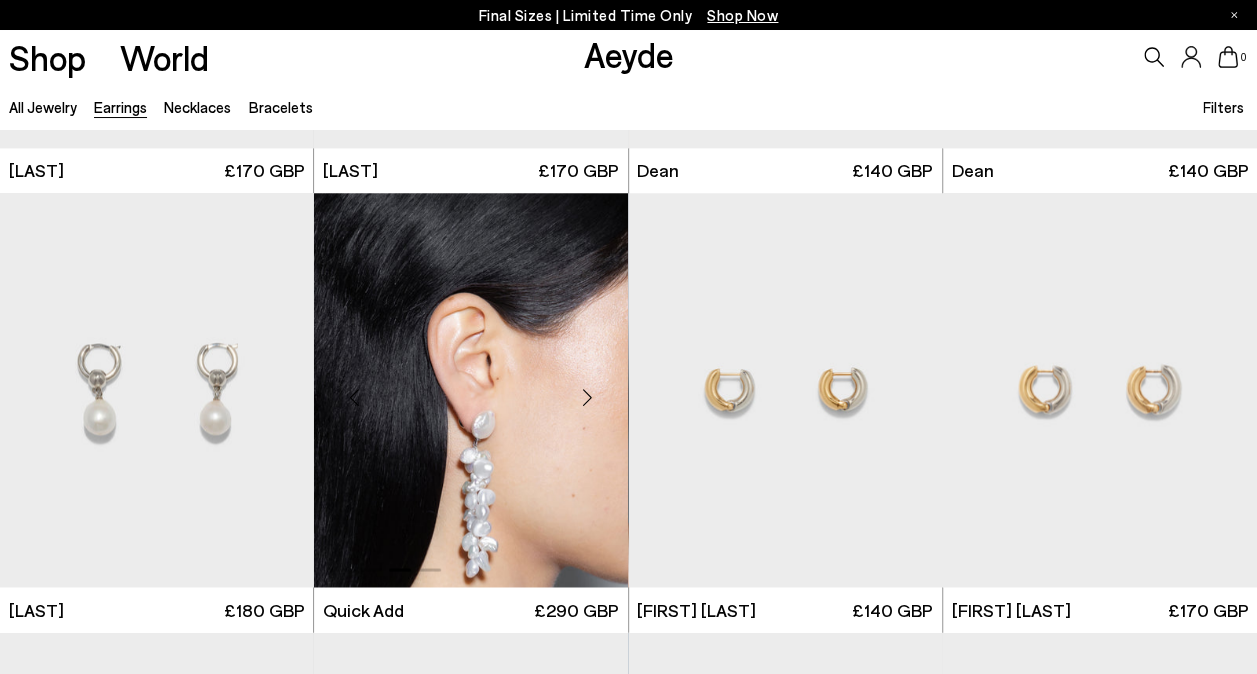 click at bounding box center (588, 398) 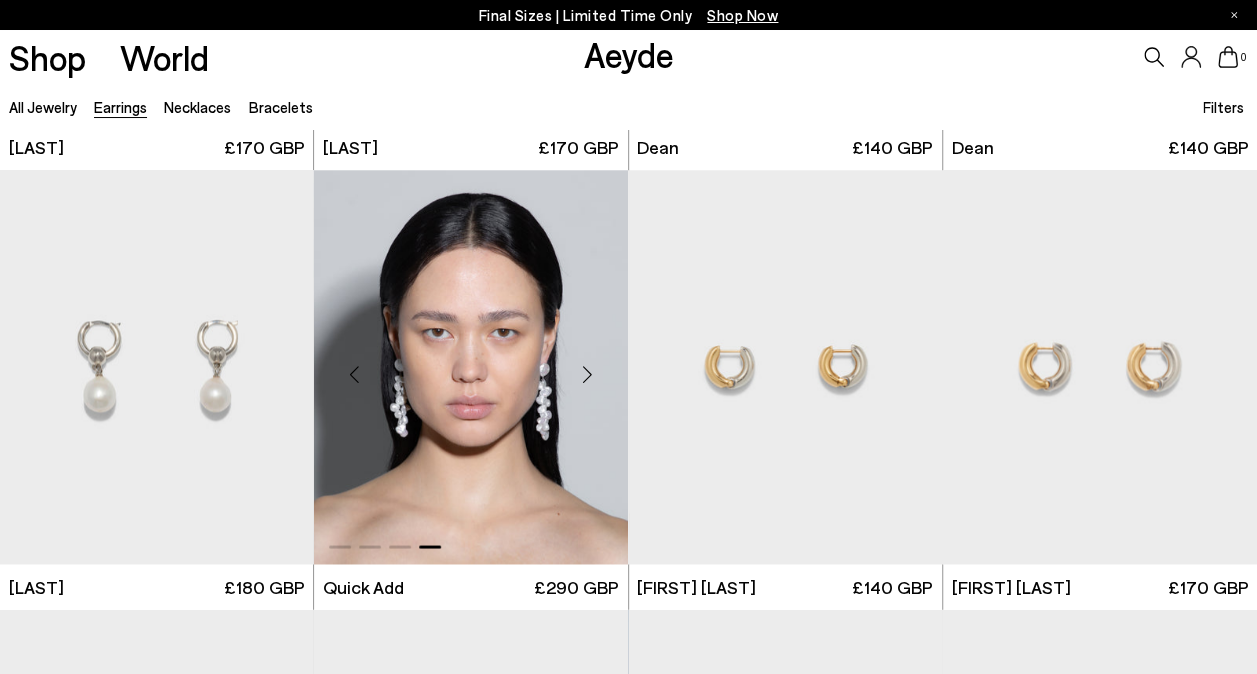 scroll, scrollTop: 5231, scrollLeft: 0, axis: vertical 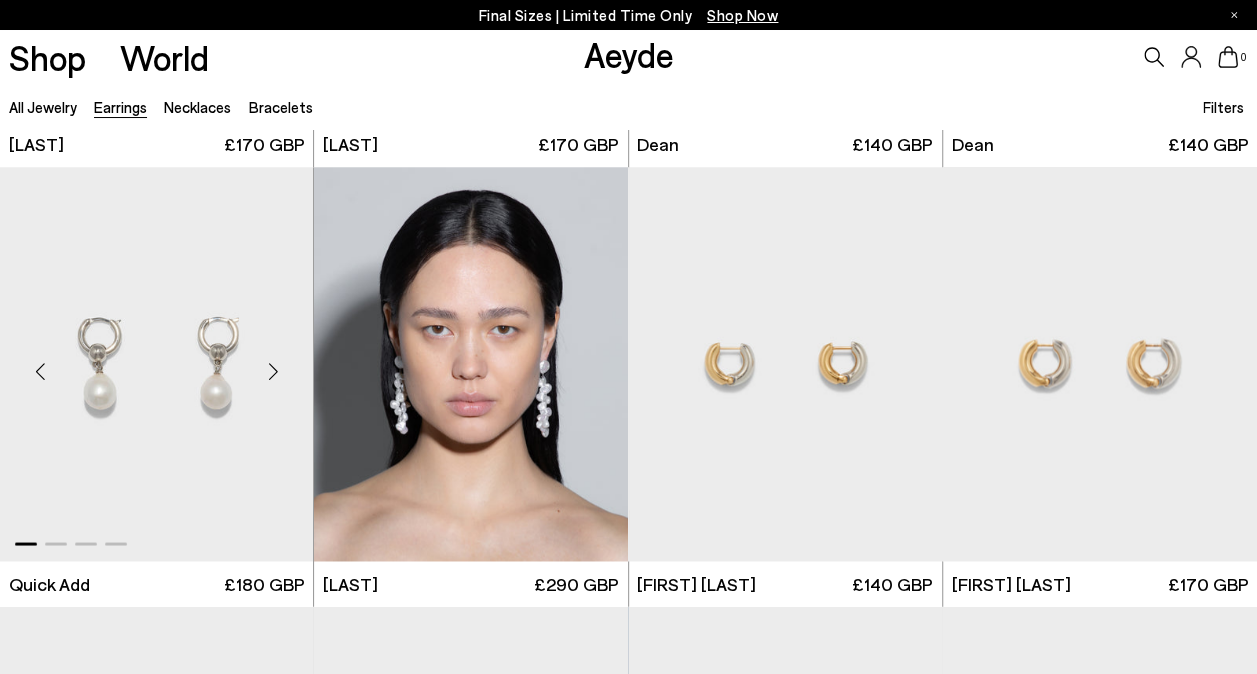 click at bounding box center [273, 372] 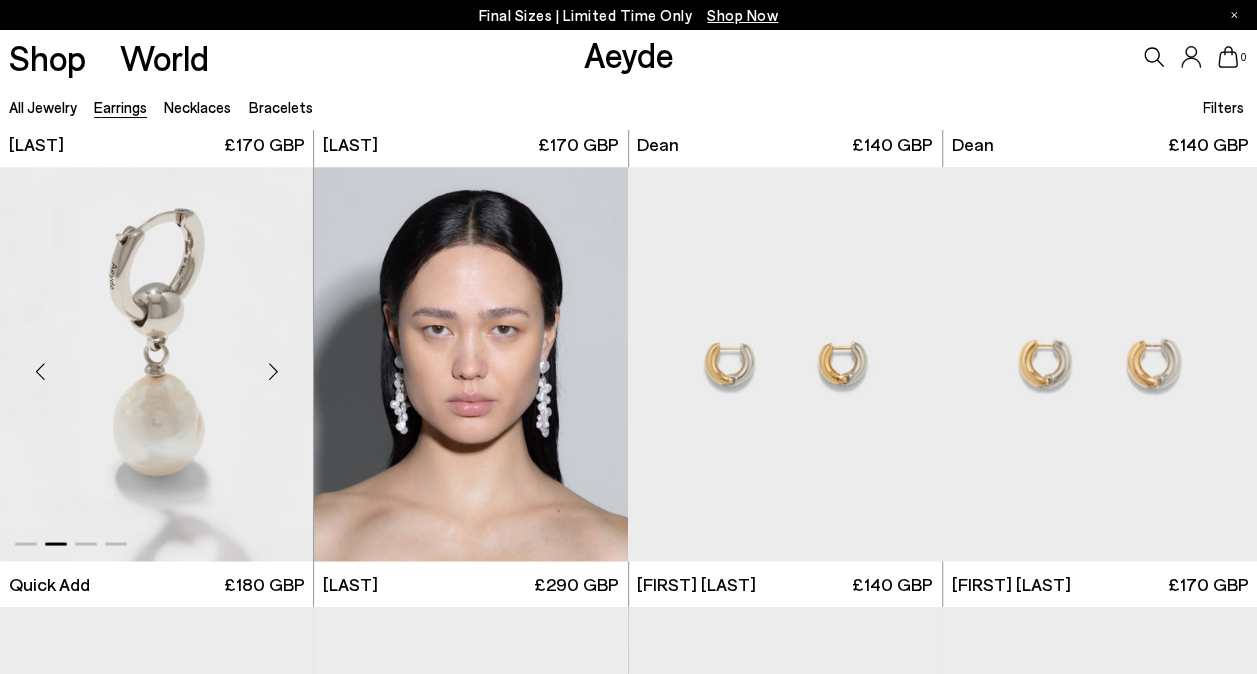 click at bounding box center [273, 372] 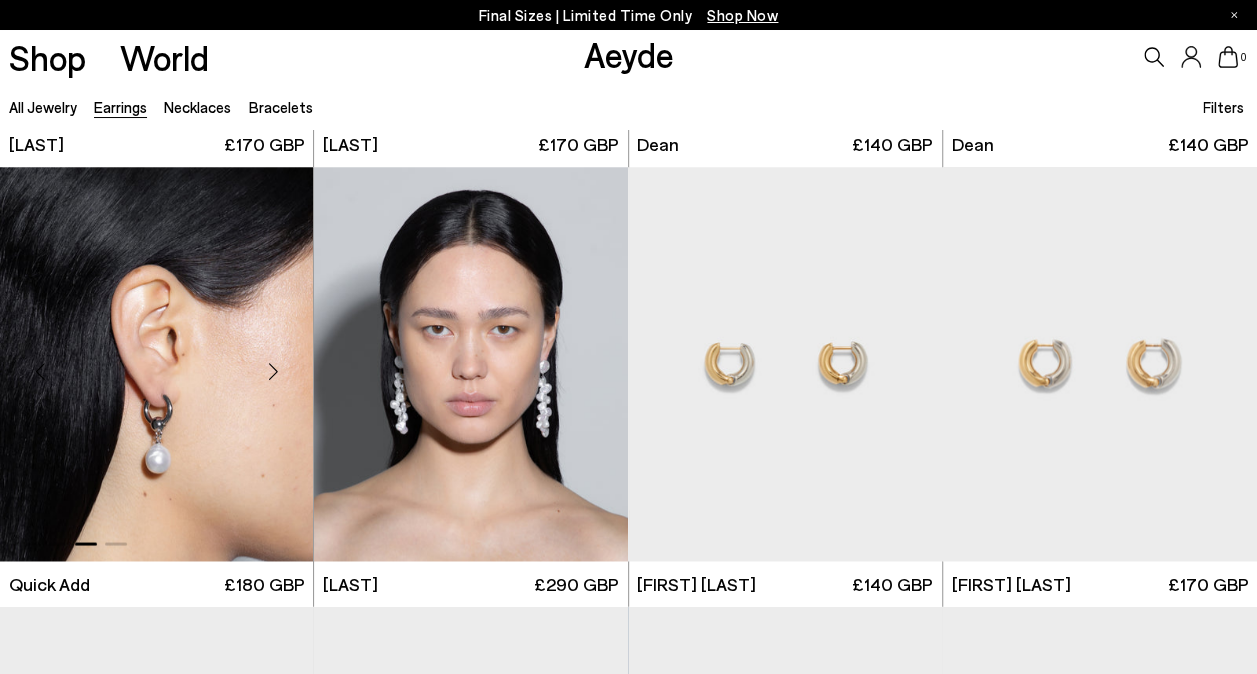 click at bounding box center [273, 372] 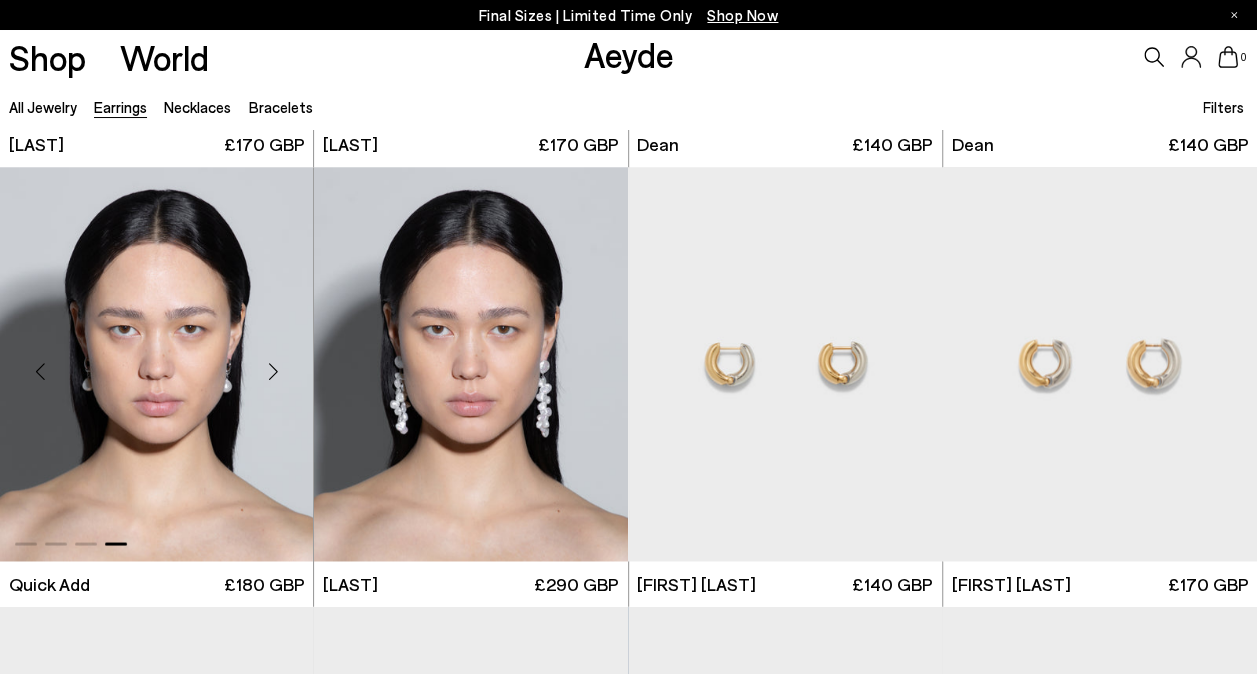 click at bounding box center [273, 372] 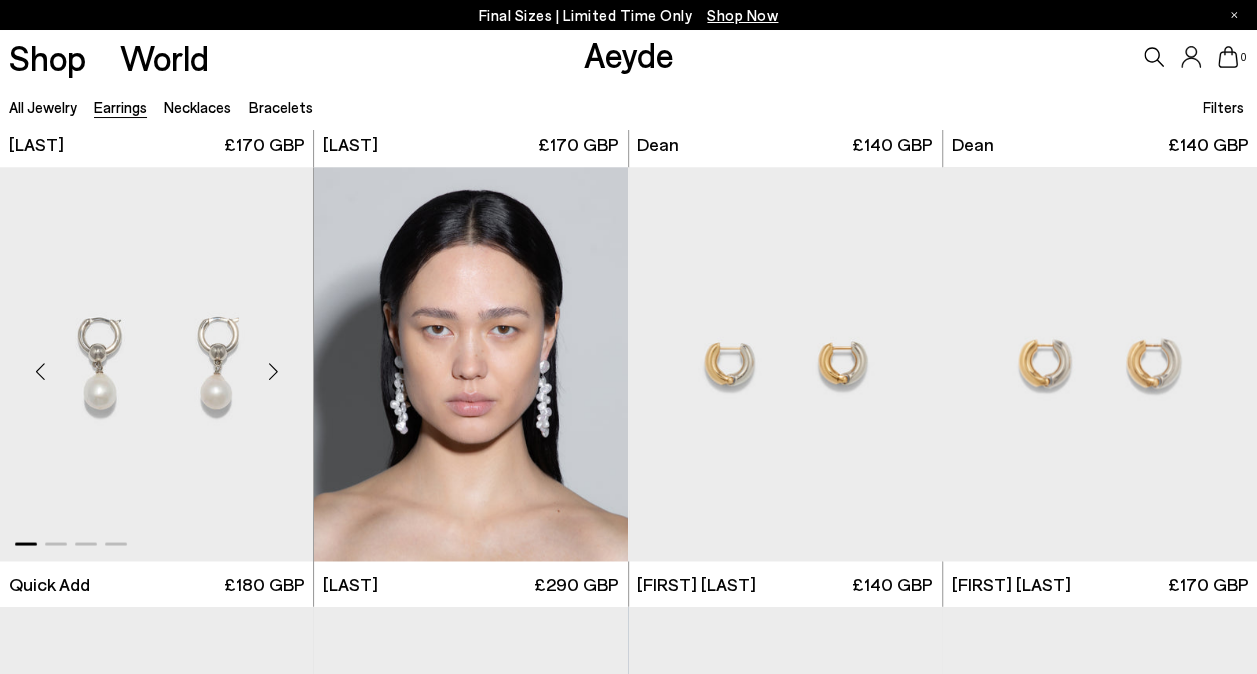 click at bounding box center [273, 372] 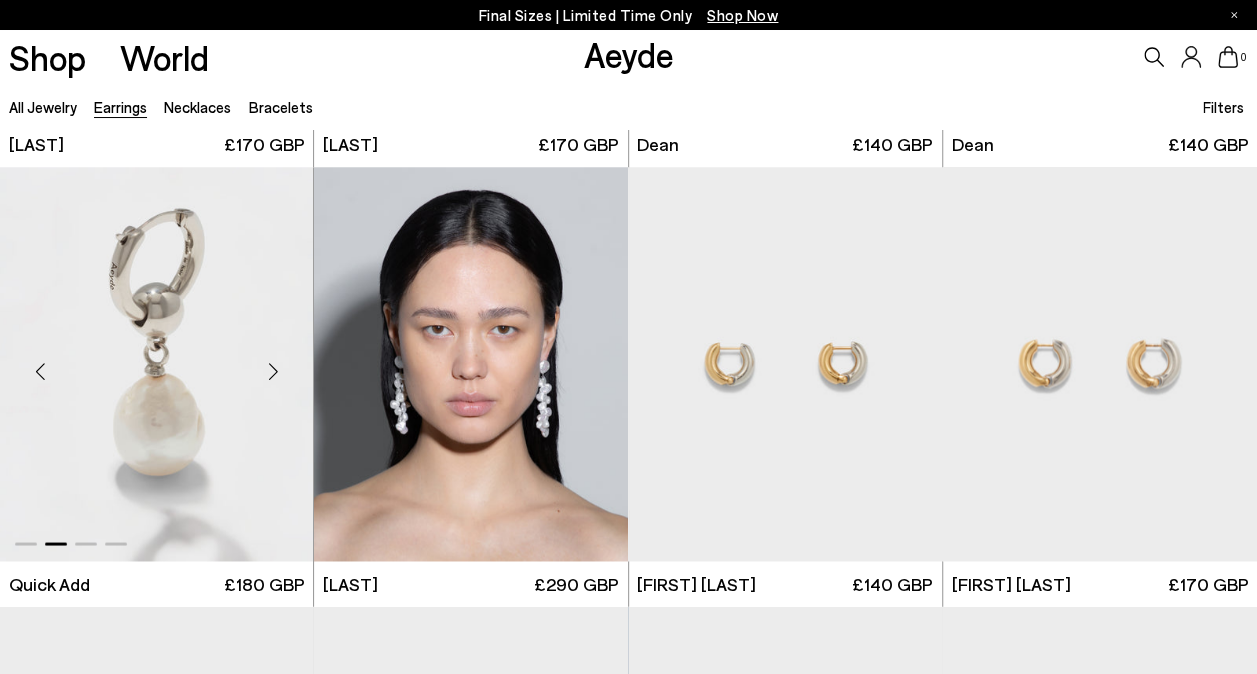 click at bounding box center (273, 372) 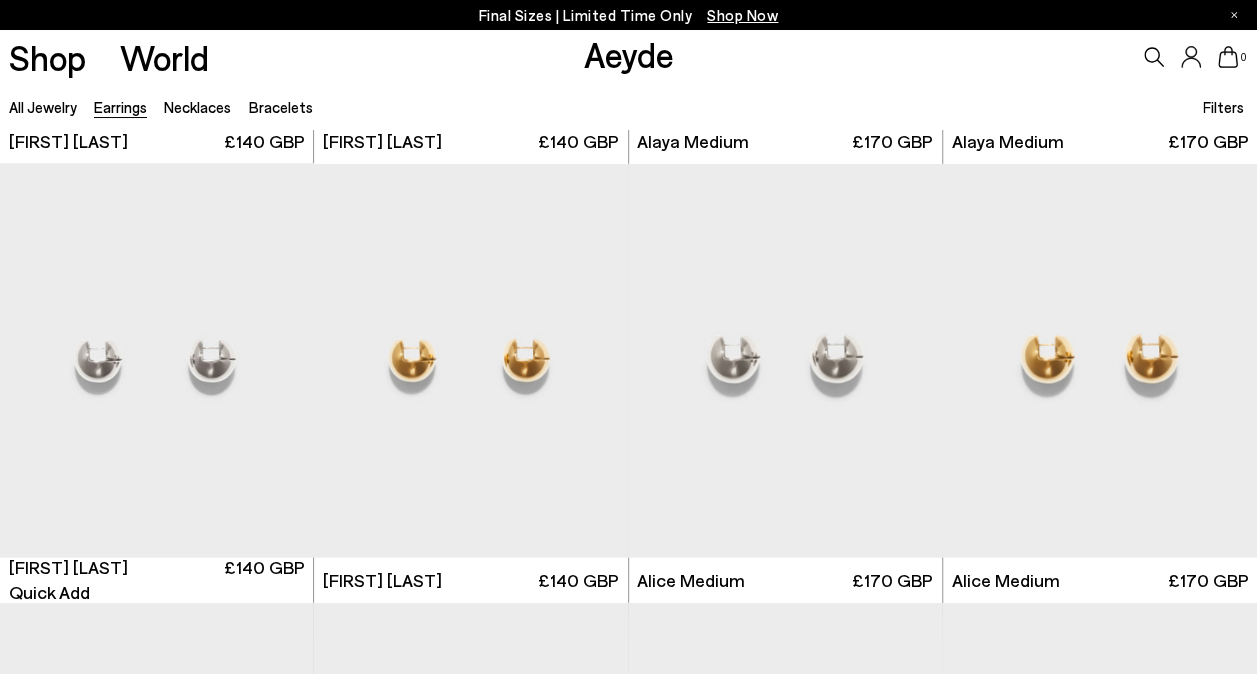 scroll, scrollTop: 6113, scrollLeft: 0, axis: vertical 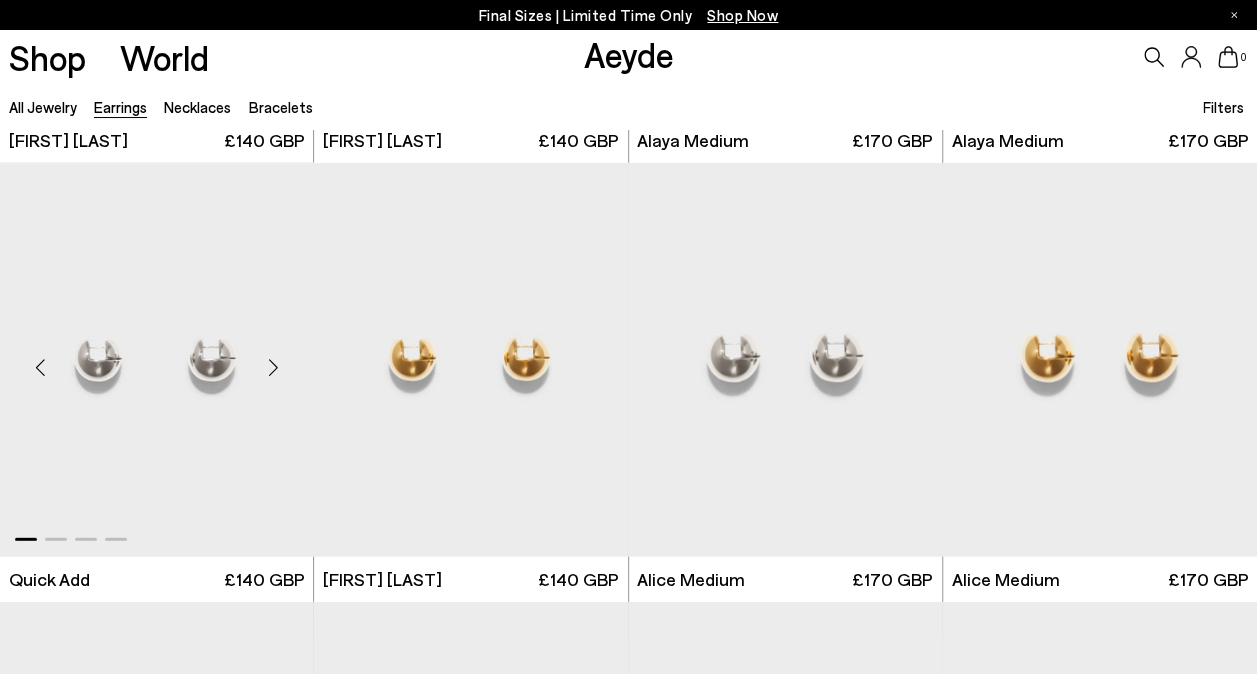 click at bounding box center (273, 368) 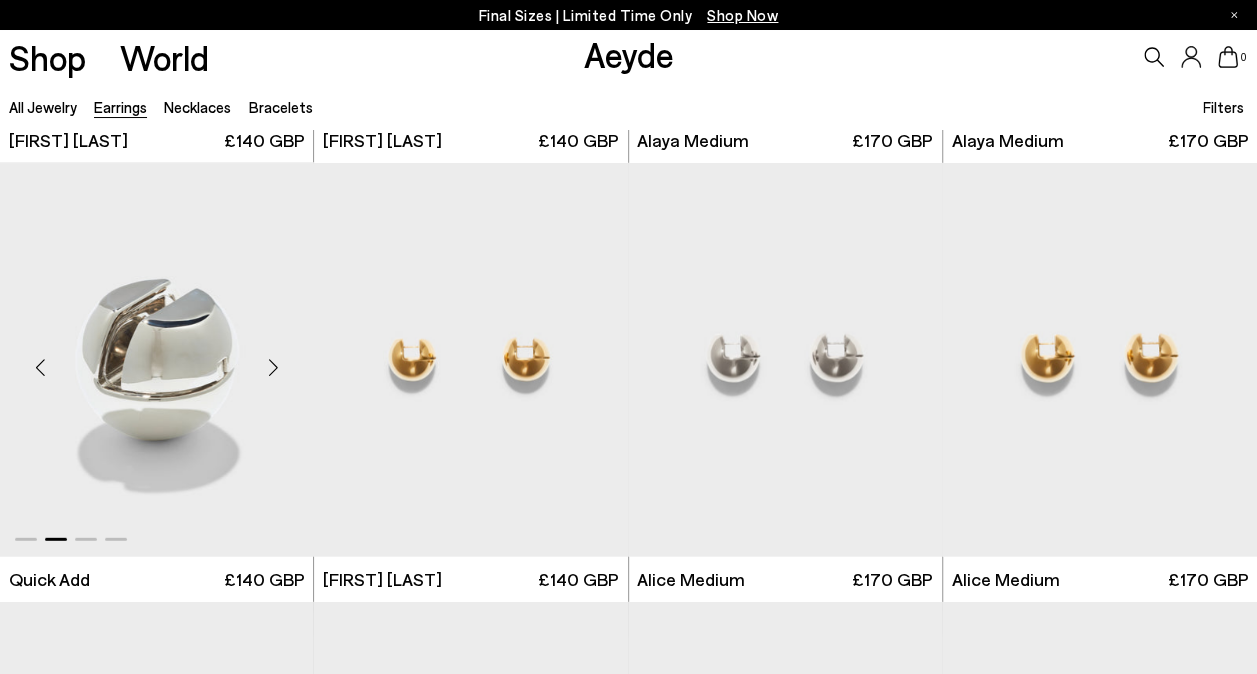 click at bounding box center [273, 368] 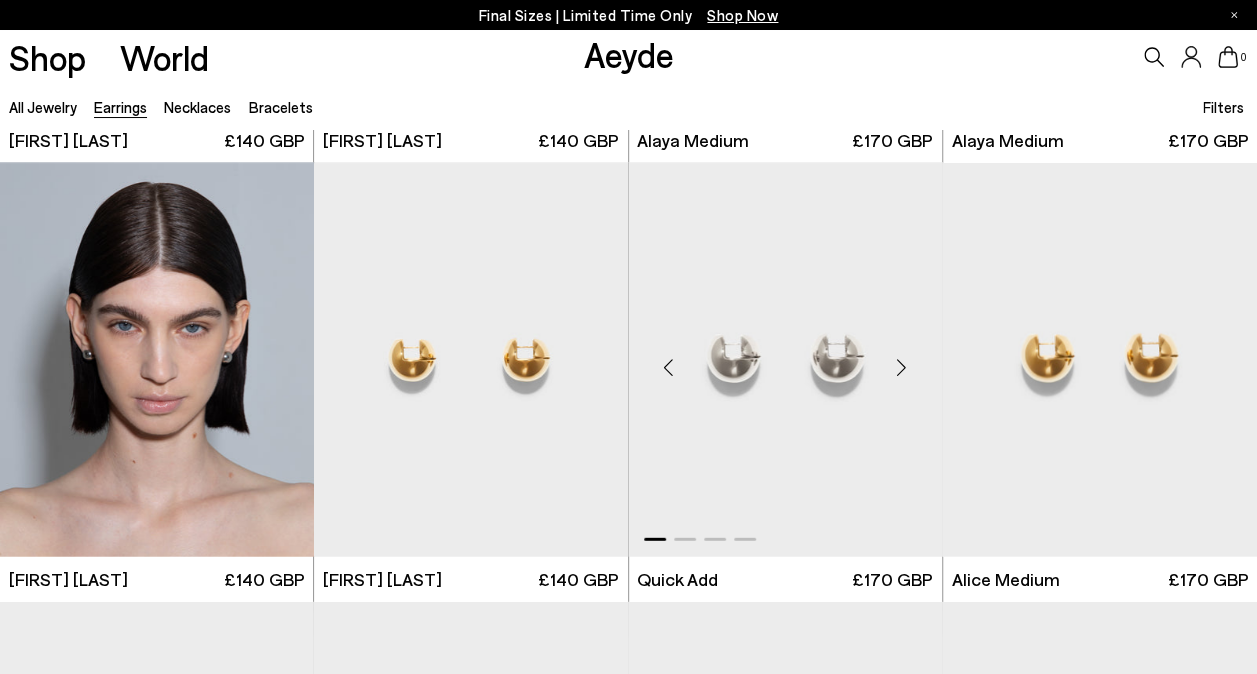 click at bounding box center [902, 368] 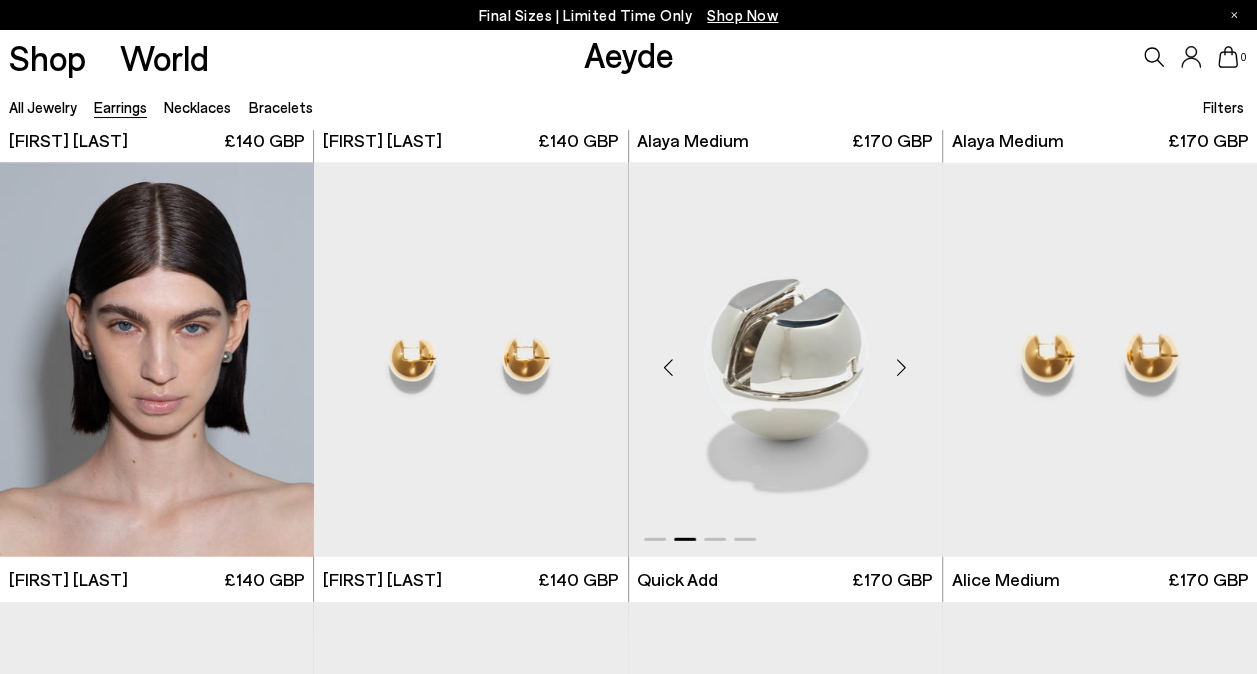 click at bounding box center [902, 368] 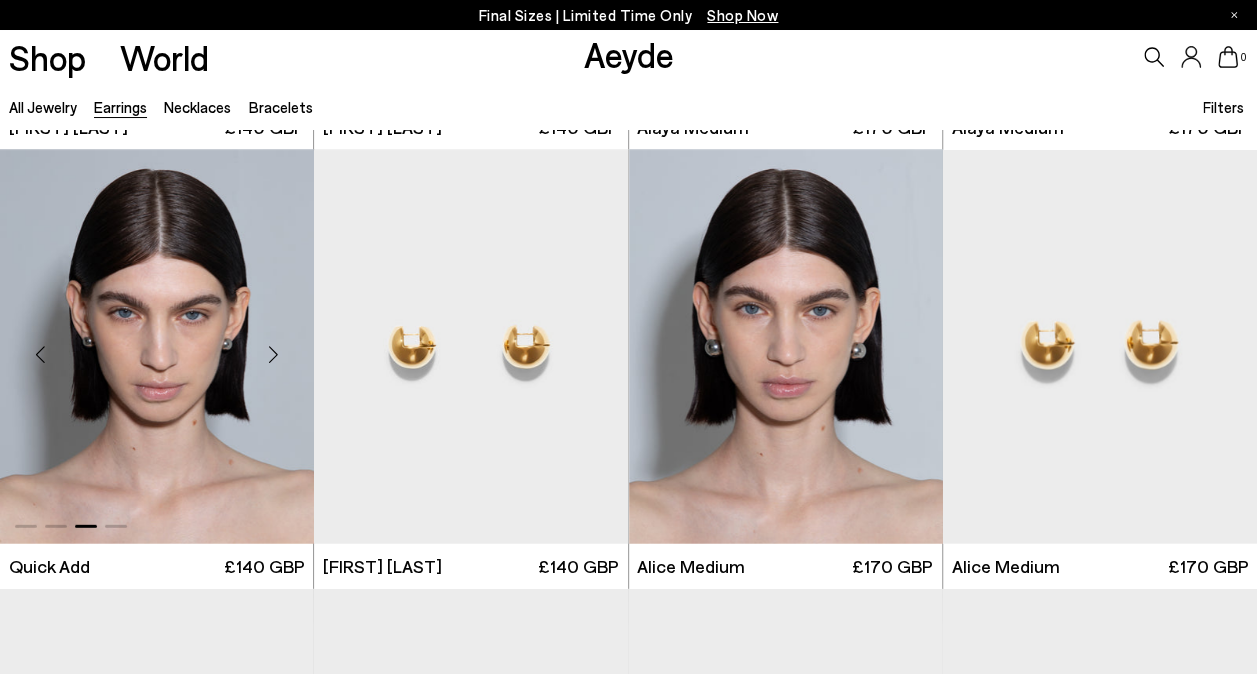 scroll, scrollTop: 6127, scrollLeft: 0, axis: vertical 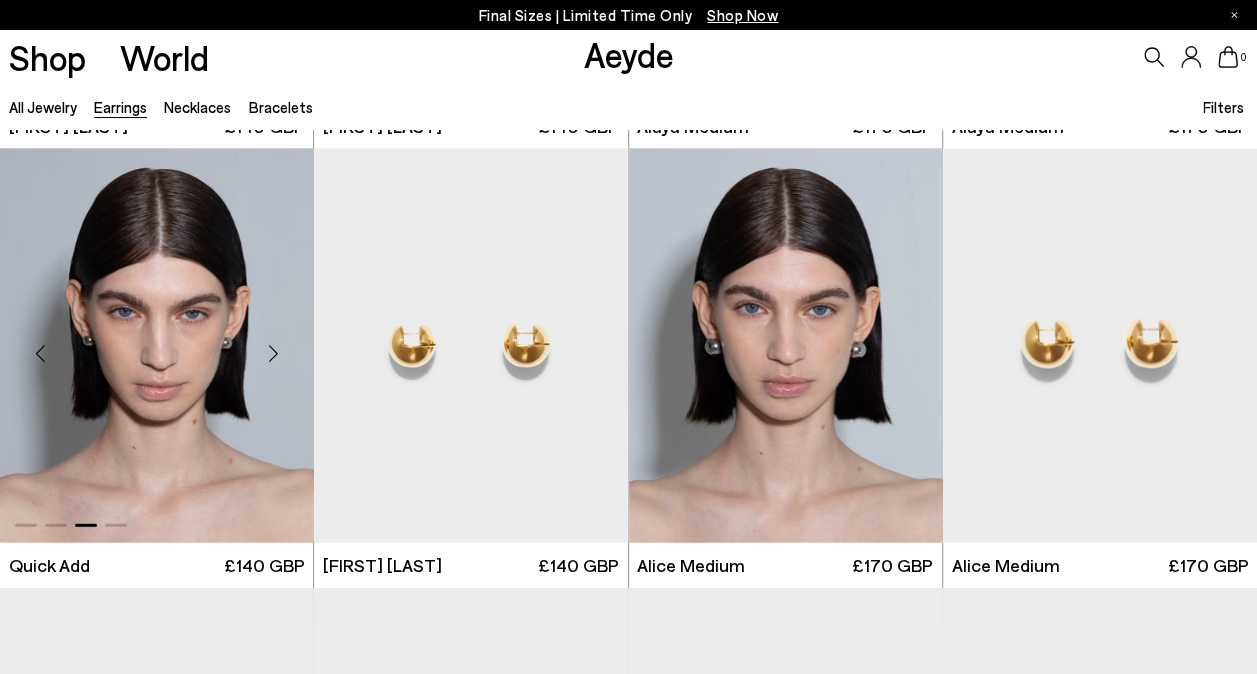 click at bounding box center [273, 354] 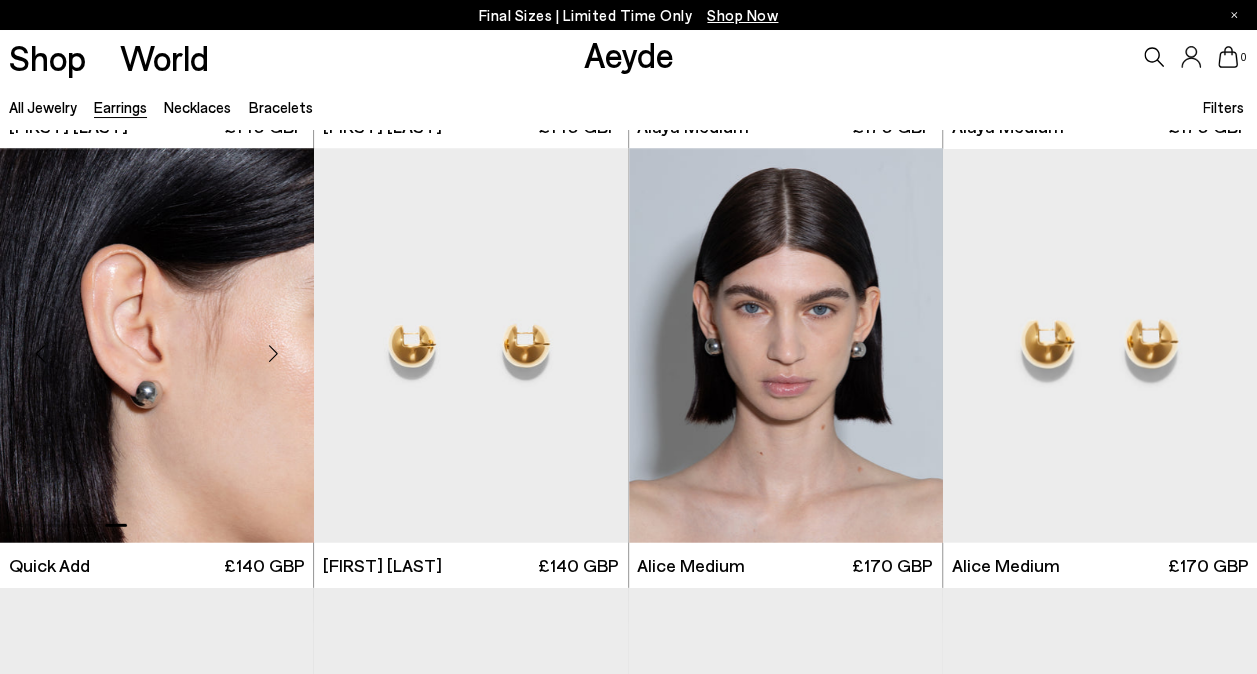 click at bounding box center [273, 354] 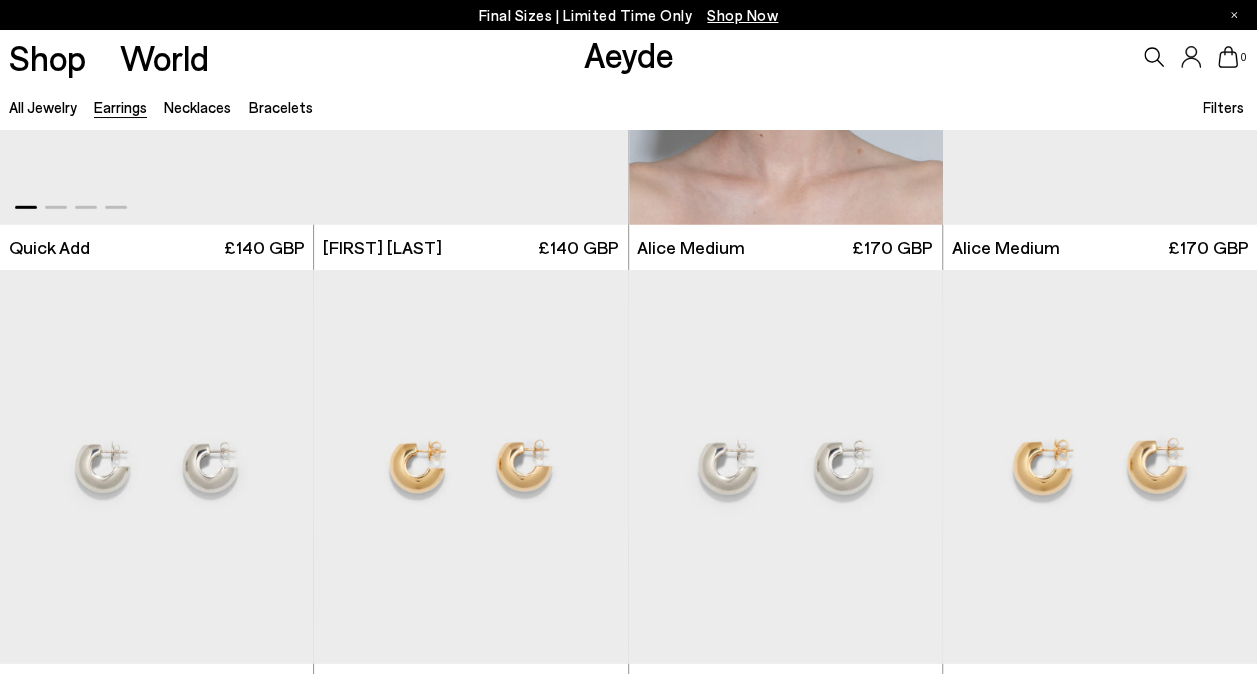 scroll, scrollTop: 6584, scrollLeft: 0, axis: vertical 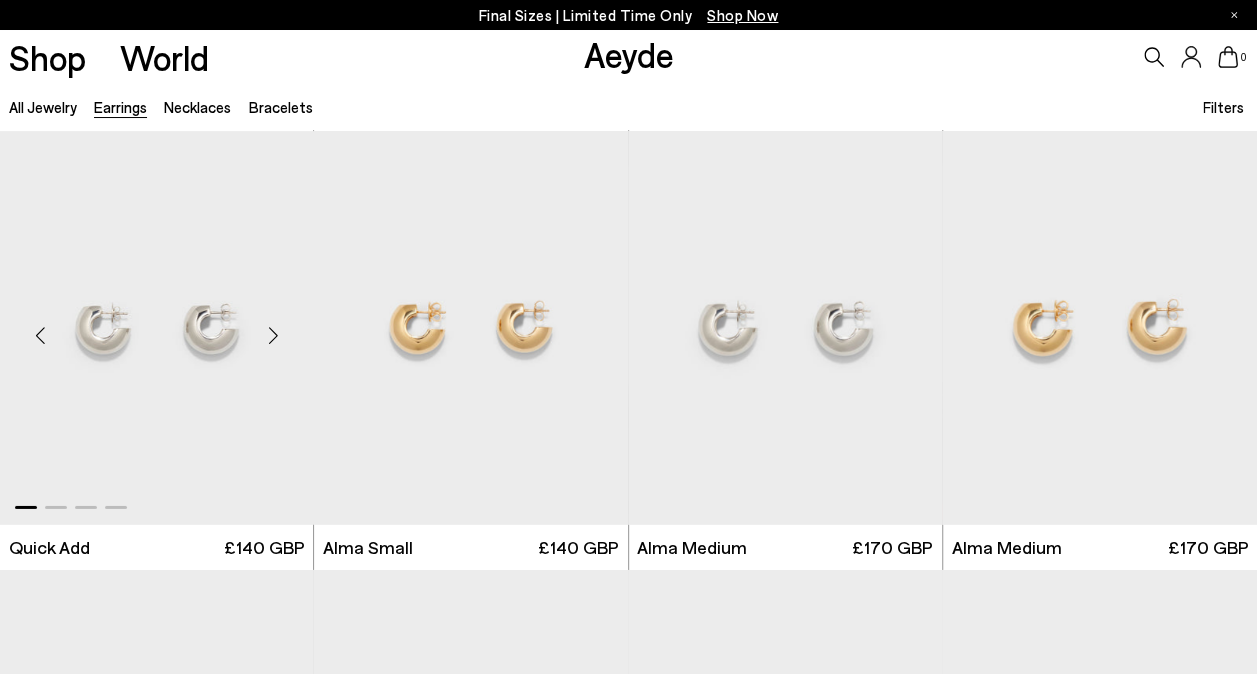 click at bounding box center [273, 336] 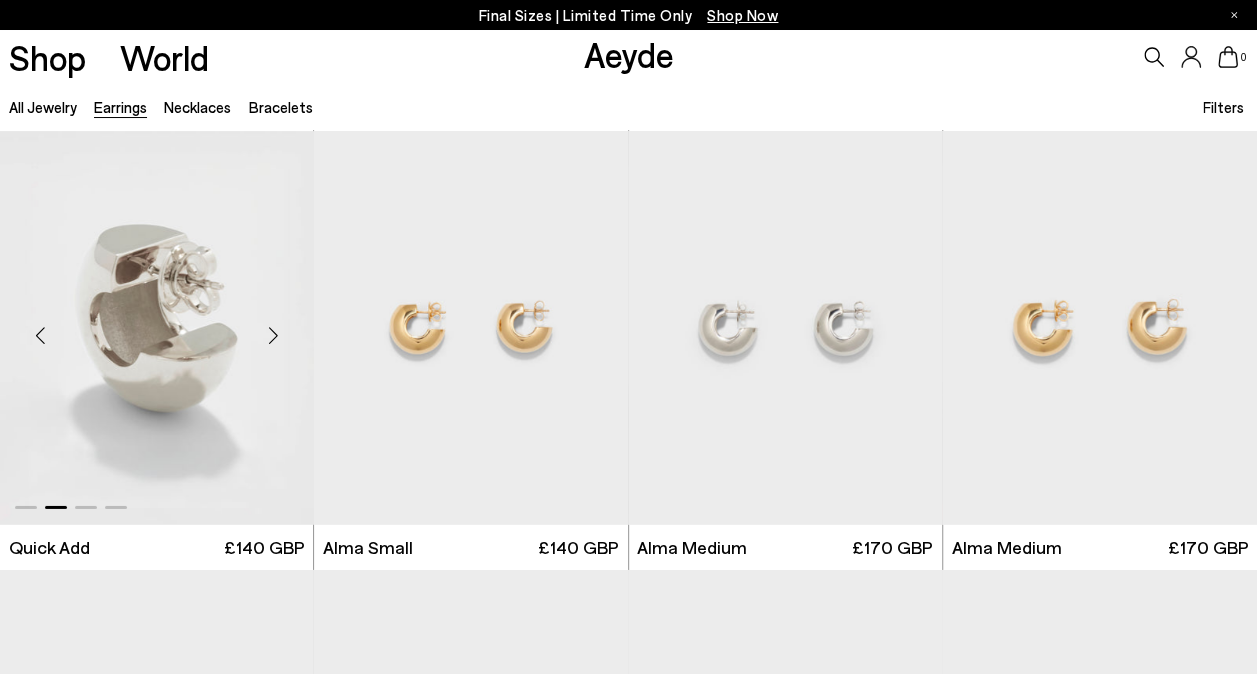 click at bounding box center (273, 336) 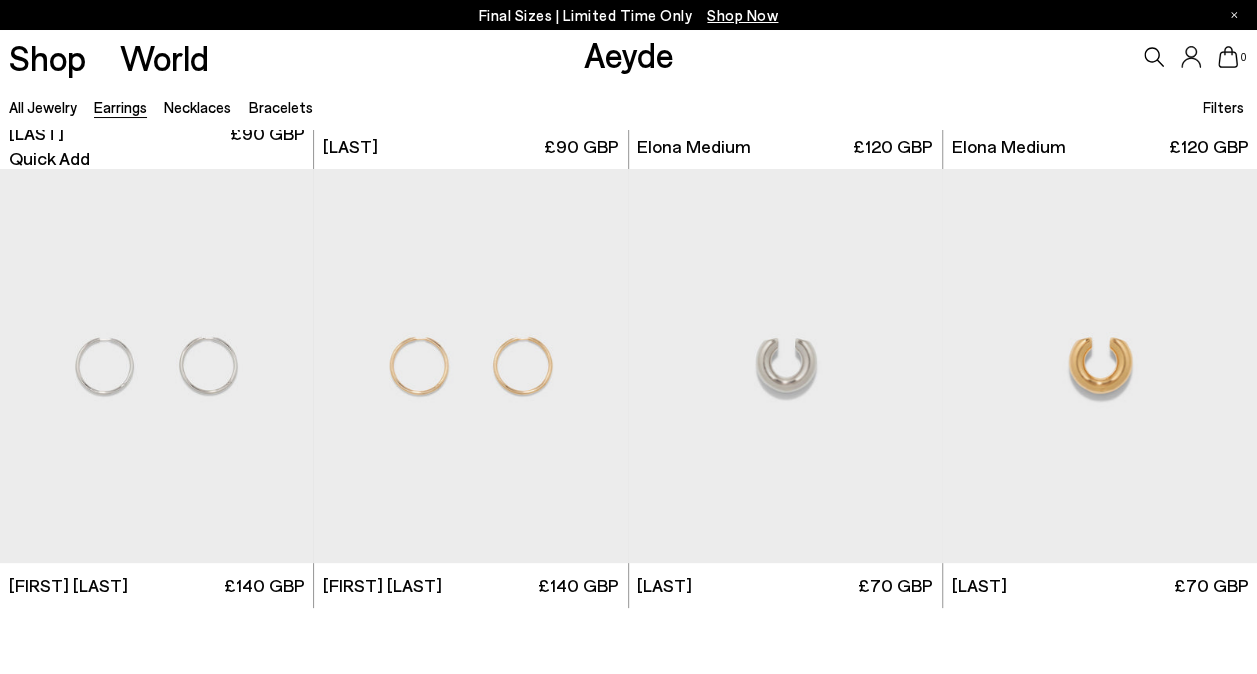 scroll, scrollTop: 7453, scrollLeft: 0, axis: vertical 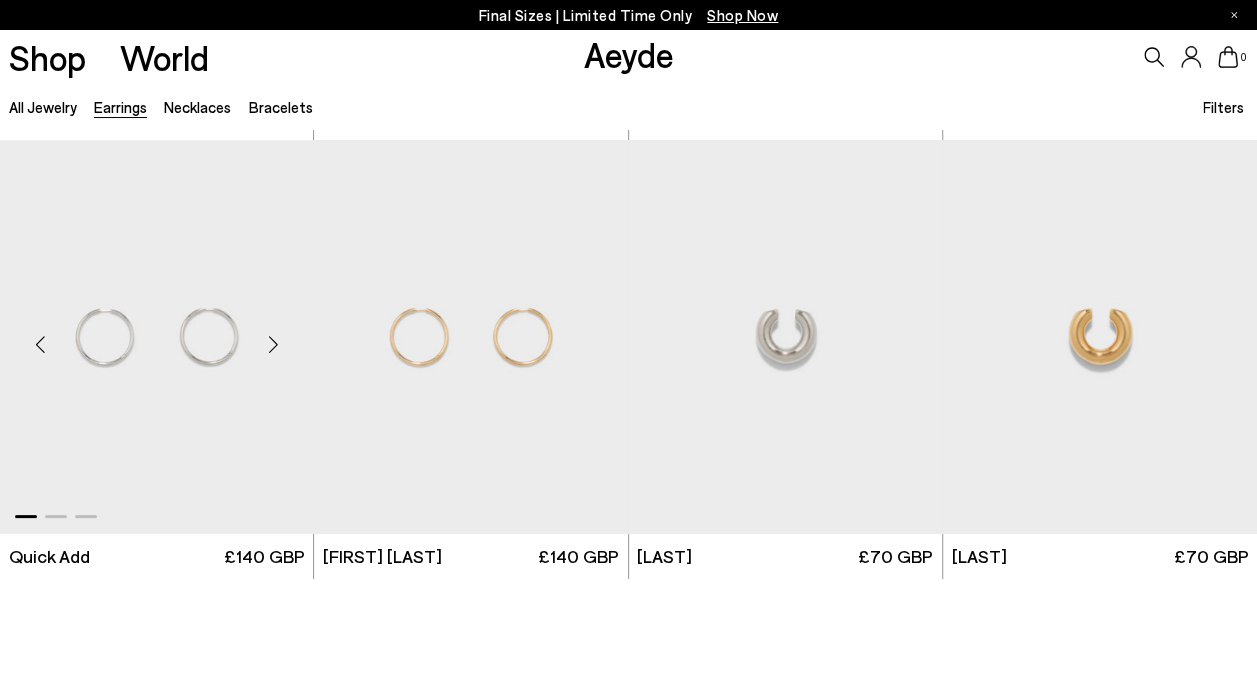 click at bounding box center (273, 345) 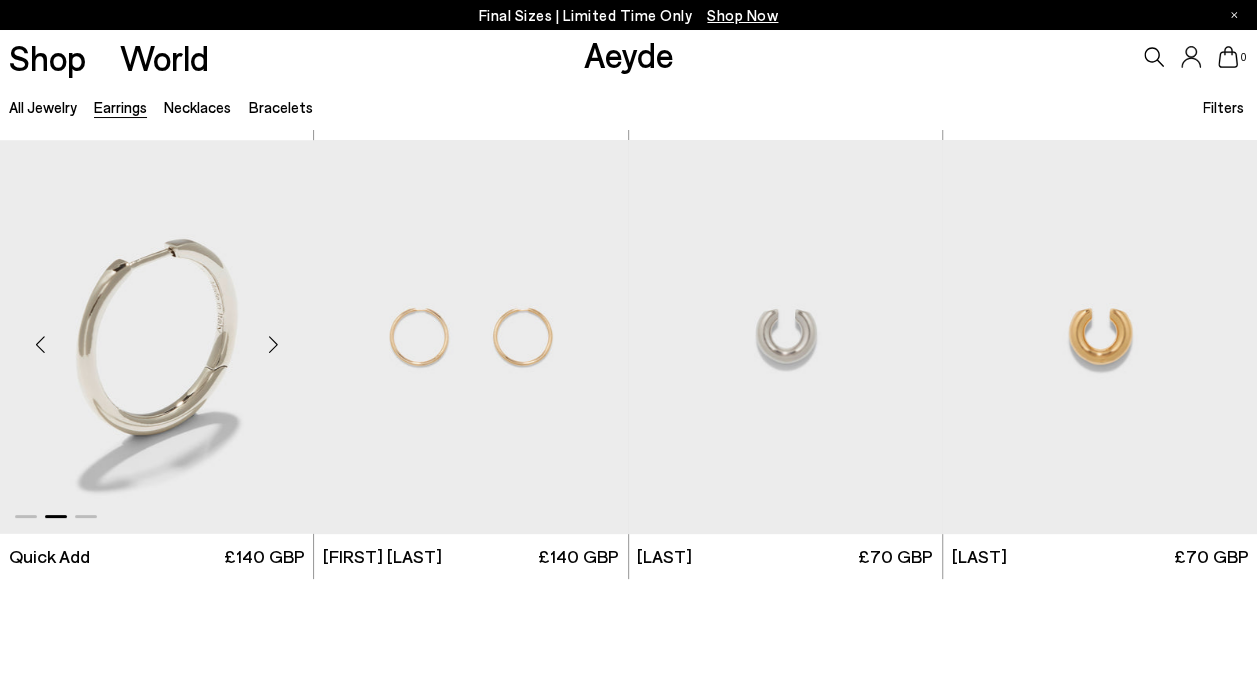 click at bounding box center [273, 345] 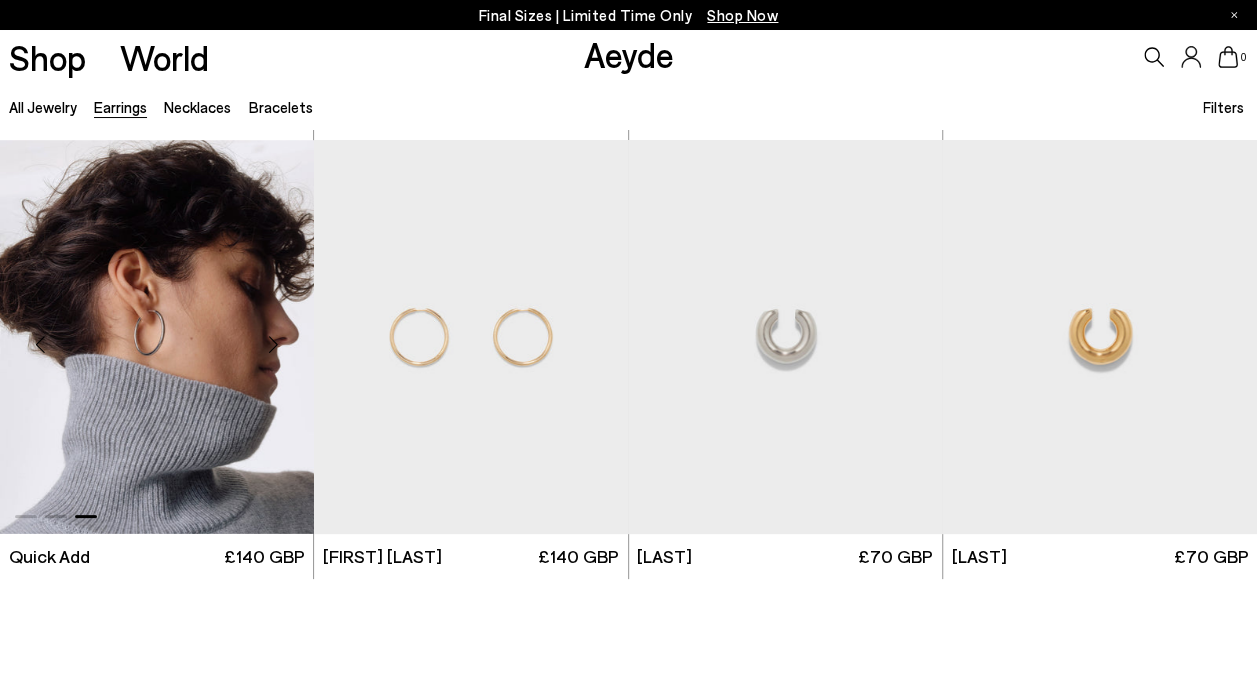 click at bounding box center [273, 345] 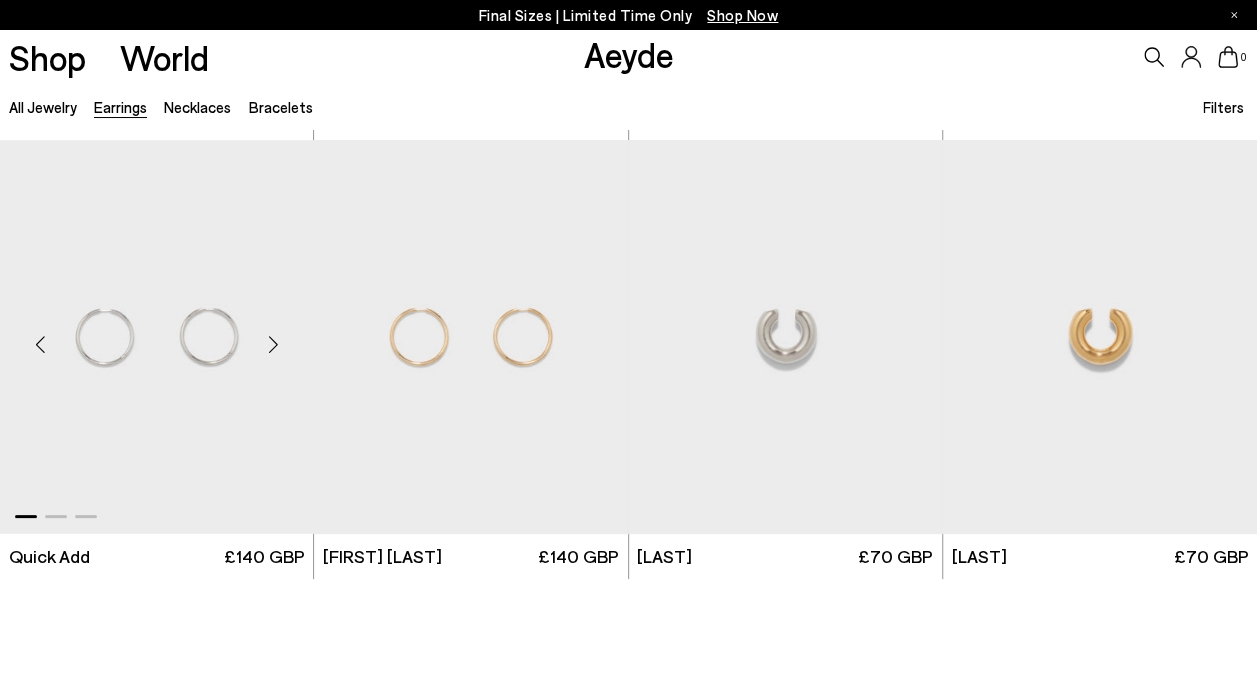 click at bounding box center (273, 345) 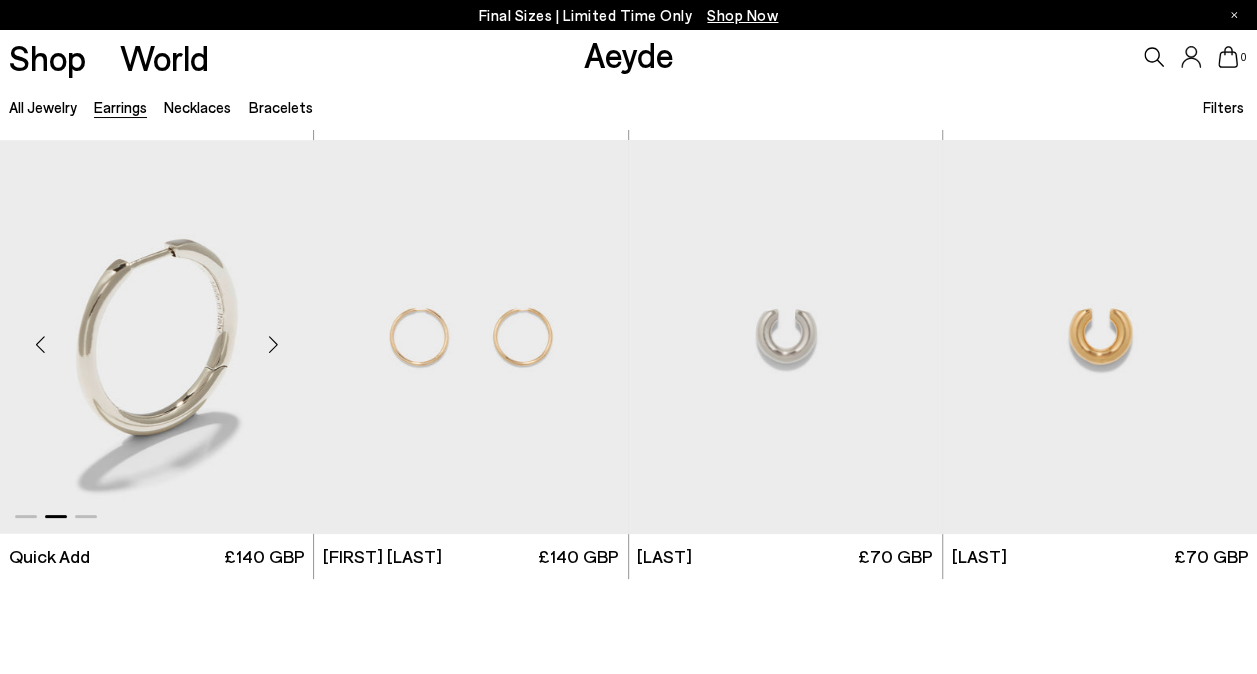 click at bounding box center (273, 345) 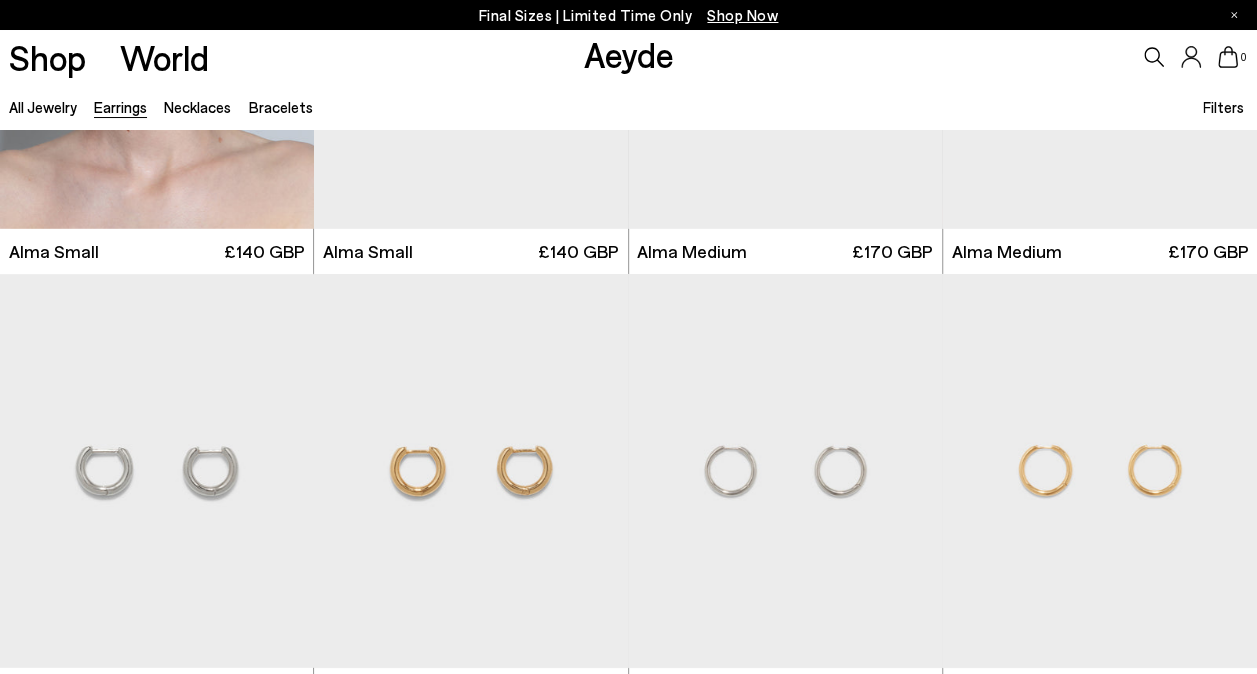 scroll, scrollTop: 6882, scrollLeft: 0, axis: vertical 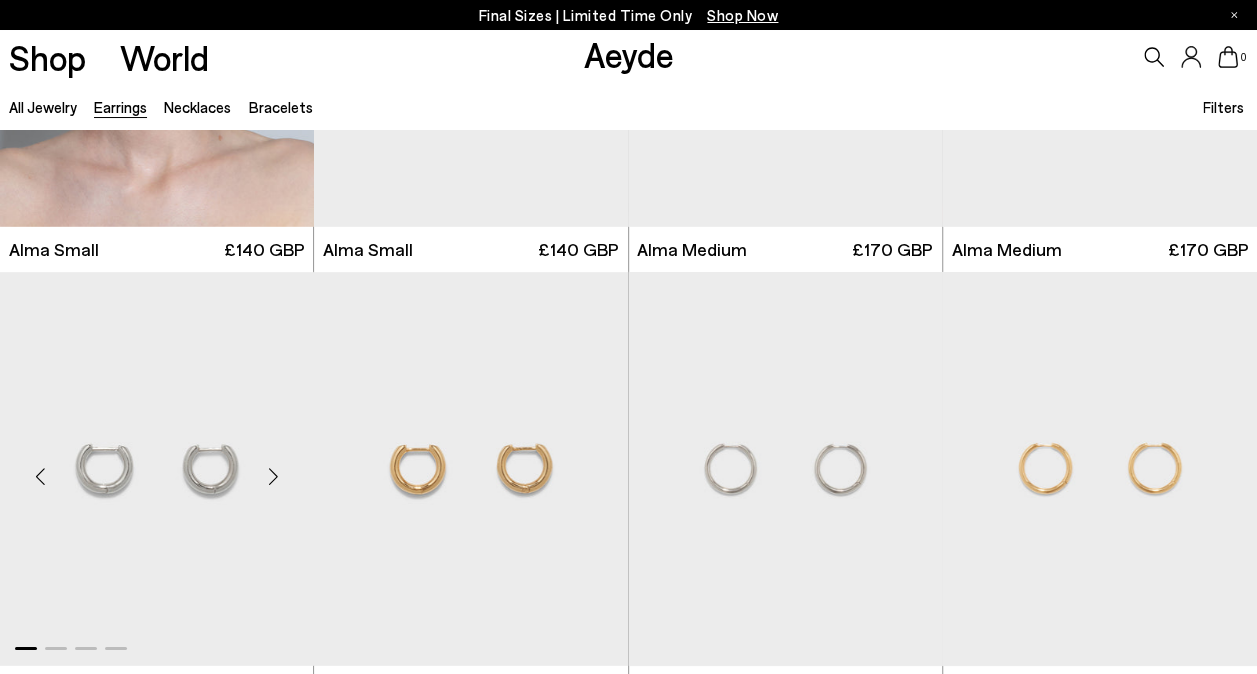 click at bounding box center [273, 477] 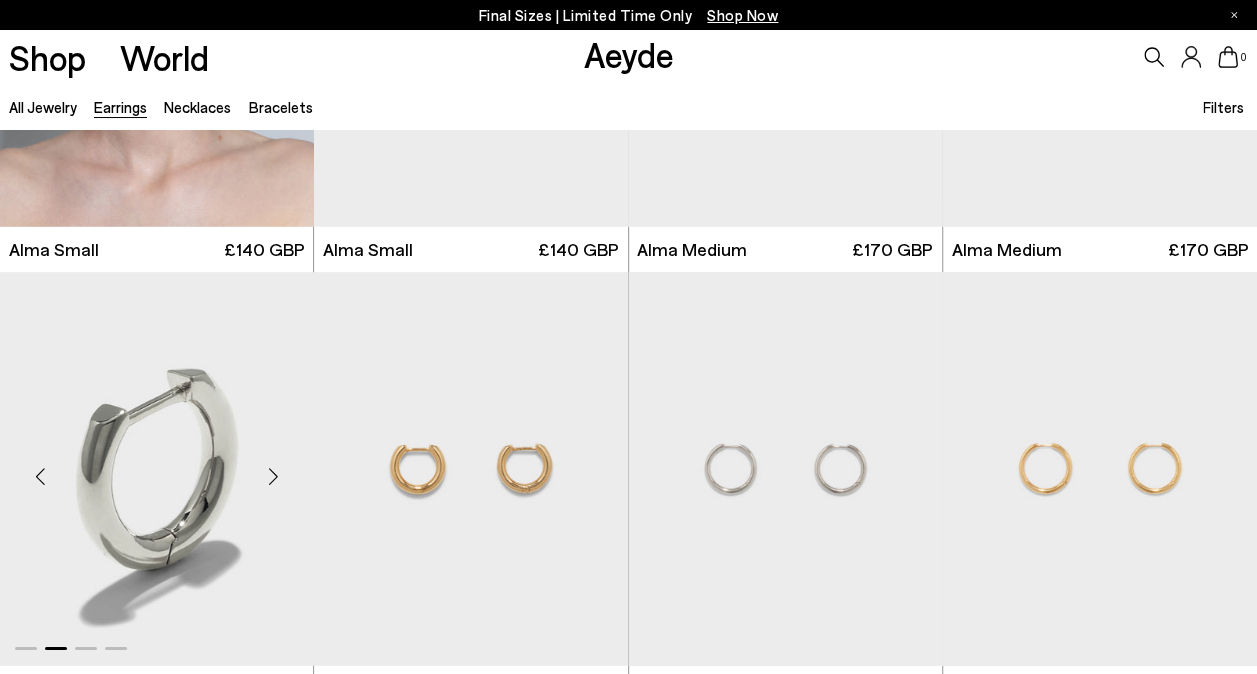 click at bounding box center (273, 477) 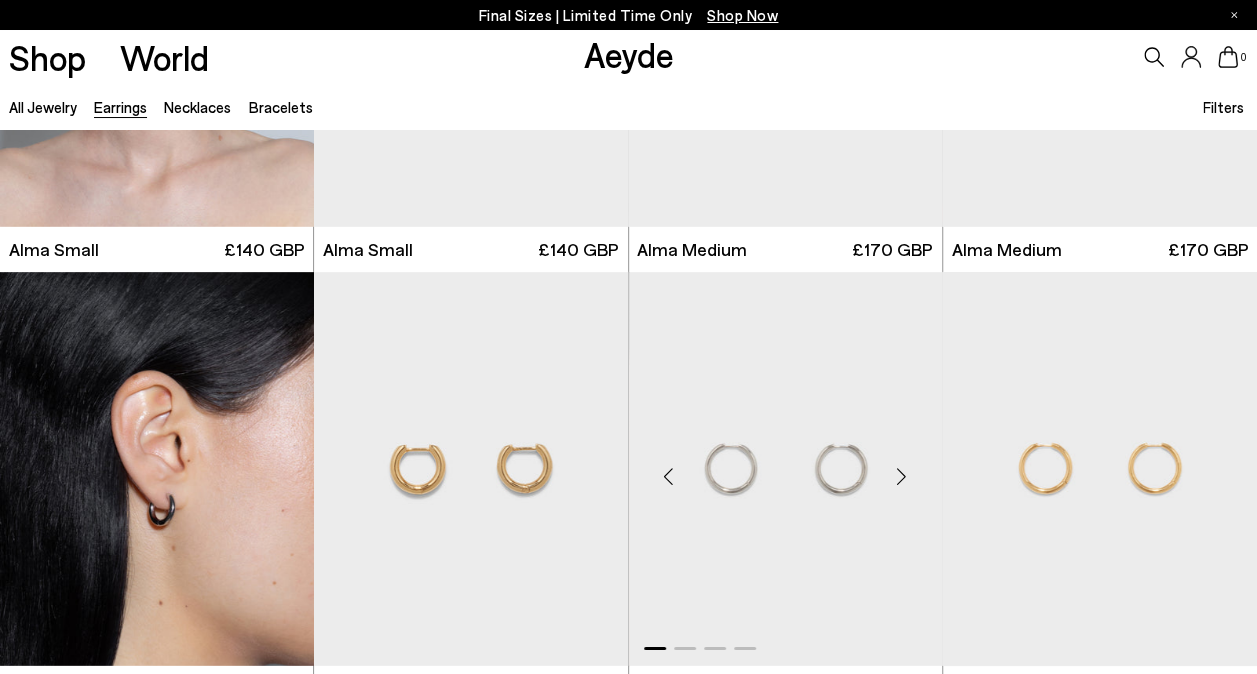 click at bounding box center (902, 477) 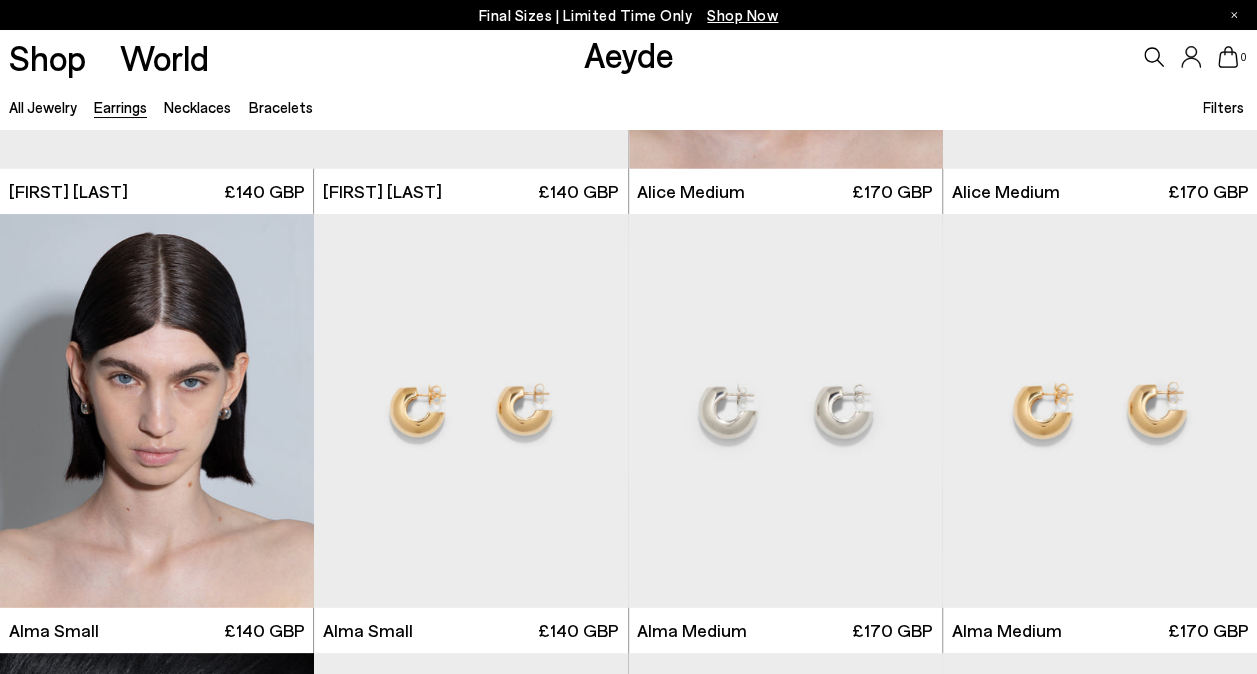 scroll, scrollTop: 6498, scrollLeft: 0, axis: vertical 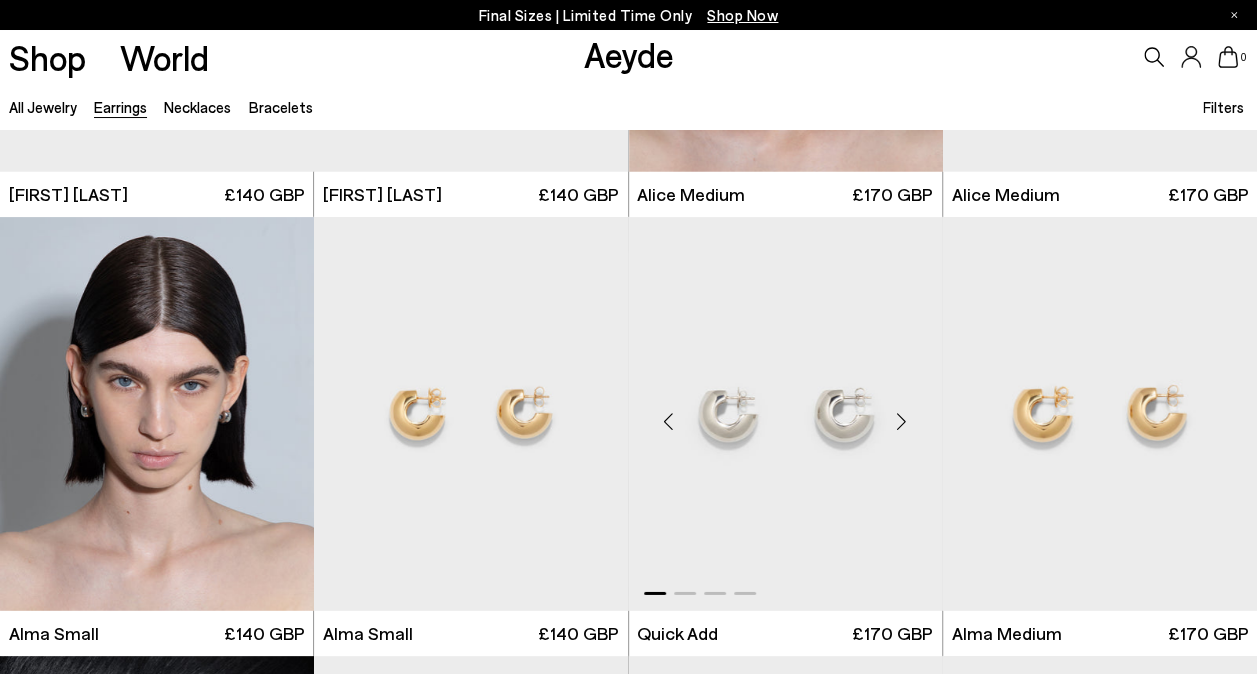 click at bounding box center [902, 422] 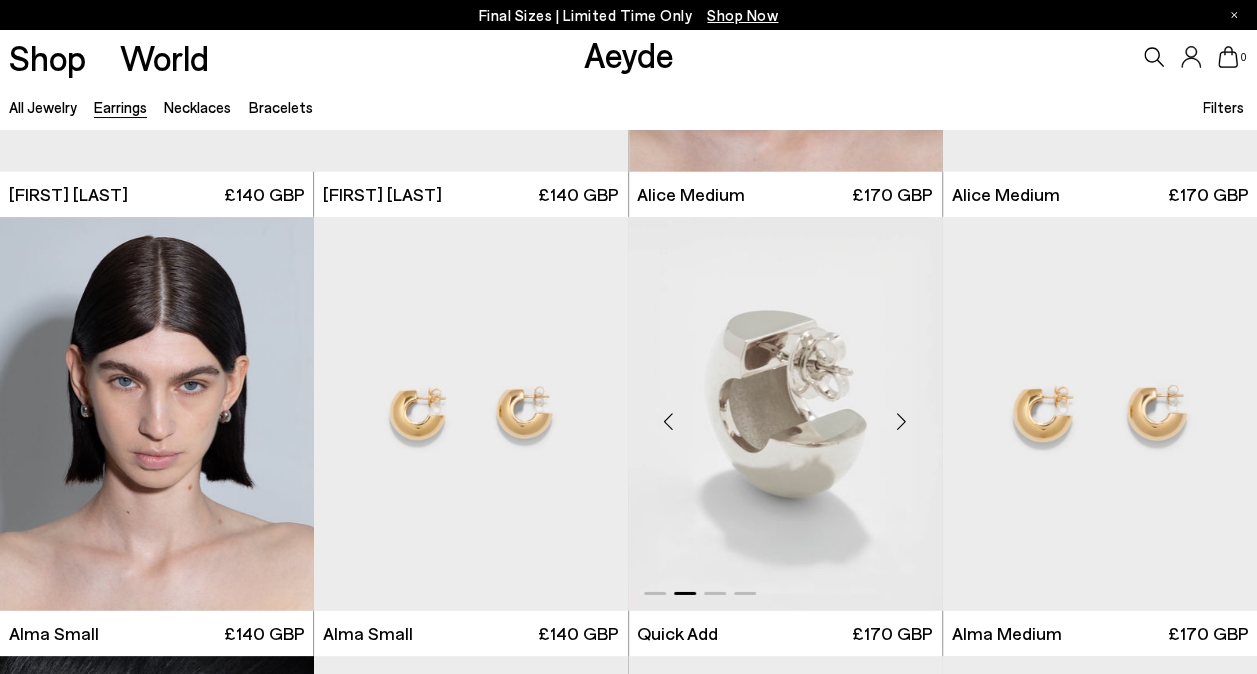click at bounding box center (902, 422) 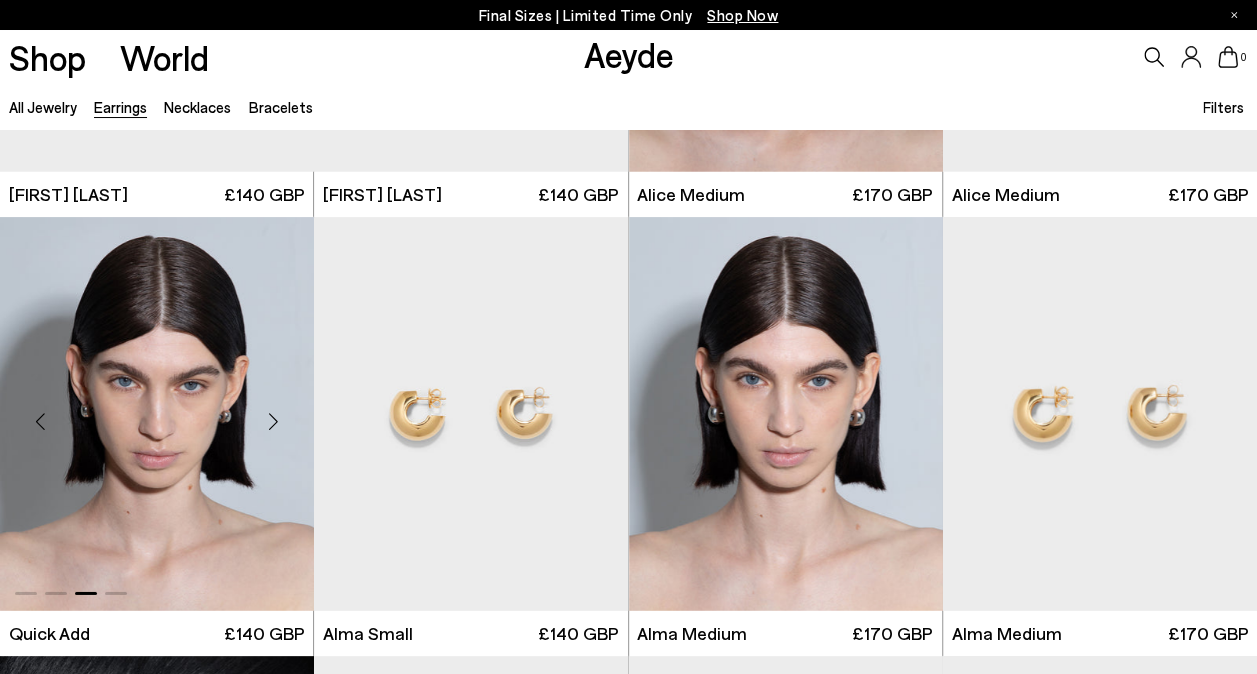 click at bounding box center [157, 414] 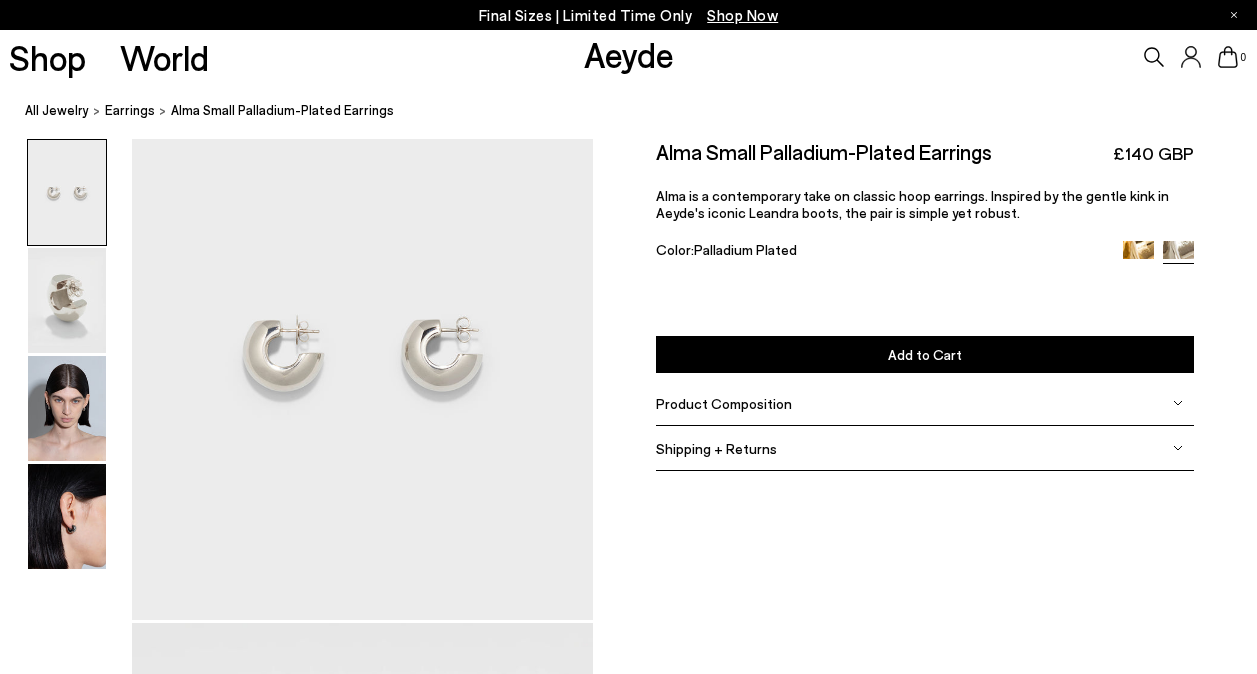 scroll, scrollTop: 0, scrollLeft: 0, axis: both 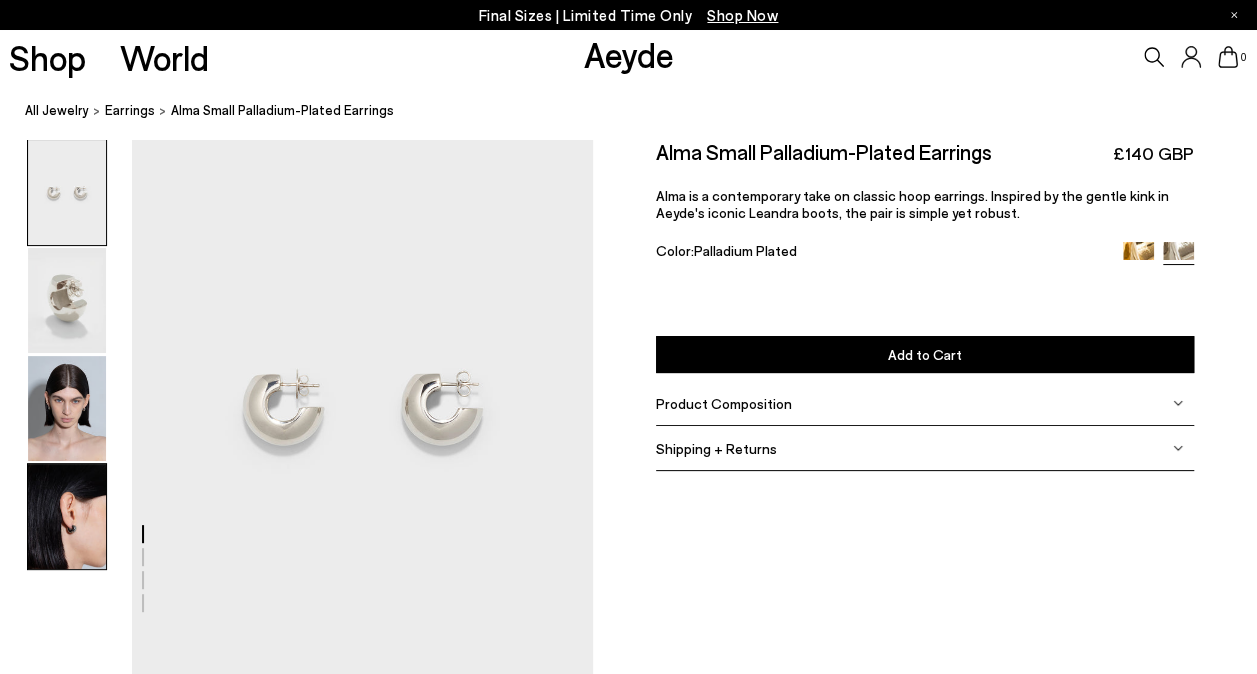 click at bounding box center (67, 516) 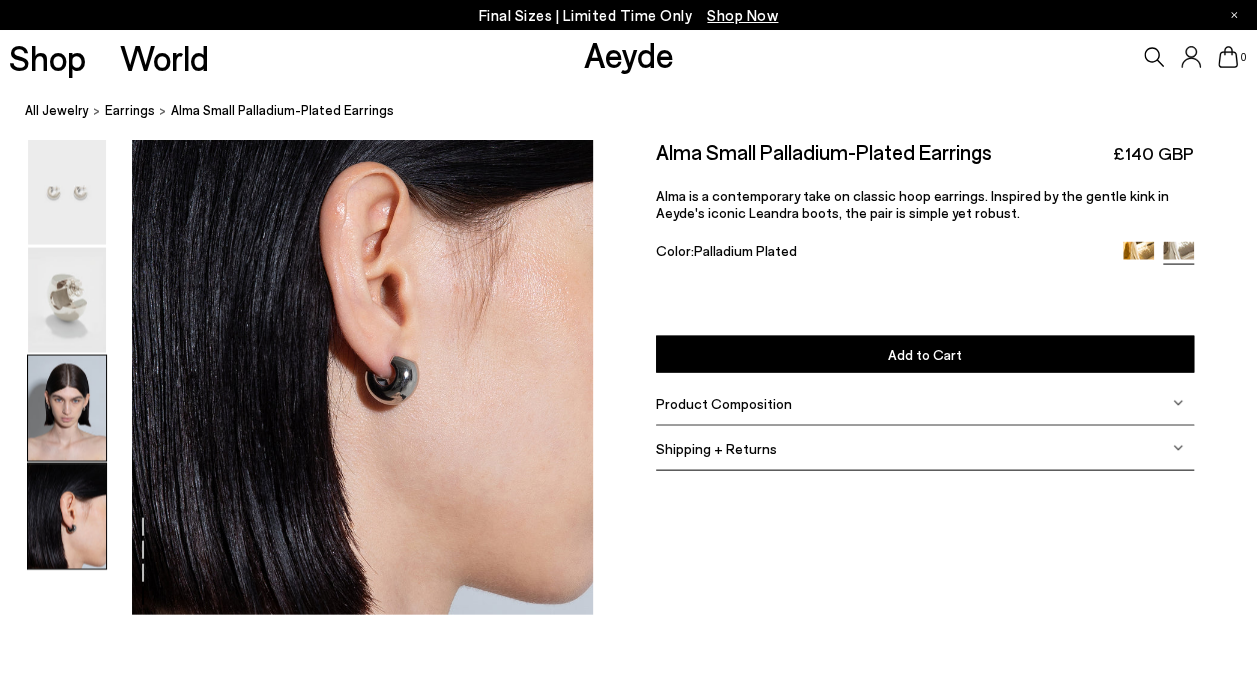 click at bounding box center (67, 408) 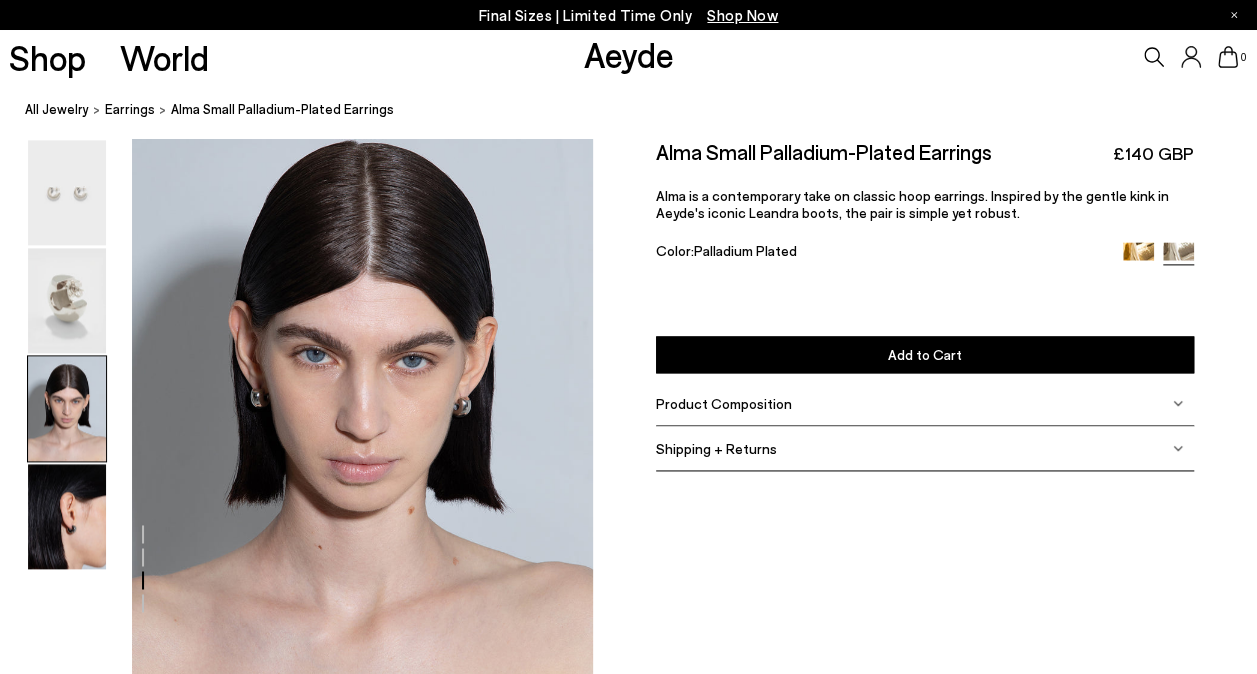 scroll, scrollTop: 1157, scrollLeft: 0, axis: vertical 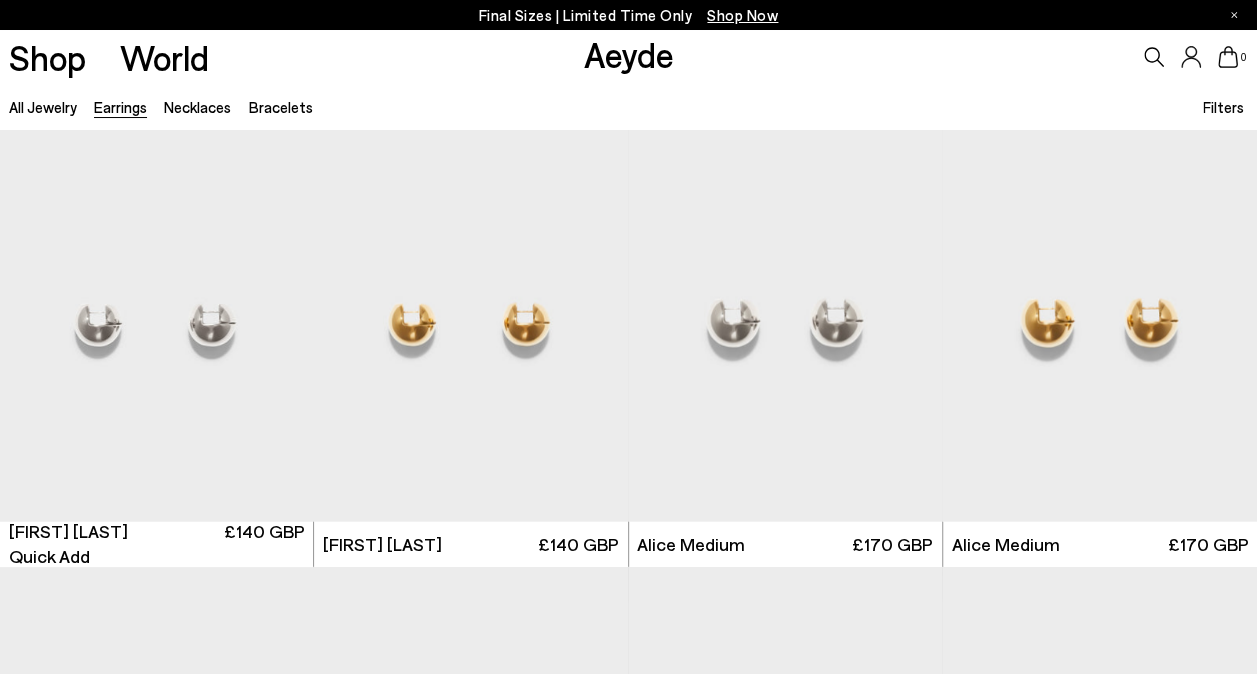 click at bounding box center (157, 325) 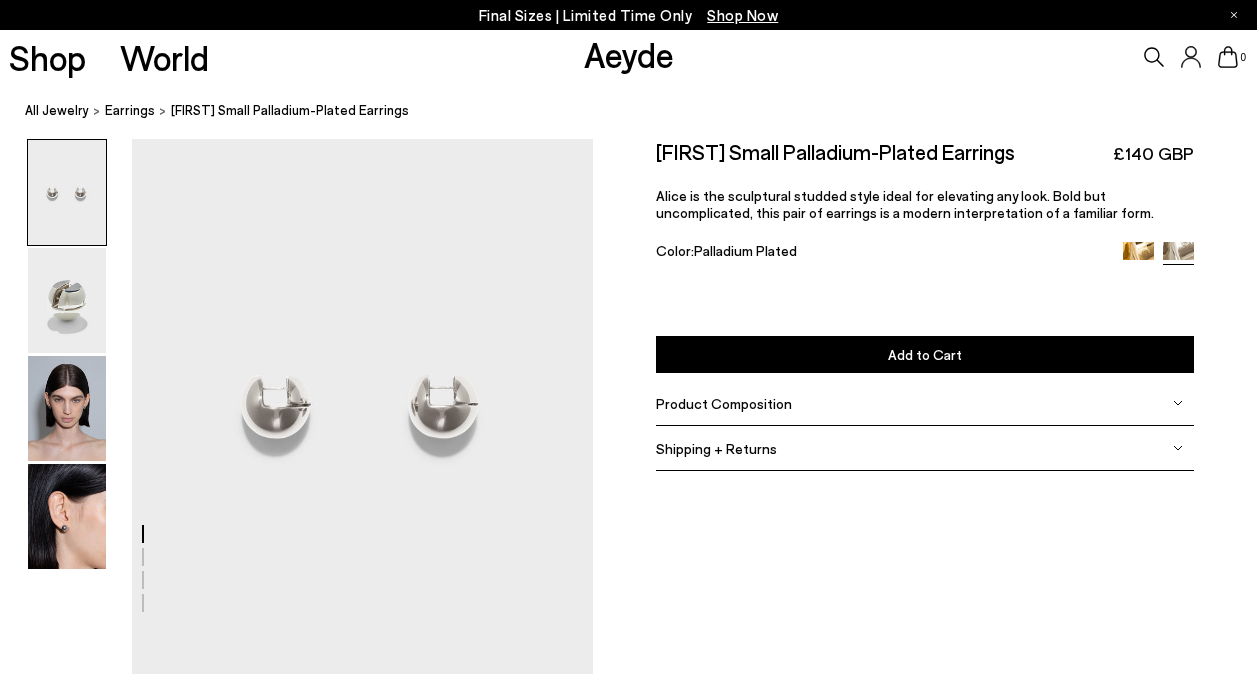 scroll, scrollTop: 0, scrollLeft: 0, axis: both 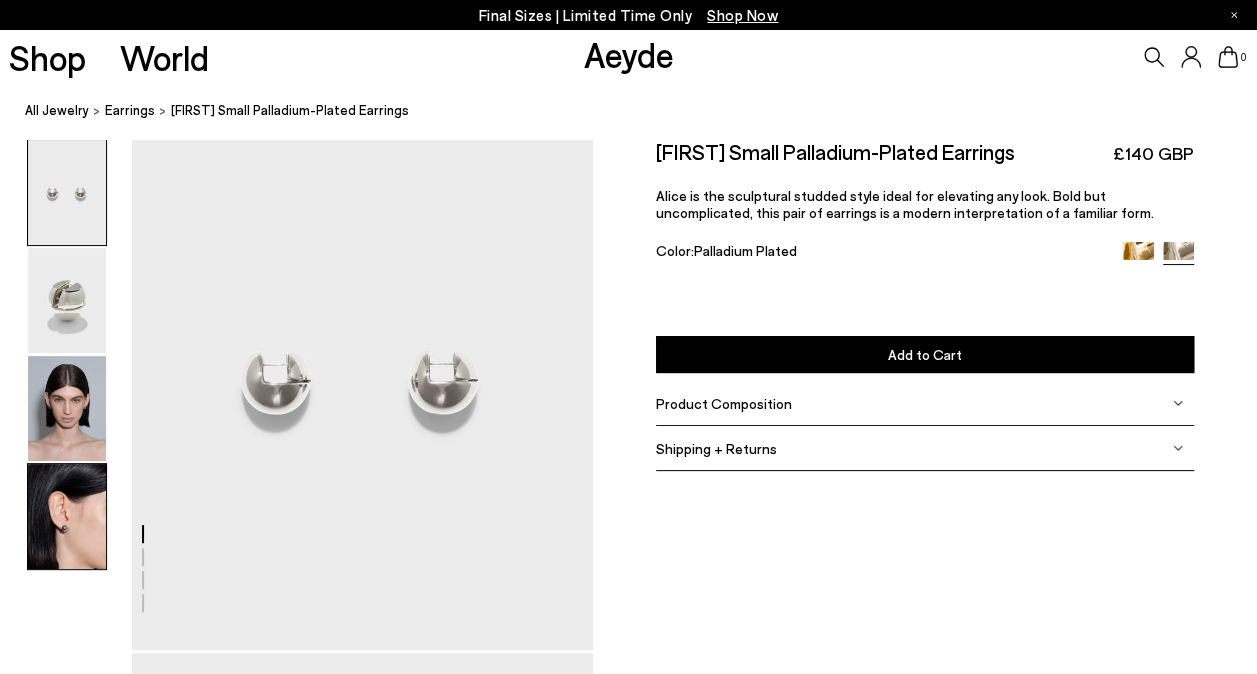 click at bounding box center [67, 516] 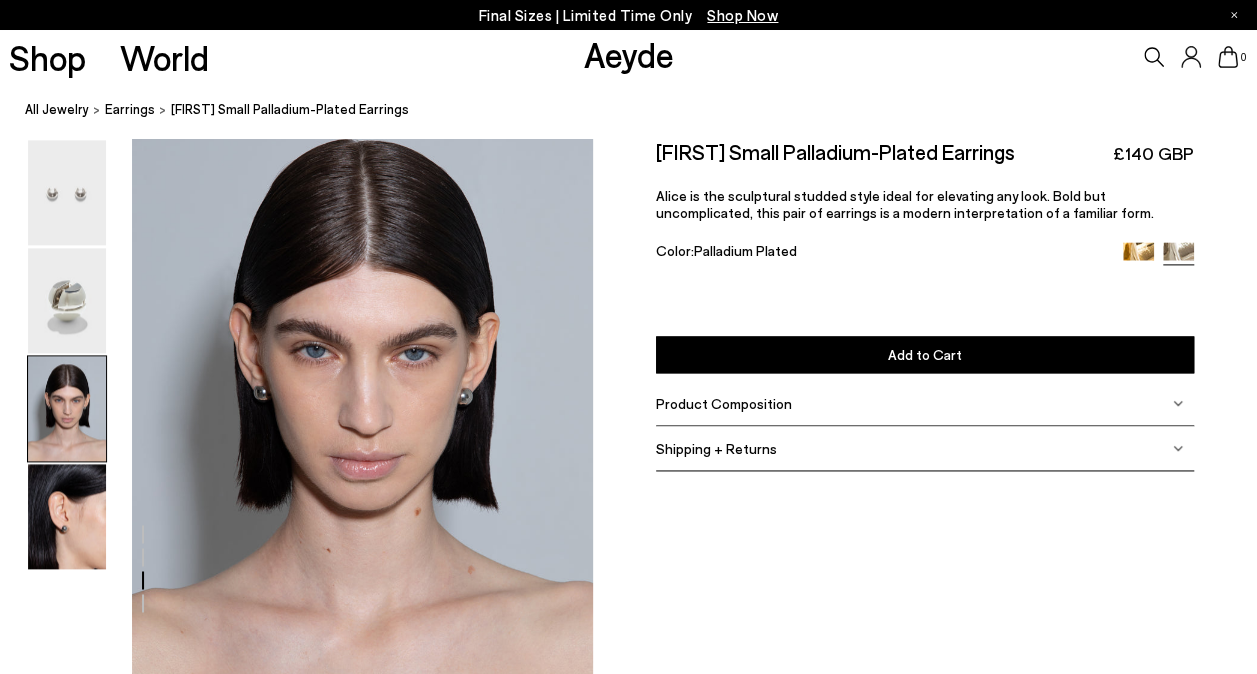 scroll, scrollTop: 1202, scrollLeft: 0, axis: vertical 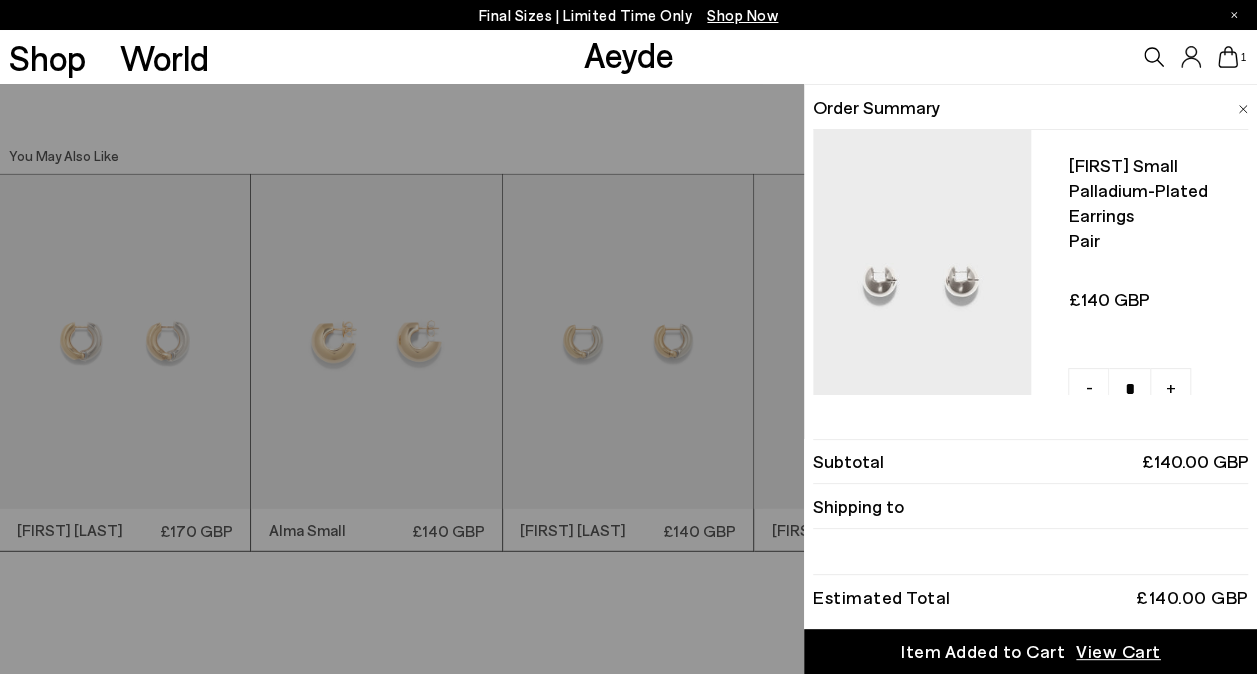 click on "1" at bounding box center [1047, 57] 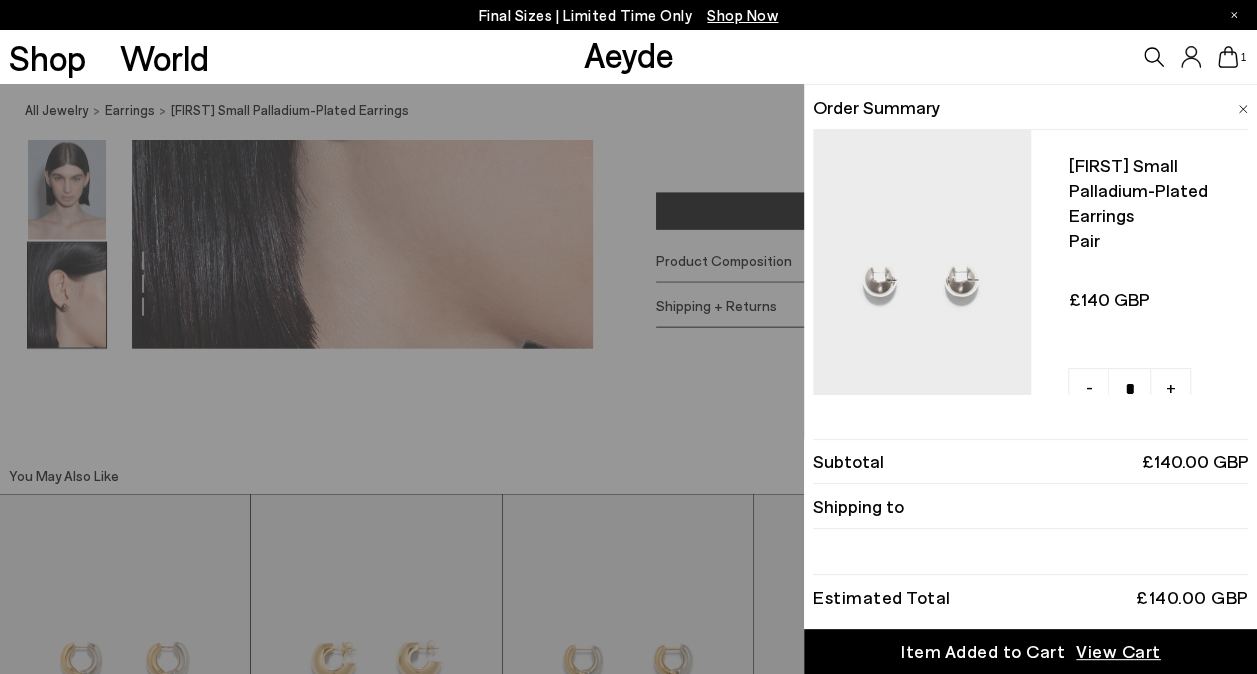 scroll, scrollTop: 2476, scrollLeft: 0, axis: vertical 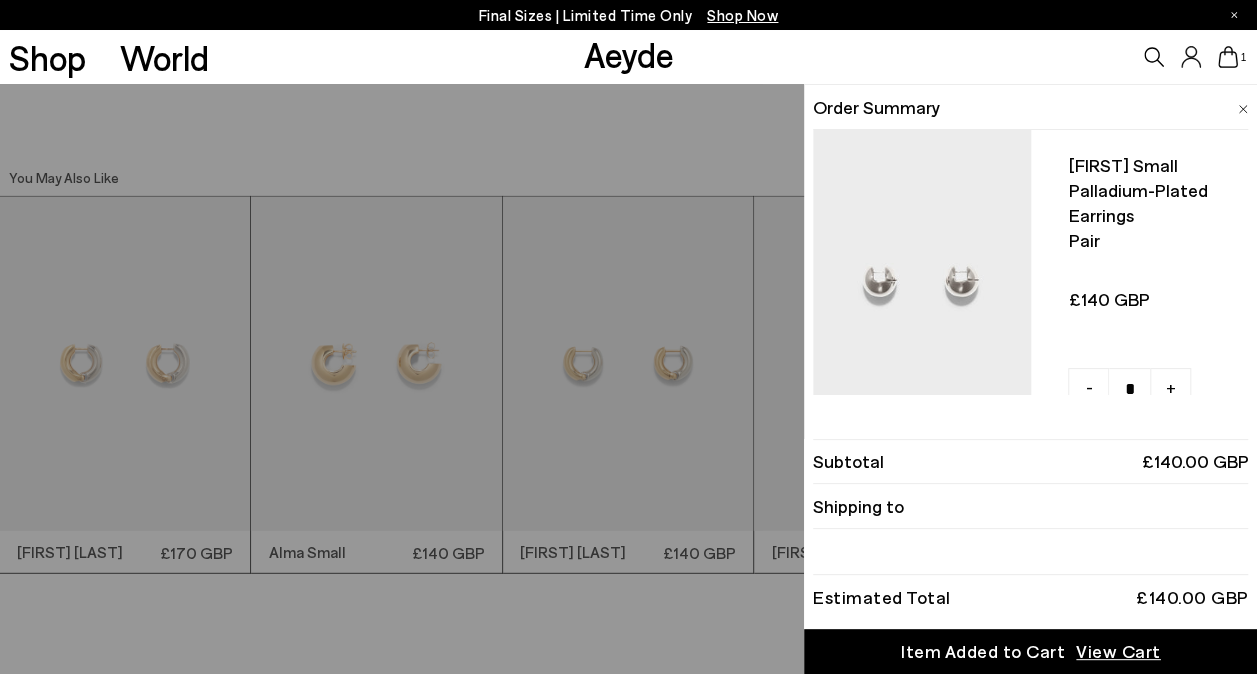 click on "Quick Add
Color
Size
View Details
Order Summary
Alice small palladium-plated earrings
Pair
- +" at bounding box center [628, 379] 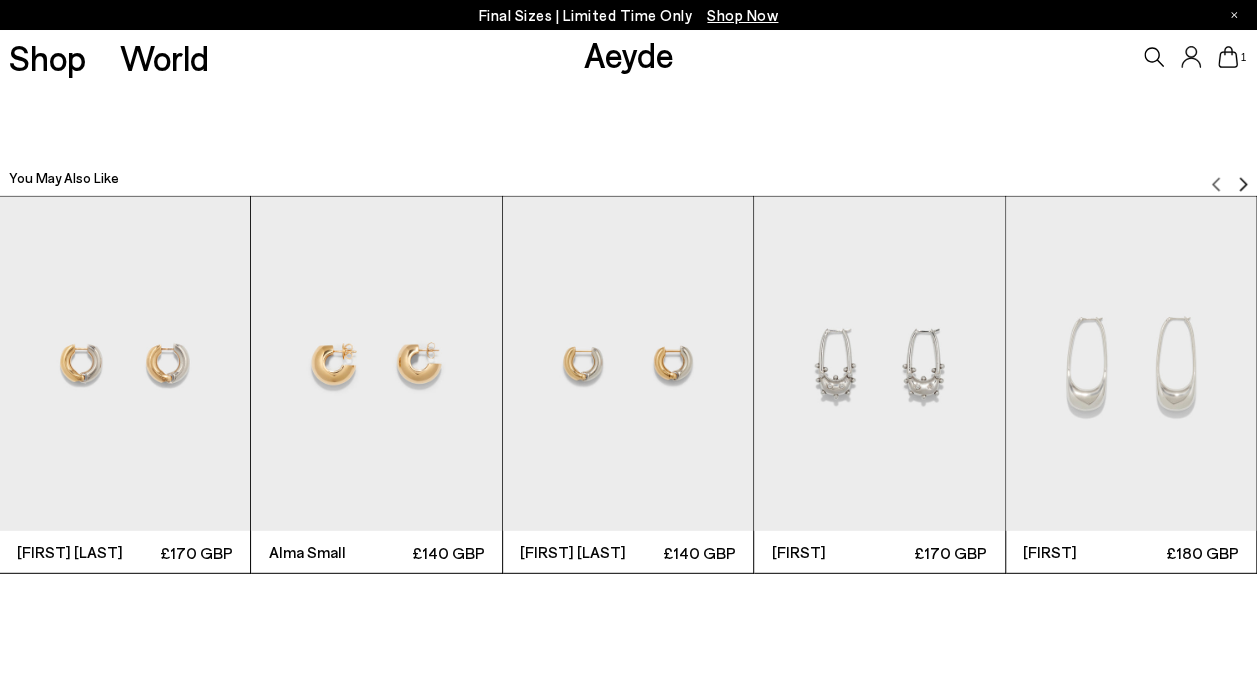 click at bounding box center [628, 364] 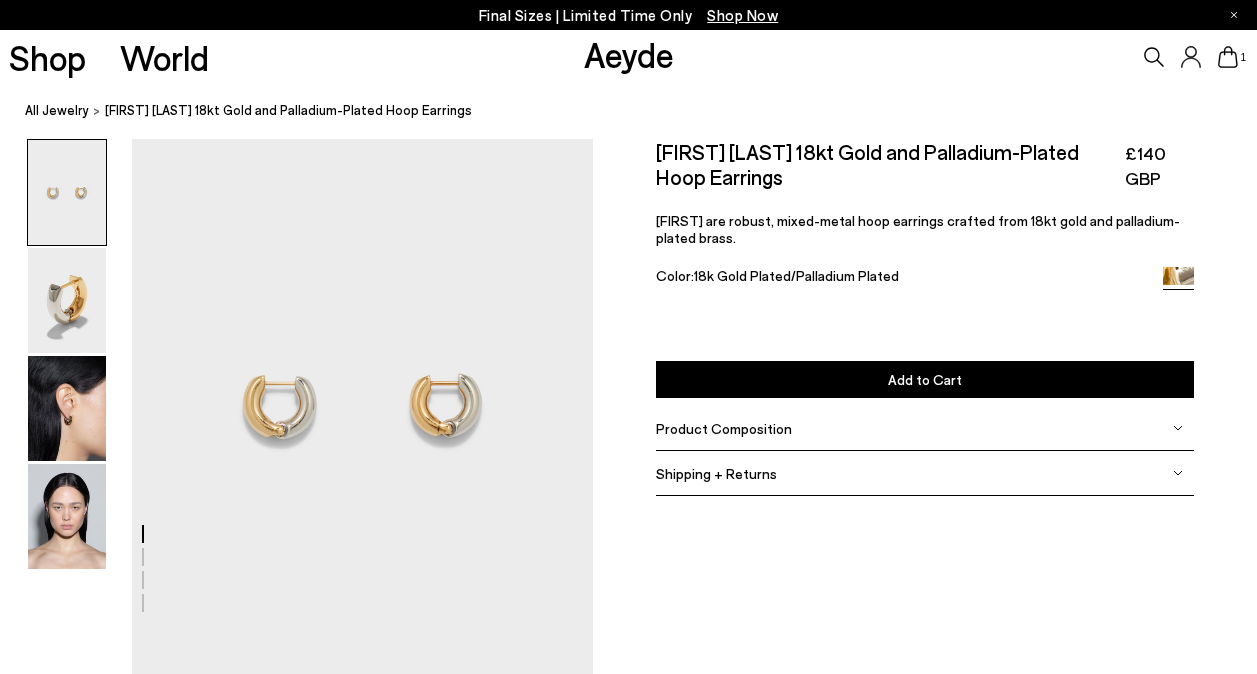 scroll, scrollTop: 0, scrollLeft: 0, axis: both 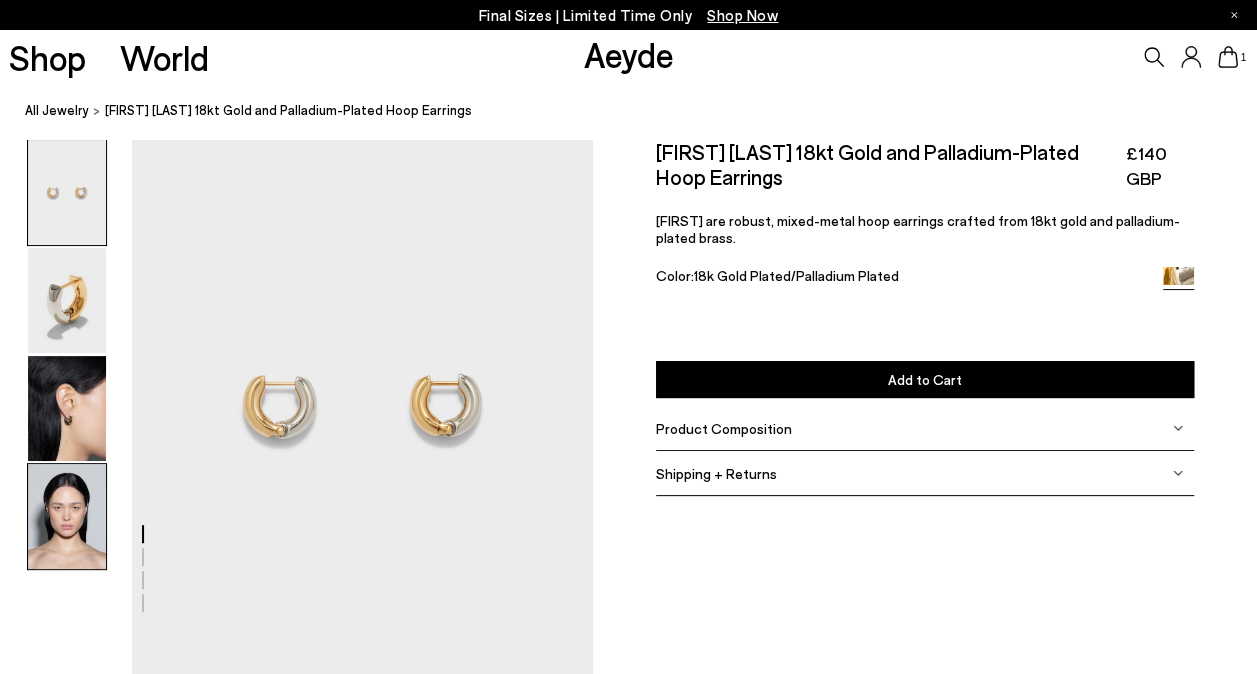 click at bounding box center (67, 516) 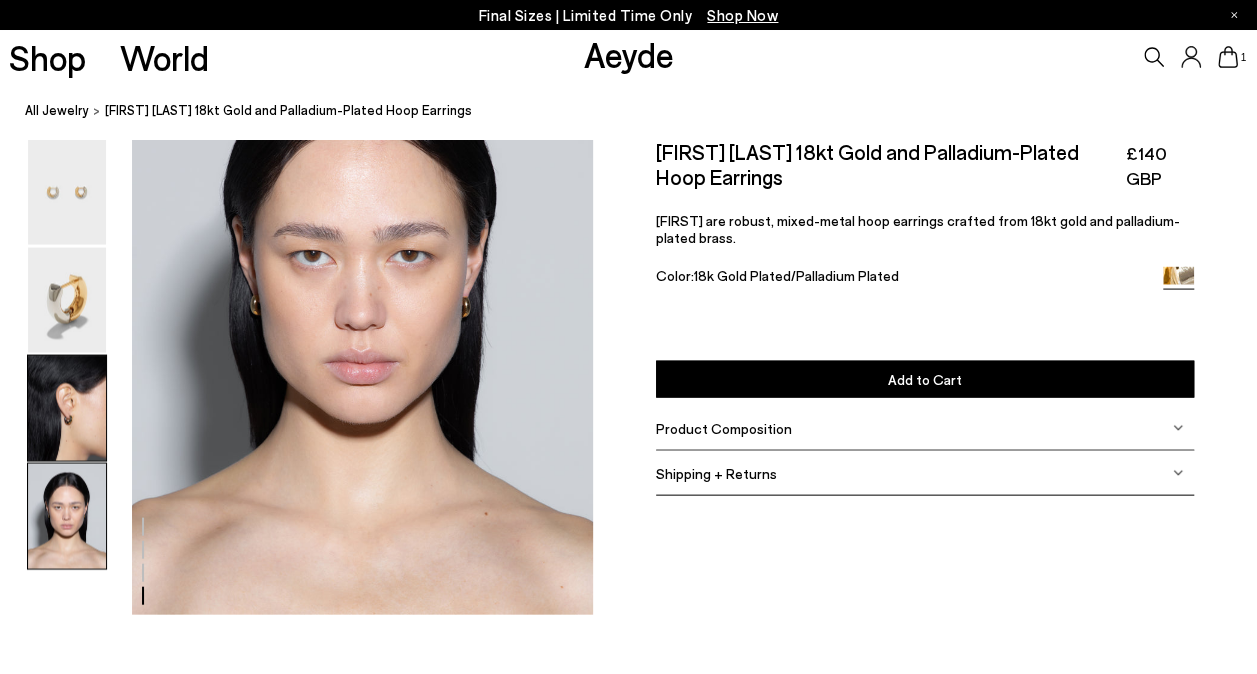 click at bounding box center [67, 408] 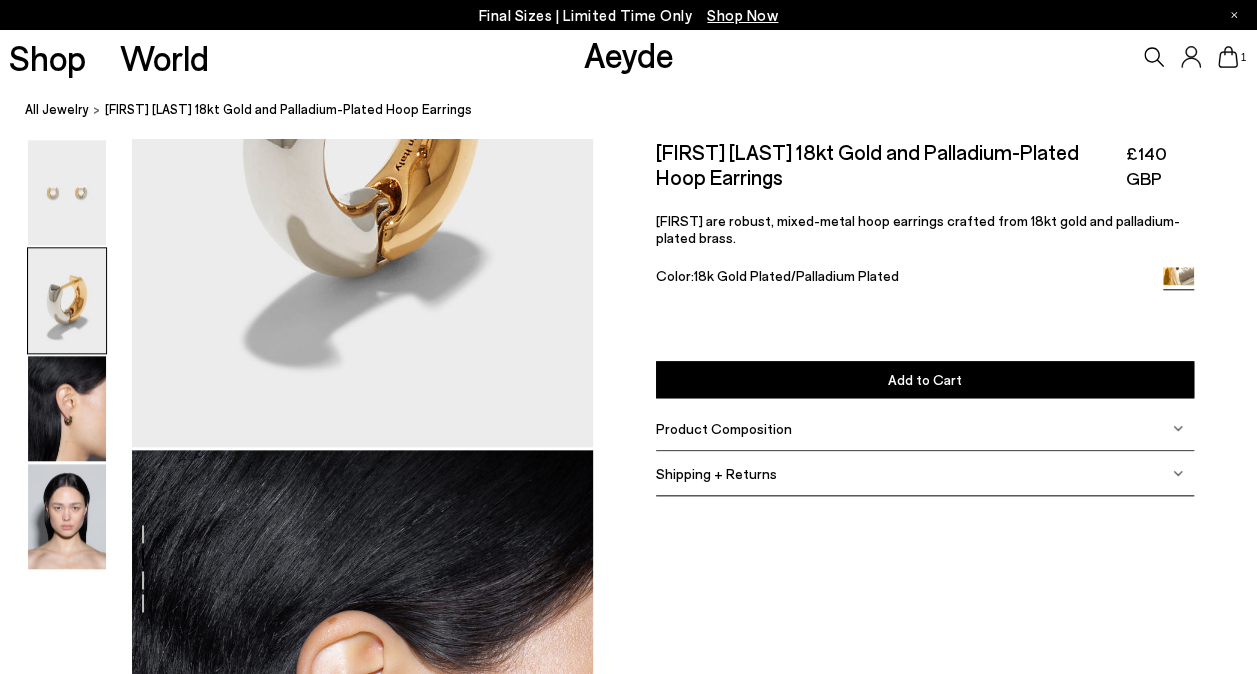scroll, scrollTop: 844, scrollLeft: 0, axis: vertical 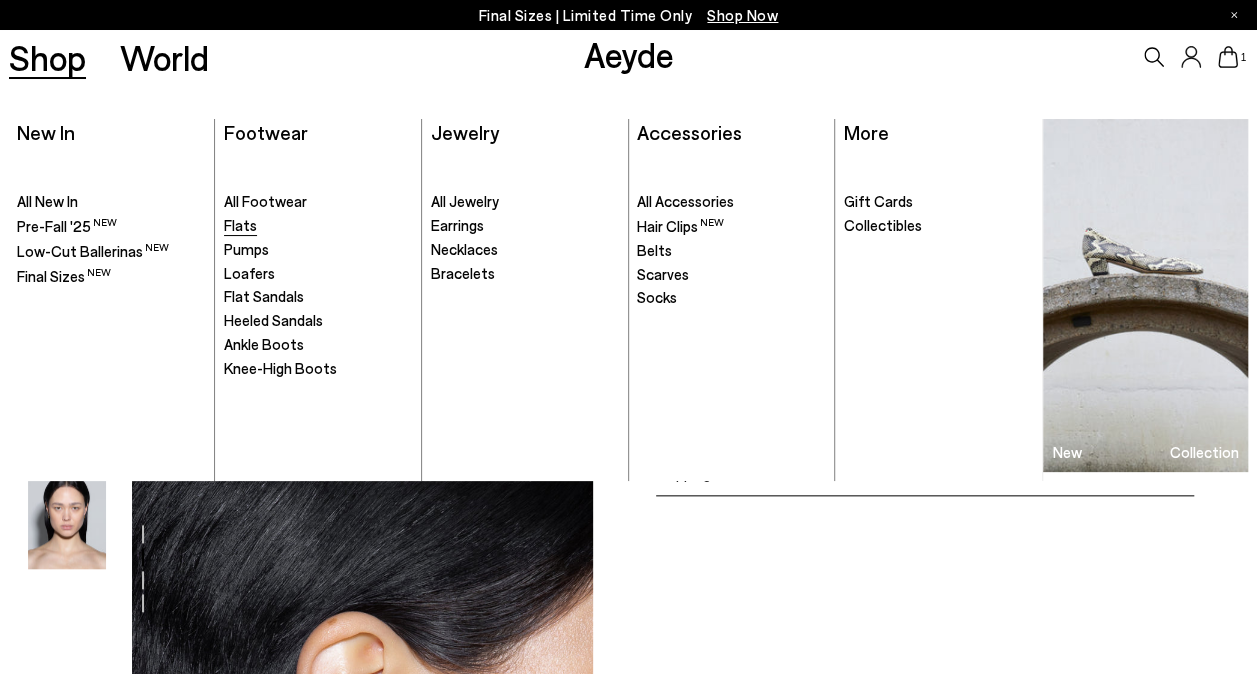 click on "Flats" at bounding box center (318, 226) 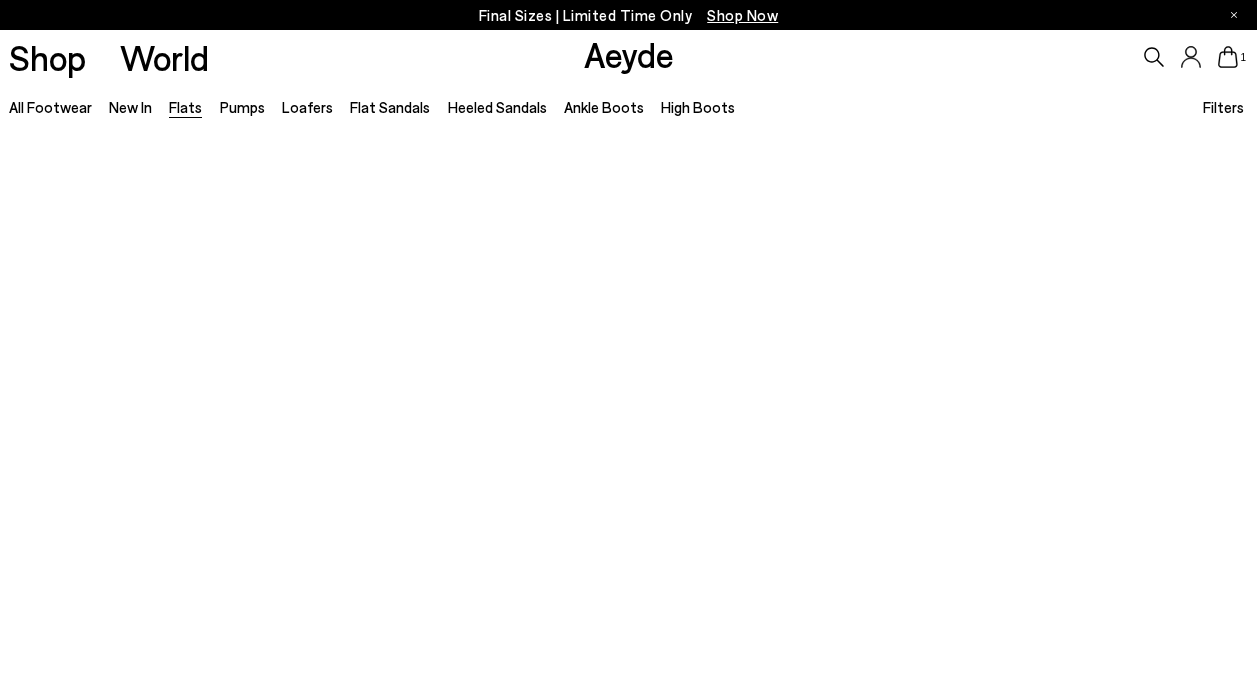 scroll, scrollTop: 0, scrollLeft: 0, axis: both 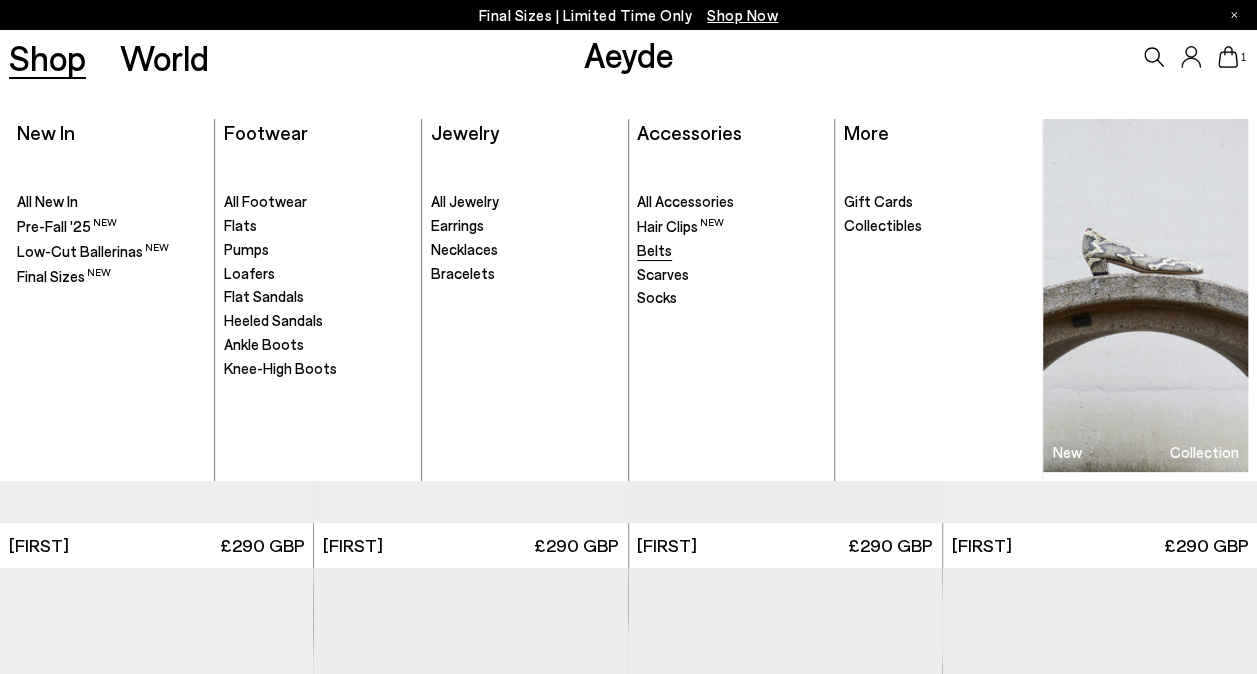 click on "Belts" at bounding box center [654, 250] 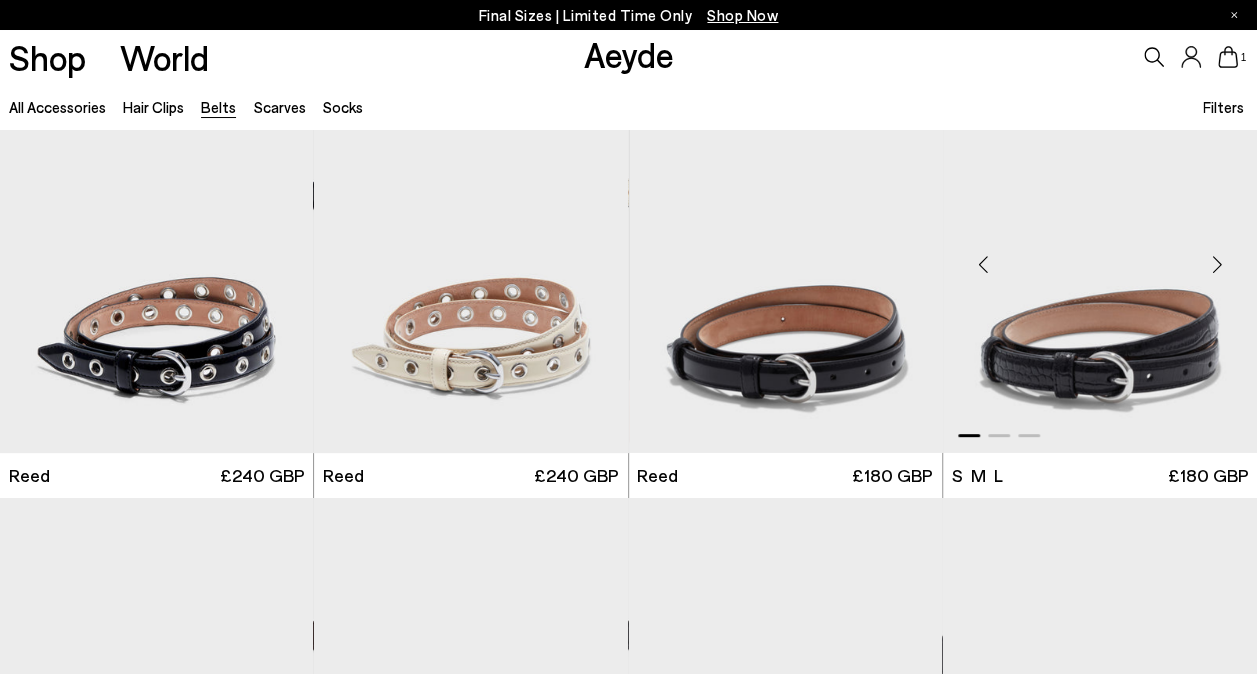 scroll, scrollTop: 118, scrollLeft: 0, axis: vertical 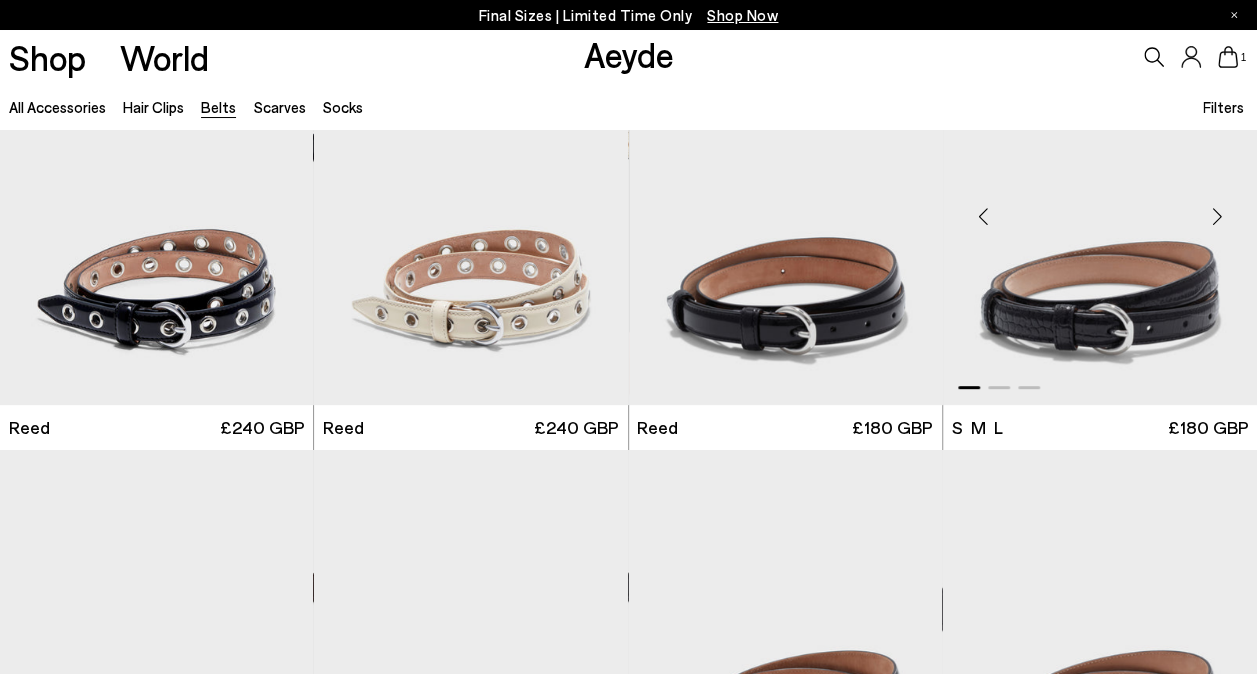 click at bounding box center [1217, 216] 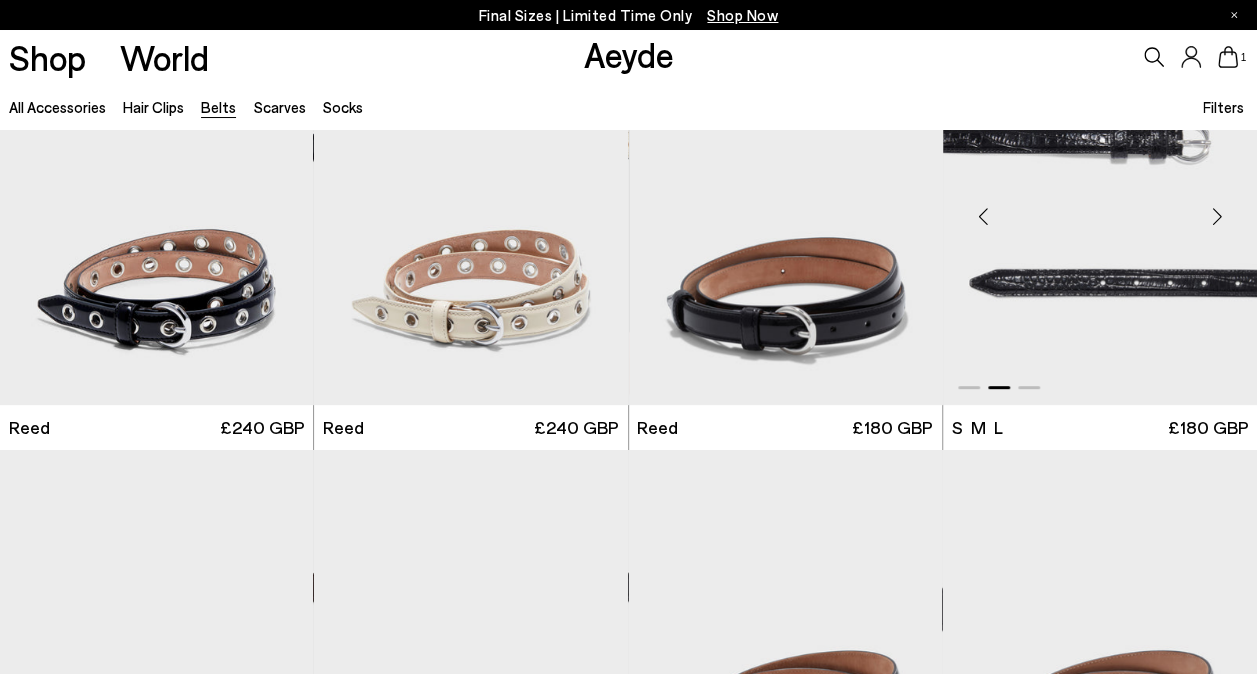 click at bounding box center [1217, 216] 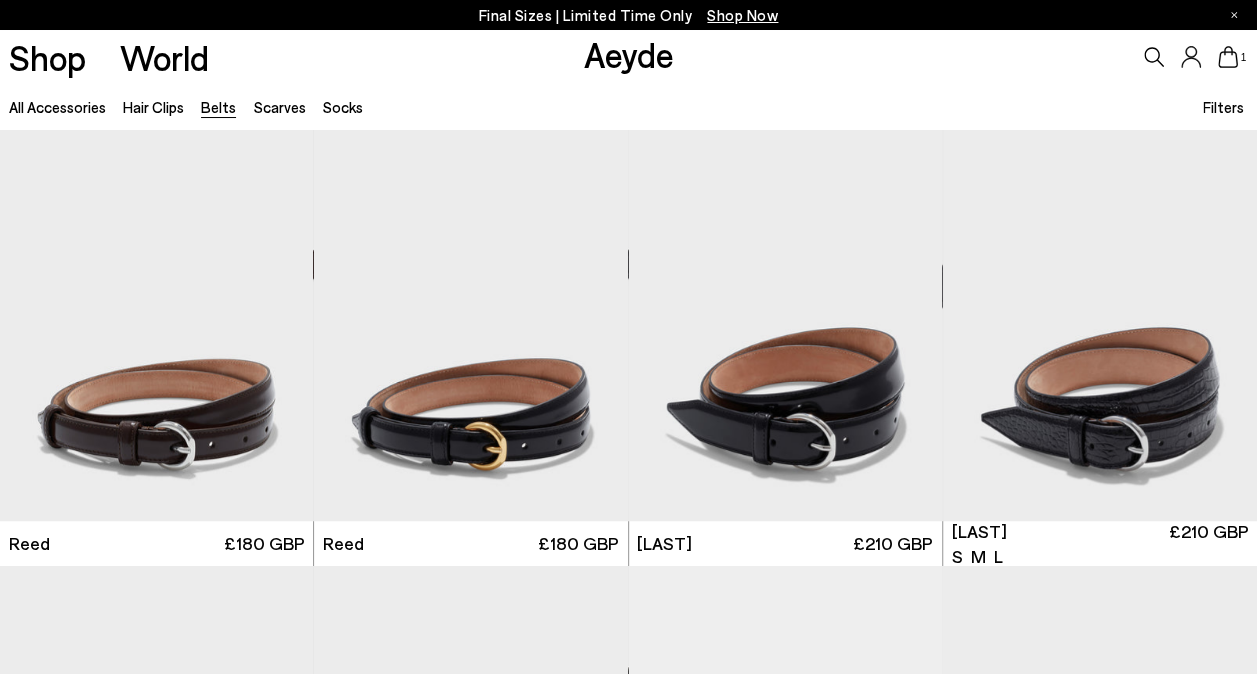 scroll, scrollTop: 442, scrollLeft: 0, axis: vertical 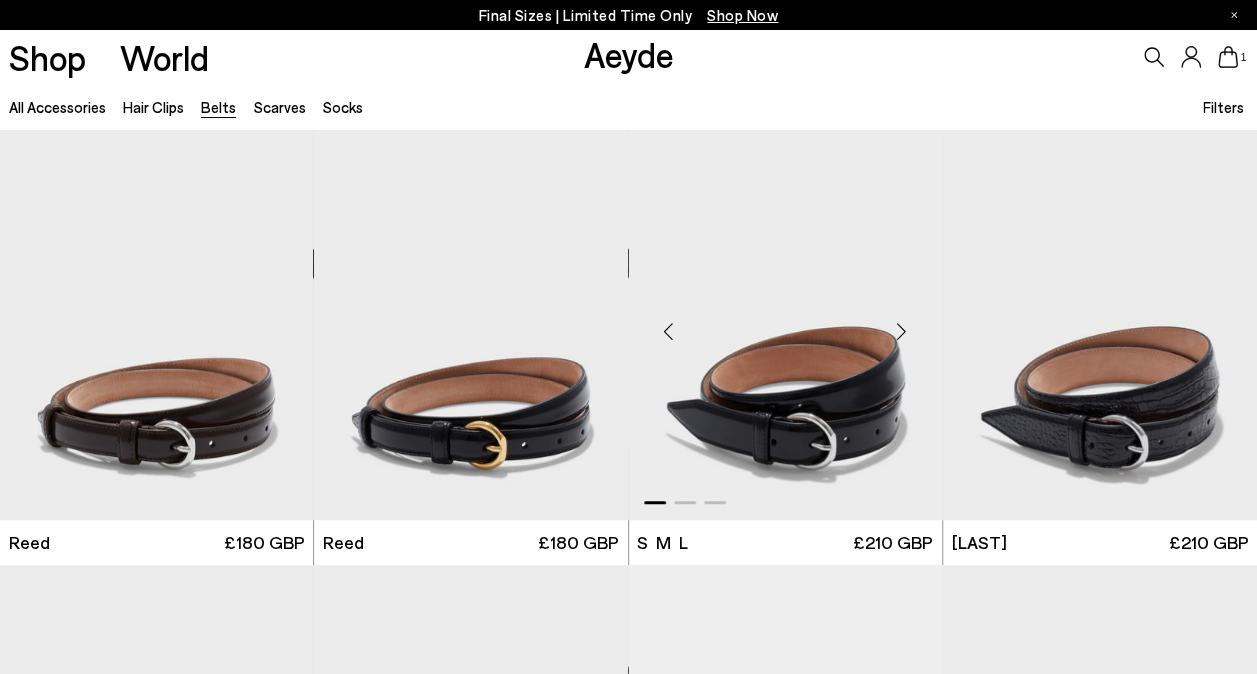 click at bounding box center (786, 323) 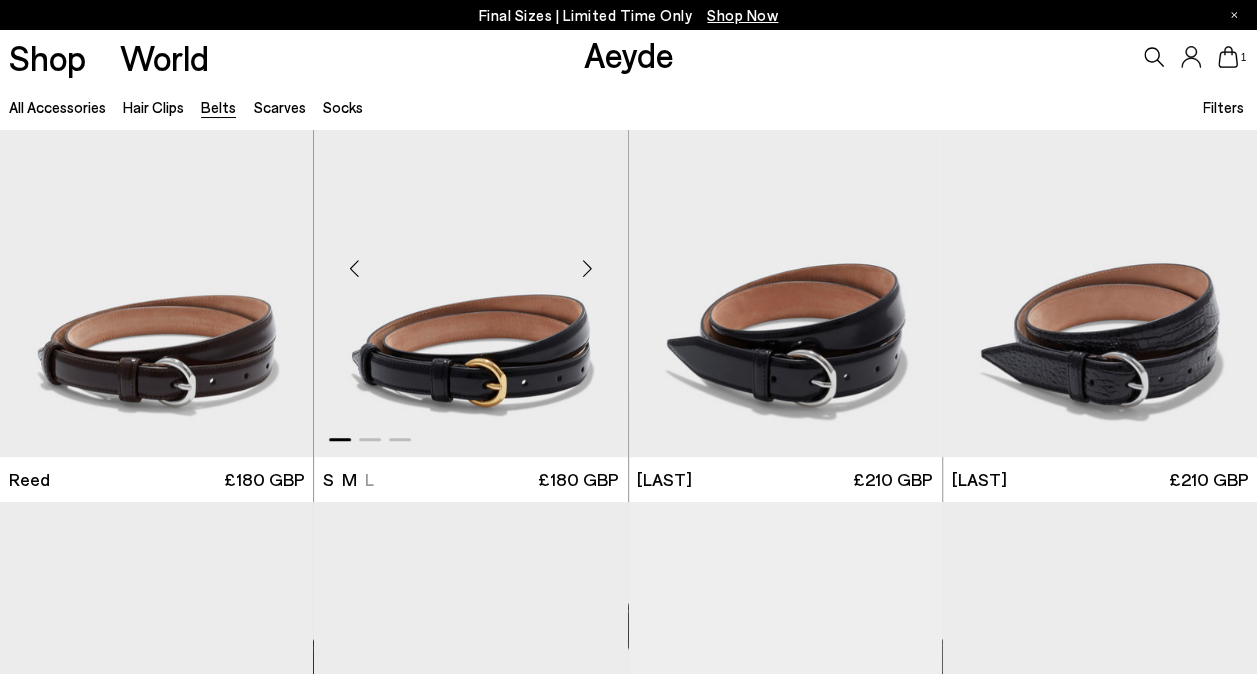 scroll, scrollTop: 506, scrollLeft: 0, axis: vertical 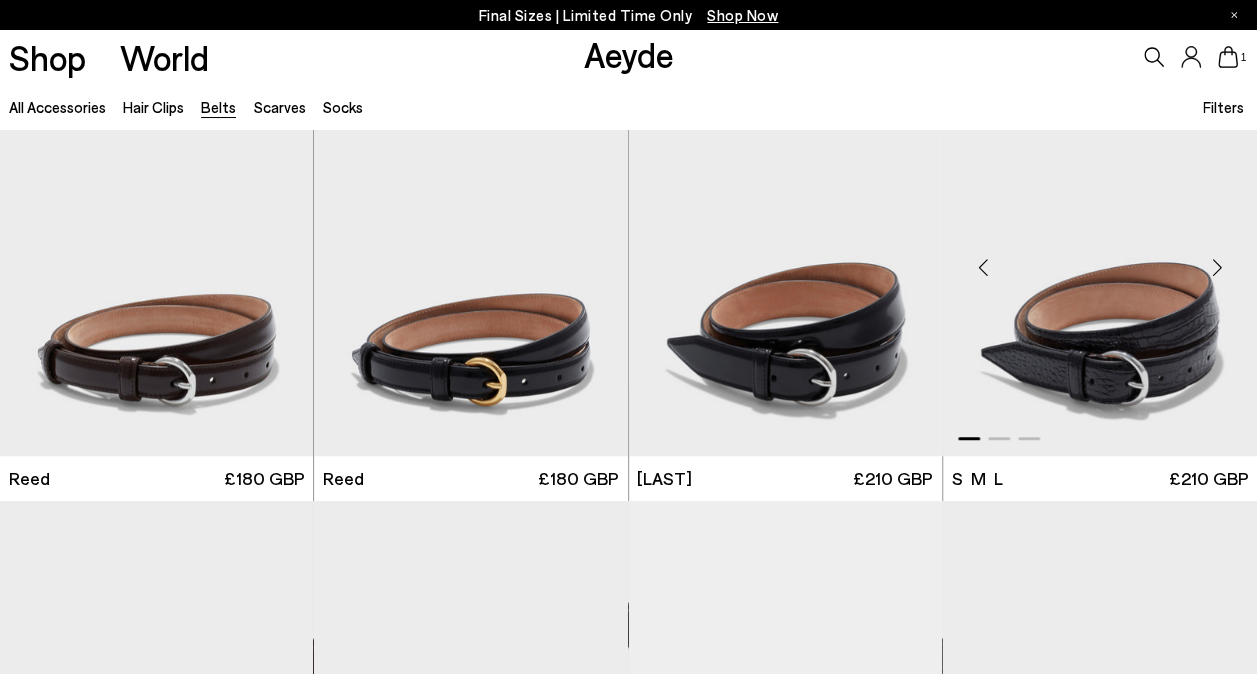 click at bounding box center [1217, 267] 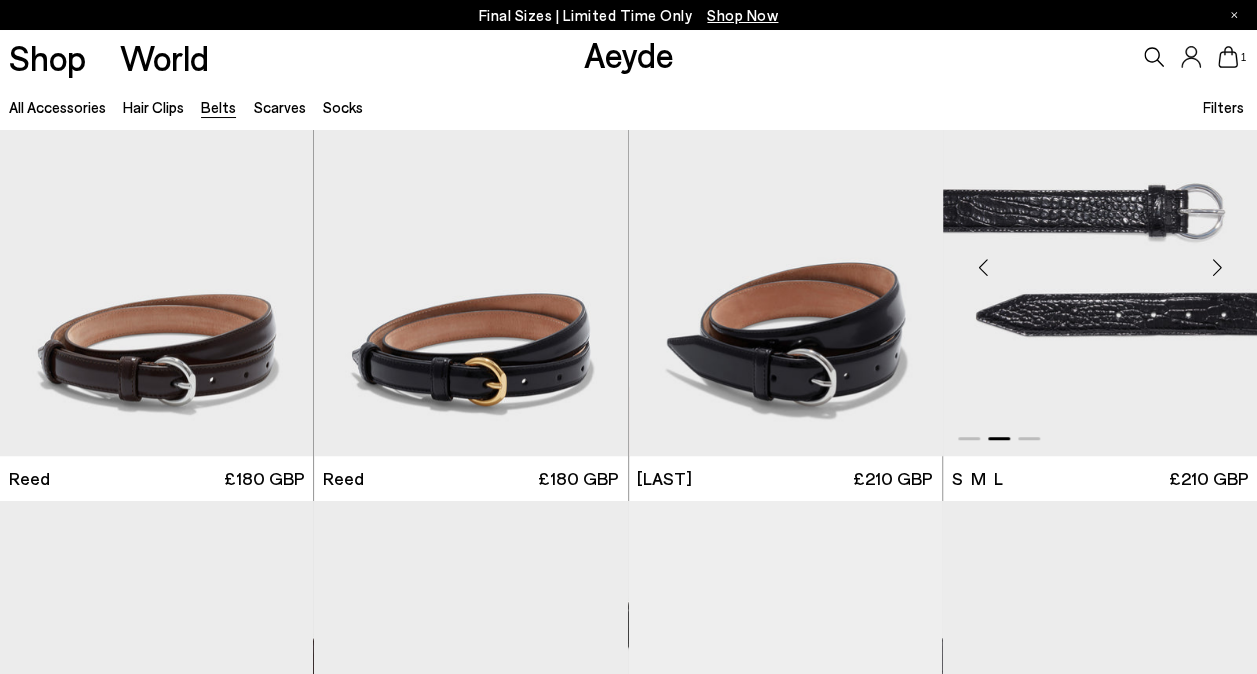 click at bounding box center (1217, 267) 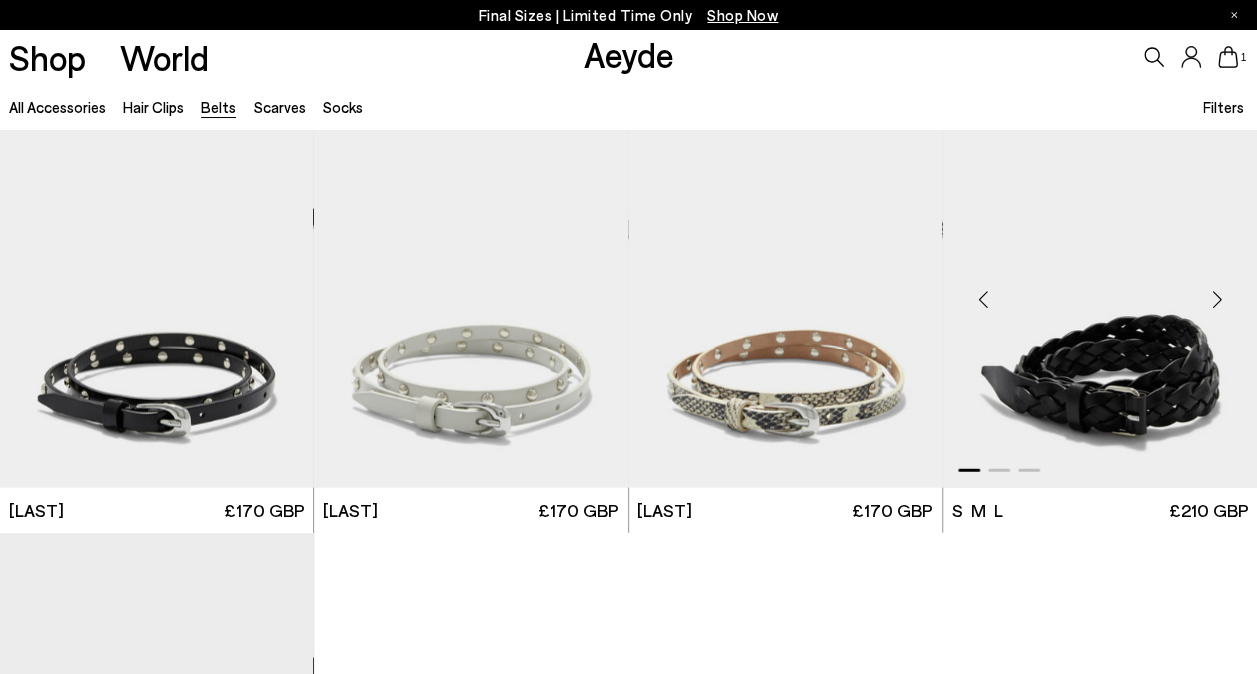 scroll, scrollTop: 2229, scrollLeft: 0, axis: vertical 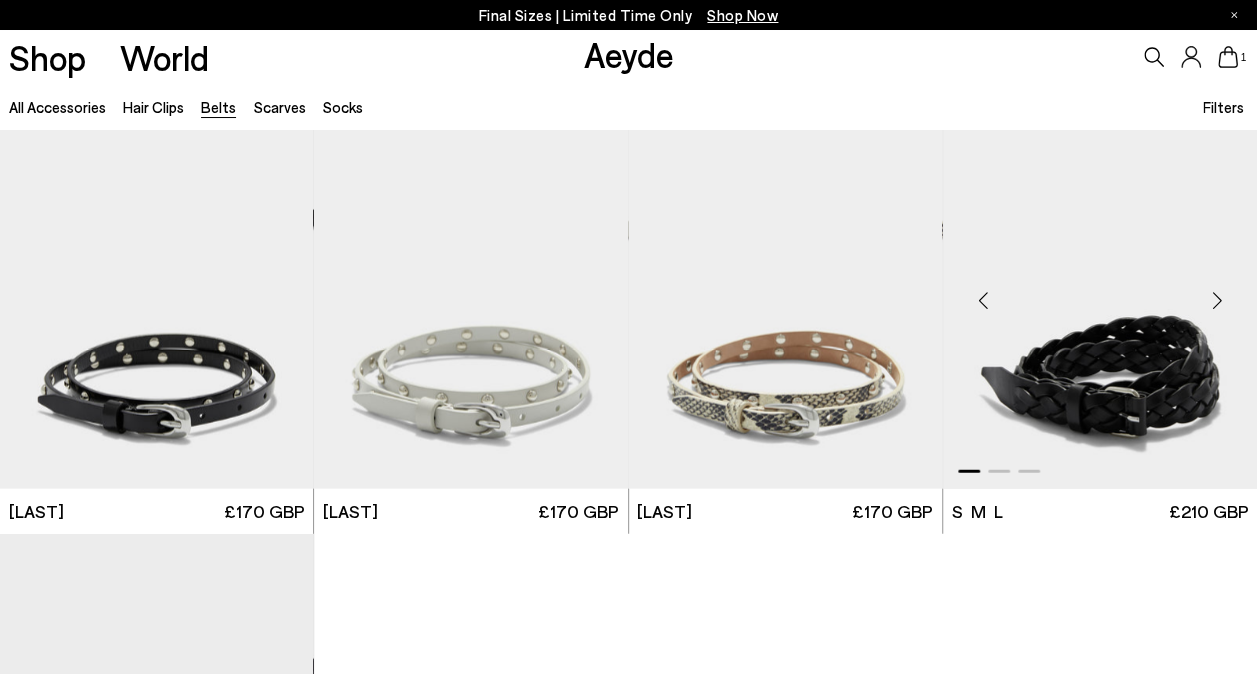 click at bounding box center (1217, 300) 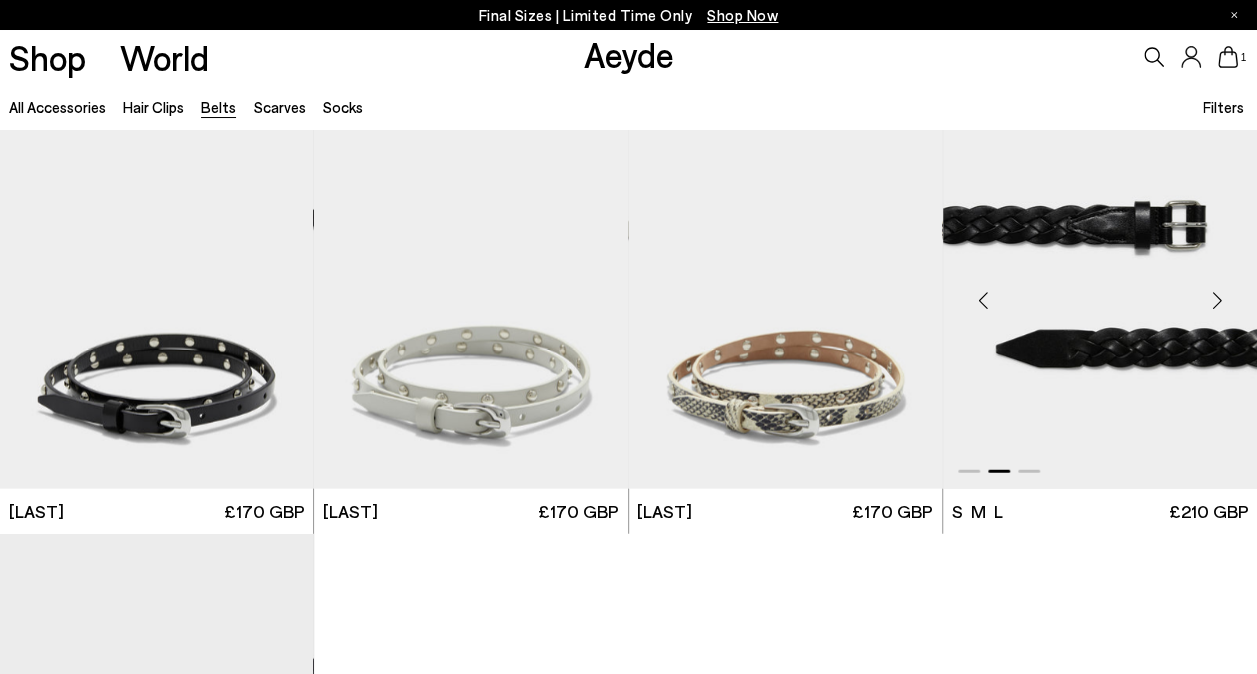 click at bounding box center [1217, 300] 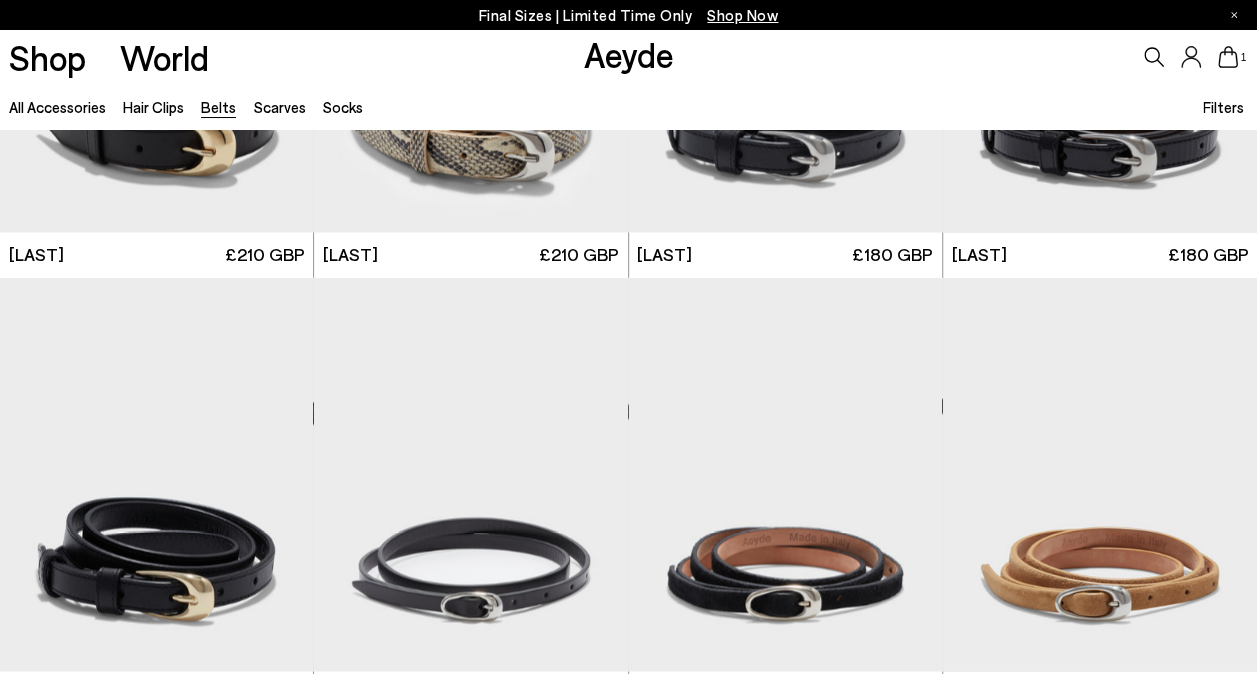scroll, scrollTop: 1607, scrollLeft: 0, axis: vertical 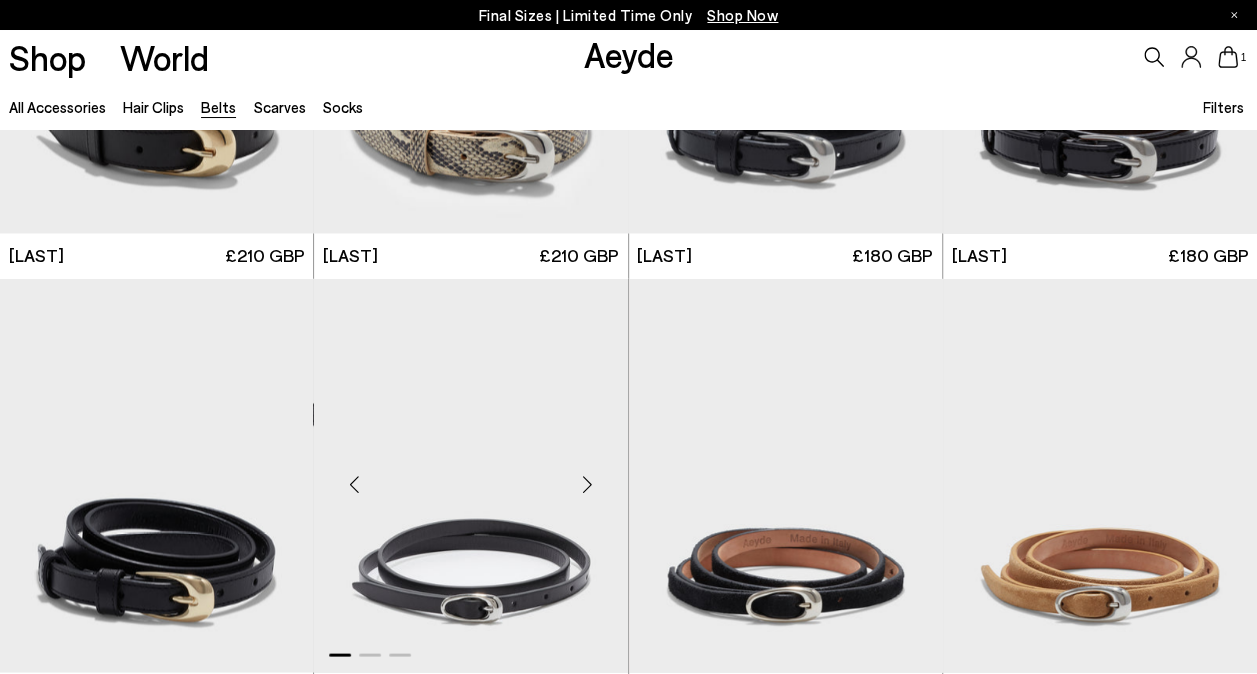 click at bounding box center [588, 483] 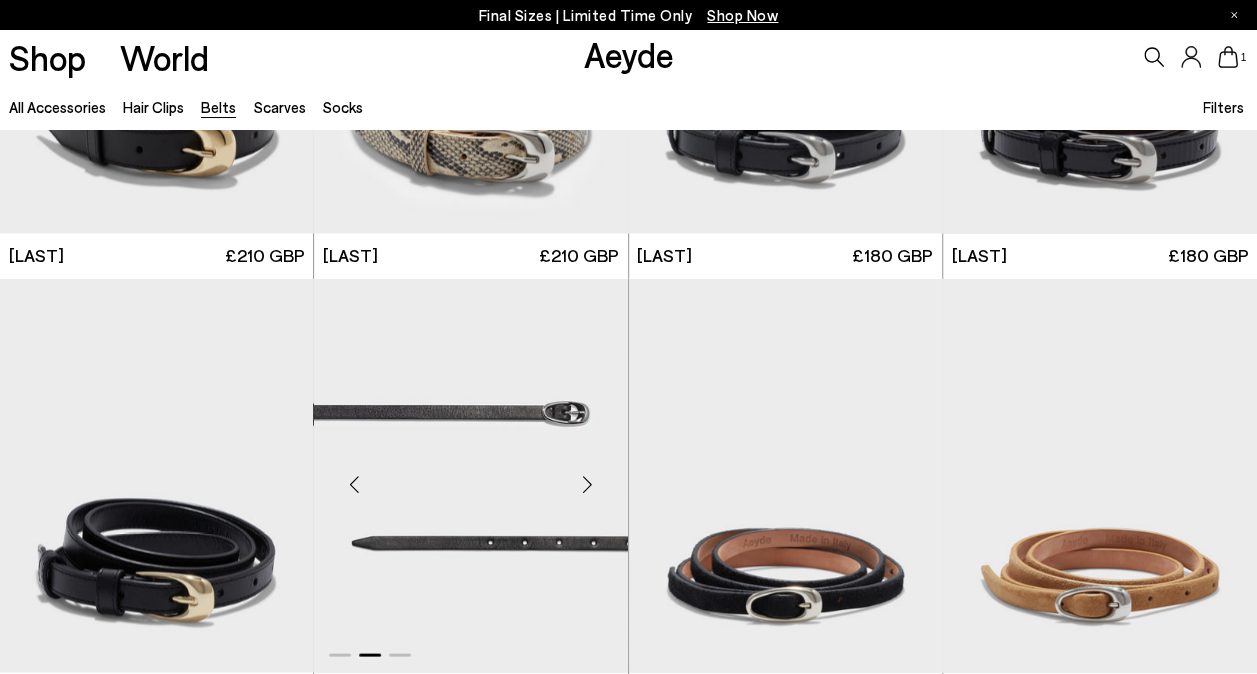 click at bounding box center [588, 483] 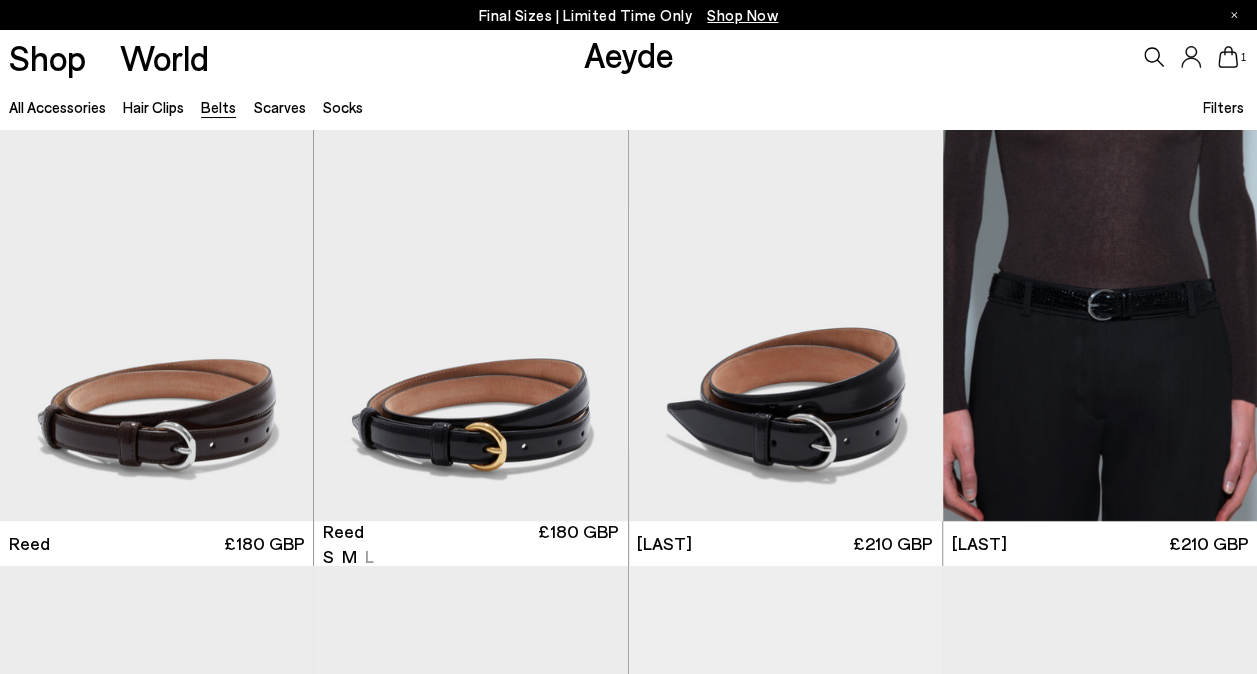 scroll, scrollTop: 442, scrollLeft: 0, axis: vertical 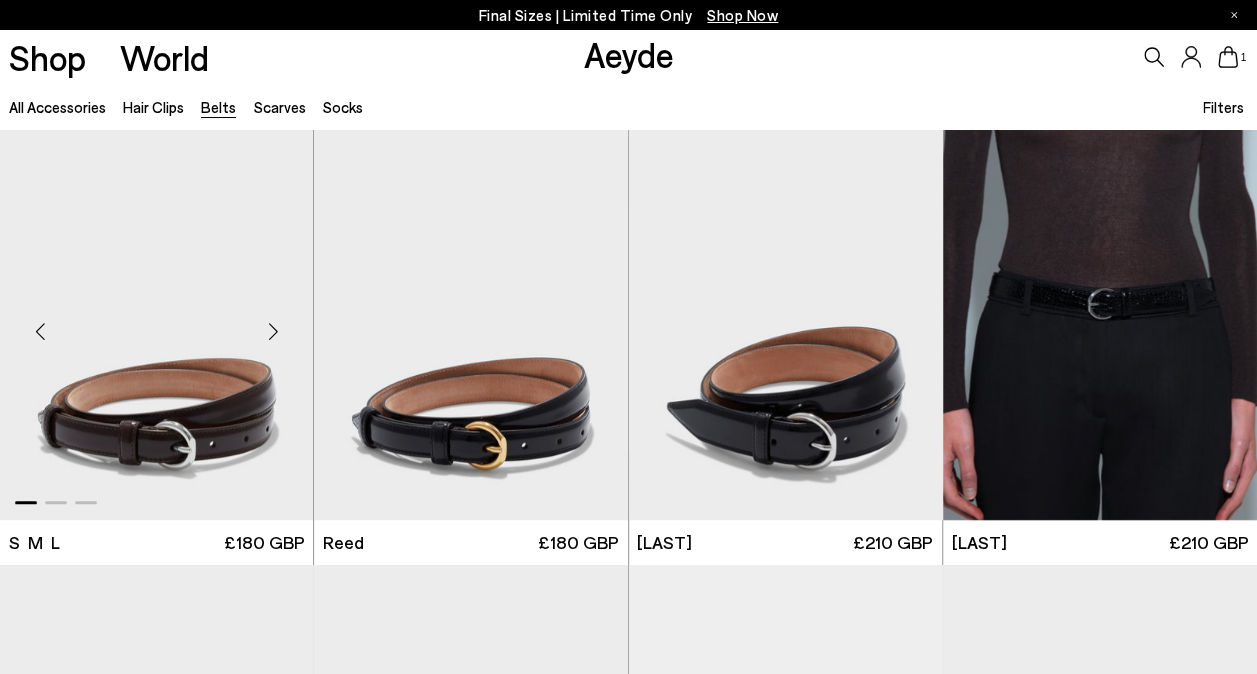 click at bounding box center (273, 331) 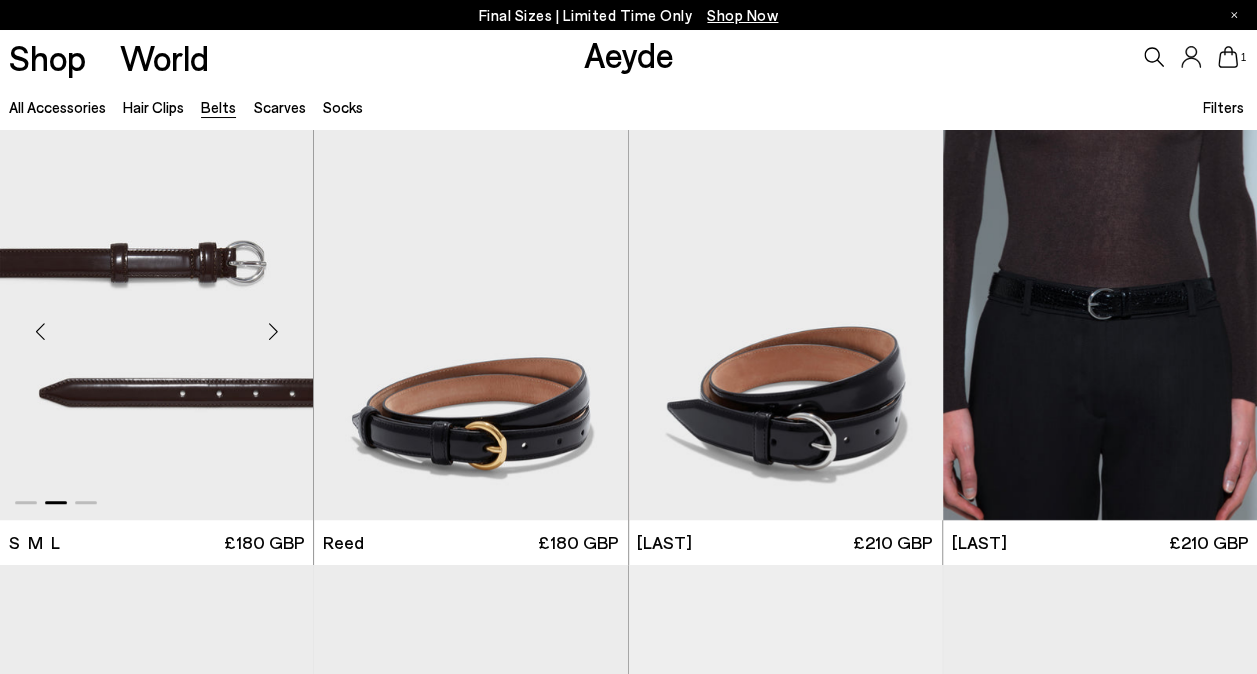 click at bounding box center [273, 331] 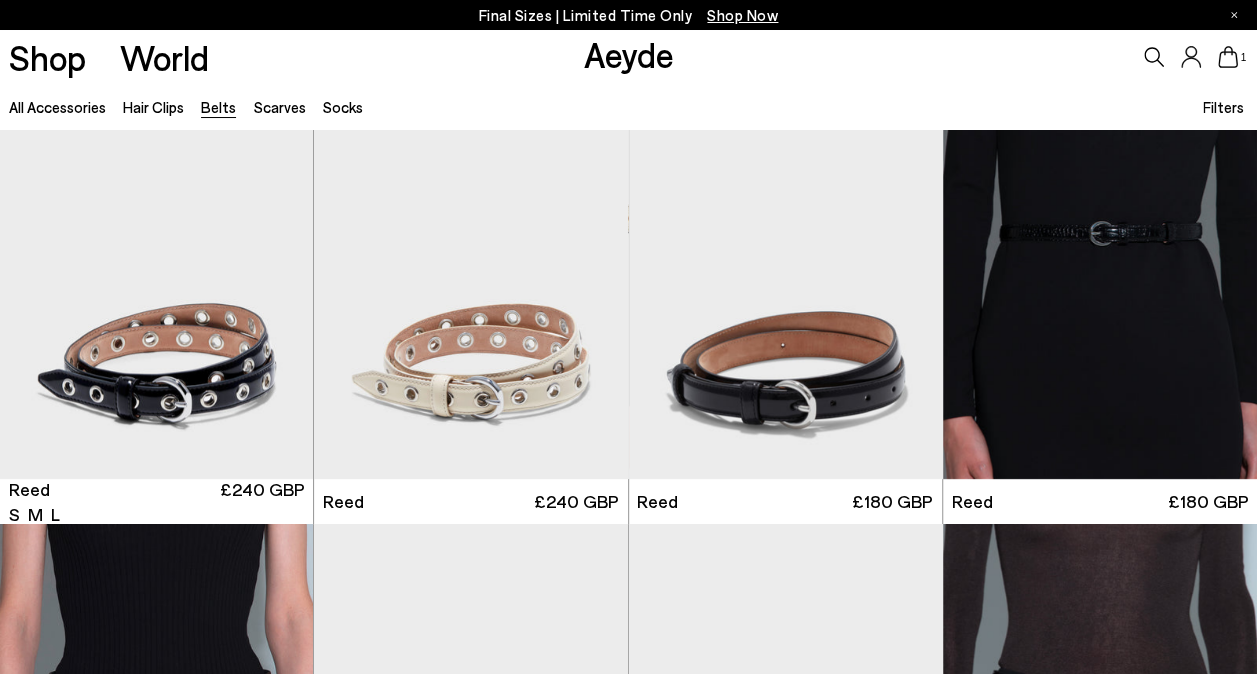 scroll, scrollTop: 0, scrollLeft: 0, axis: both 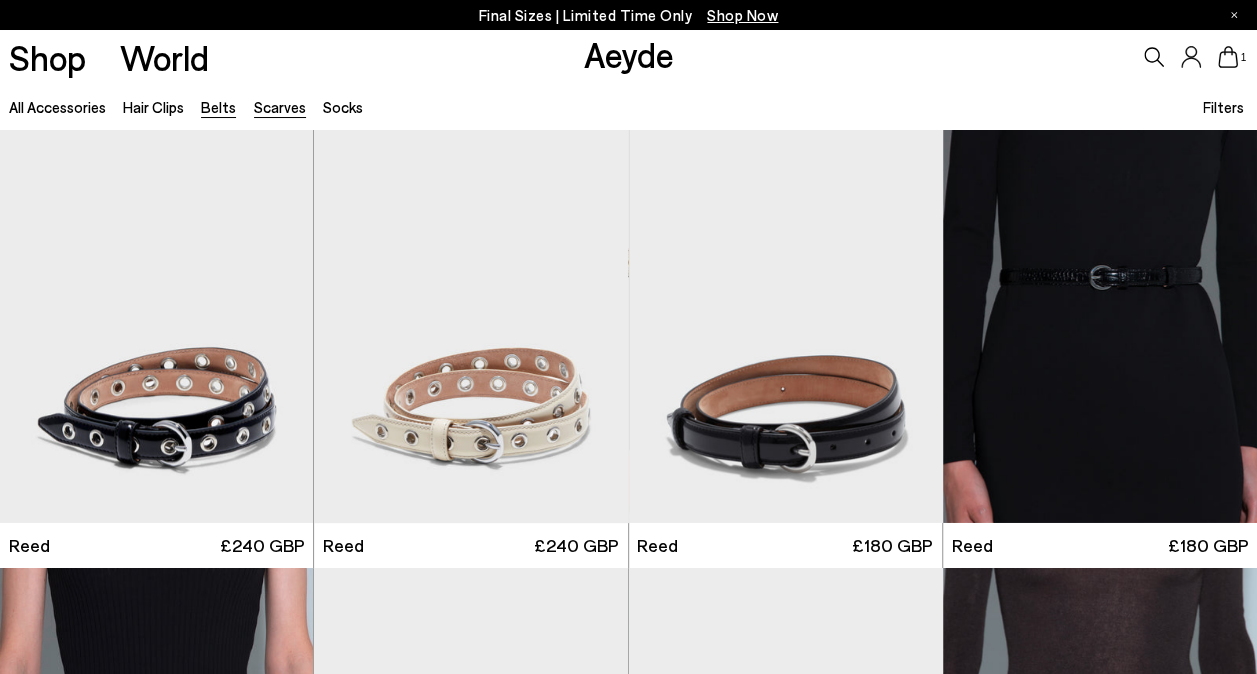 click on "Scarves" at bounding box center [280, 107] 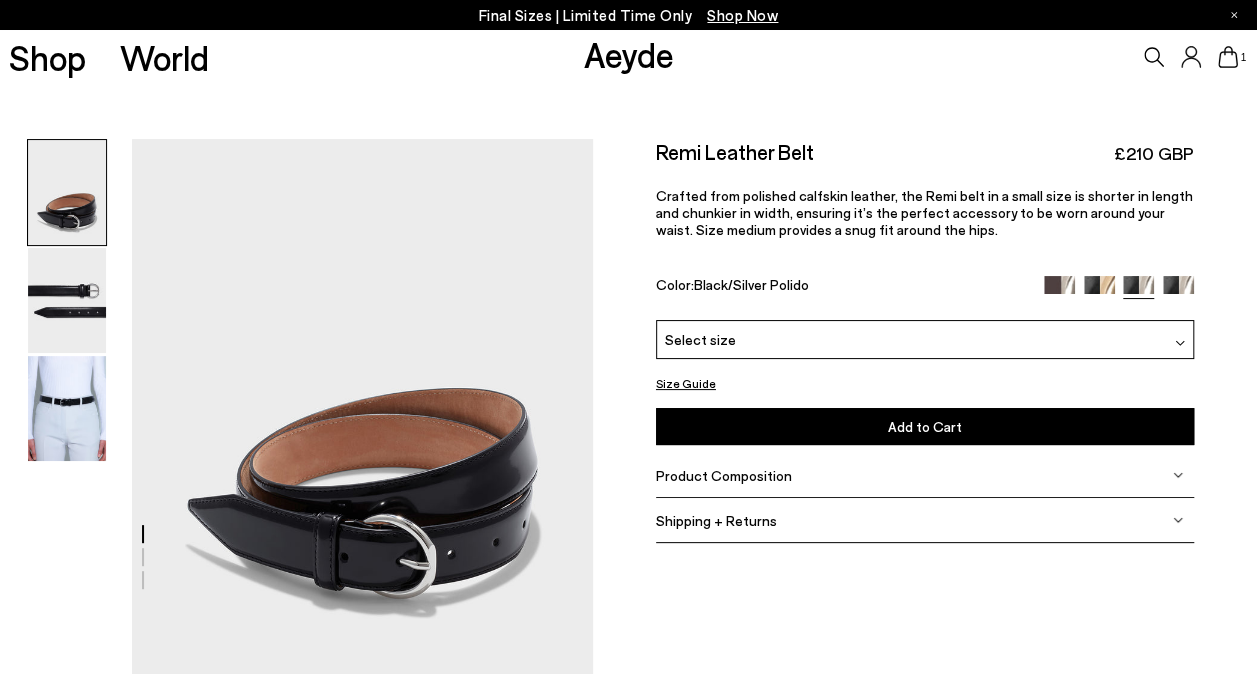 scroll, scrollTop: 67, scrollLeft: 0, axis: vertical 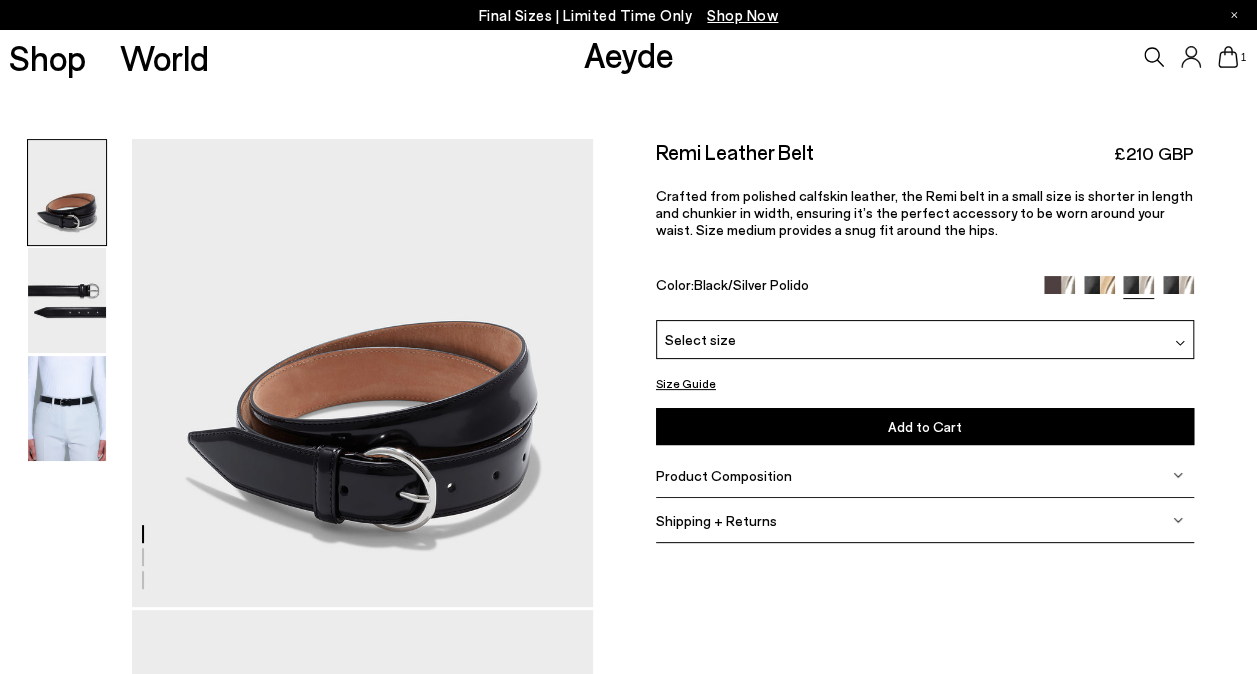 click at bounding box center [1099, 291] 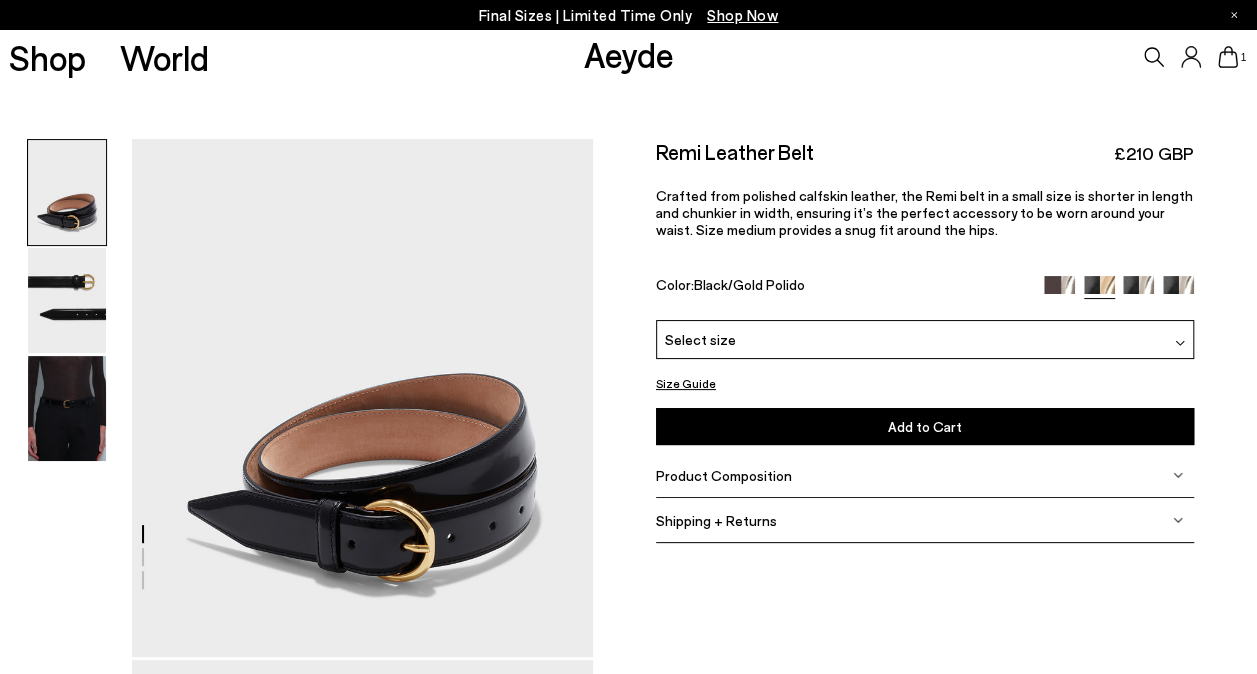 scroll, scrollTop: 30, scrollLeft: 0, axis: vertical 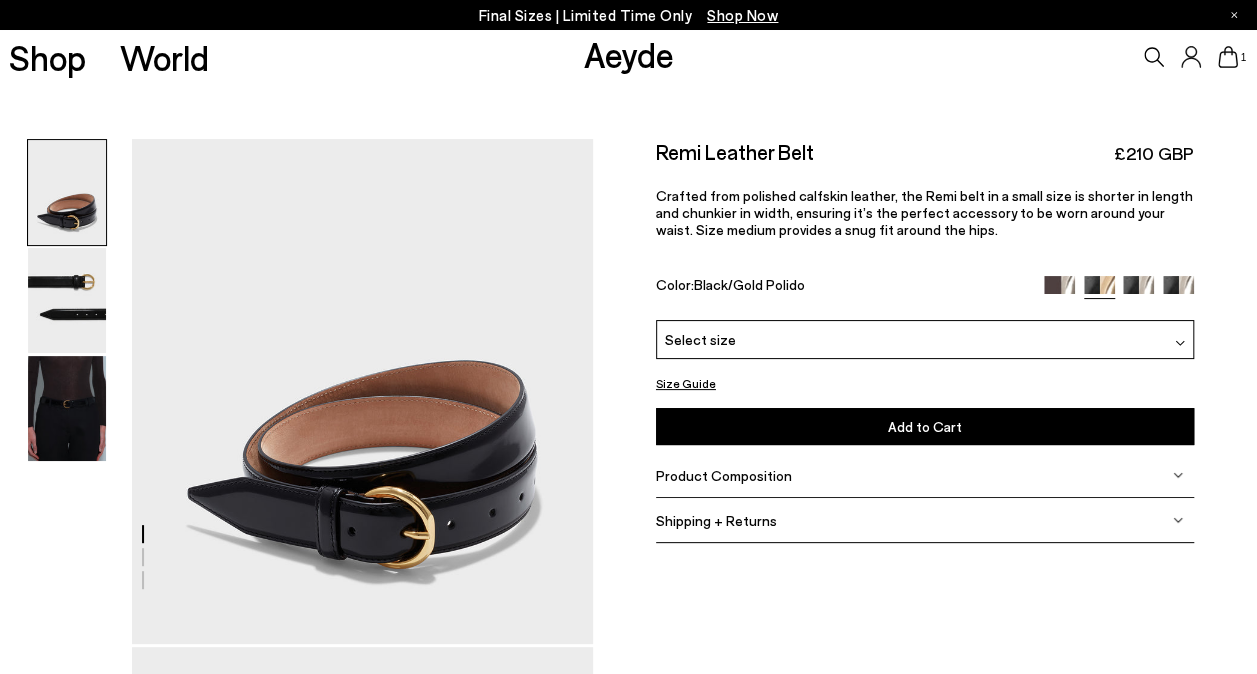 click at bounding box center (1119, 287) 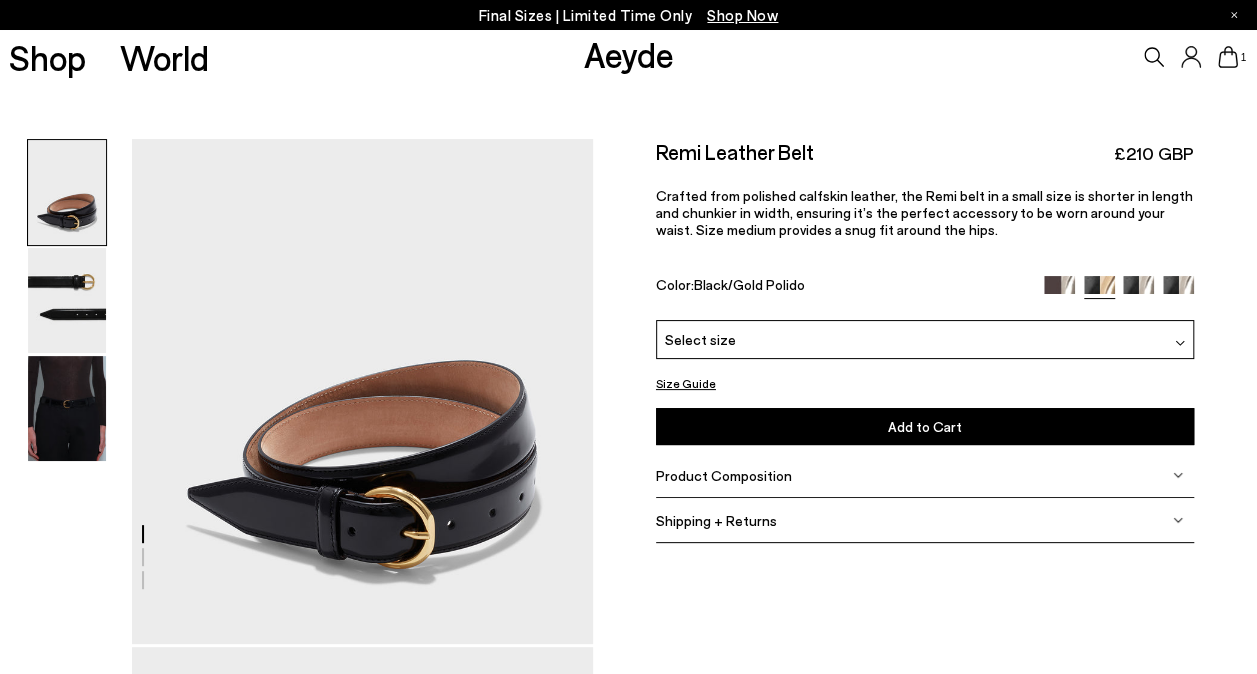 scroll, scrollTop: 78, scrollLeft: 0, axis: vertical 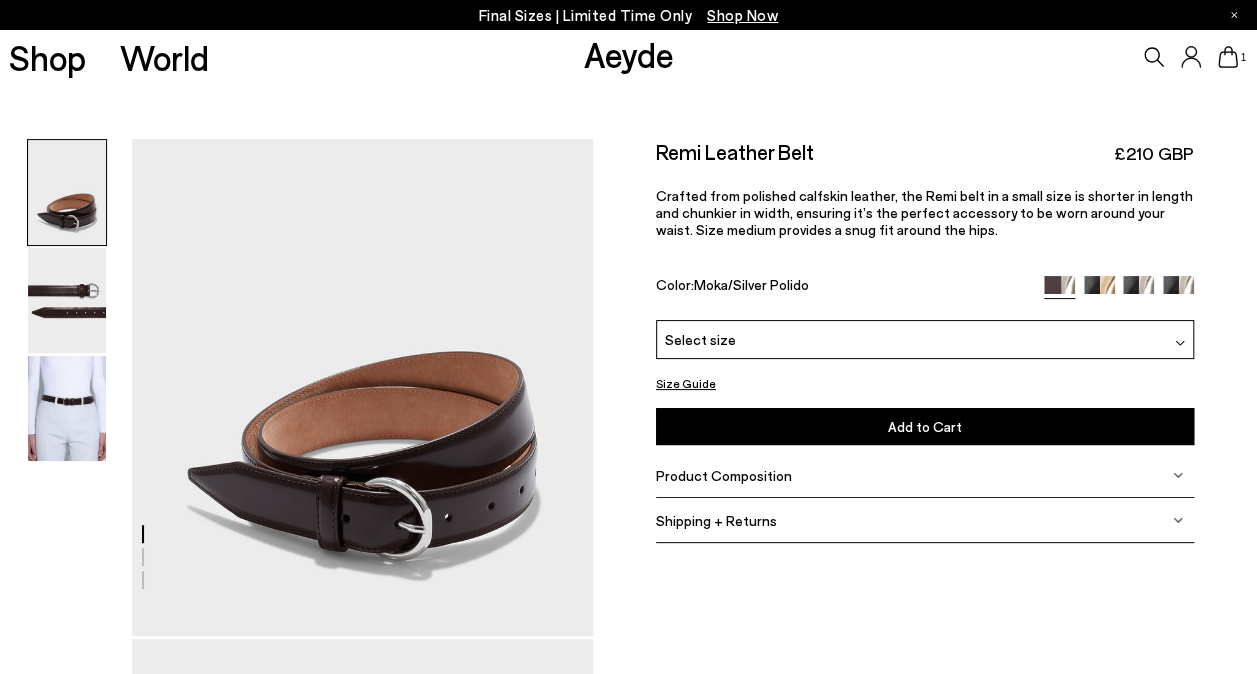 click on "Size Guide
Belt
Shoes
Belt Chart
**
**
Belt size (S/M/L)
Belt tail ( 15cm )
S M L" at bounding box center [925, 351] 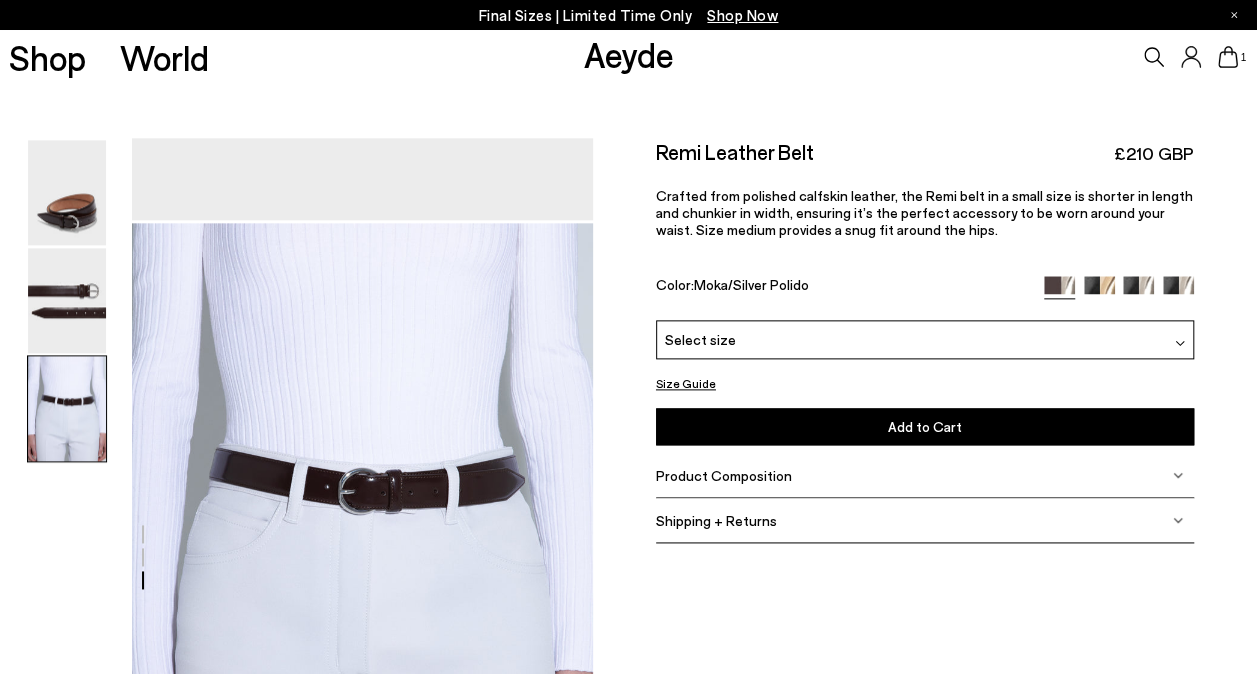 scroll, scrollTop: 1108, scrollLeft: 0, axis: vertical 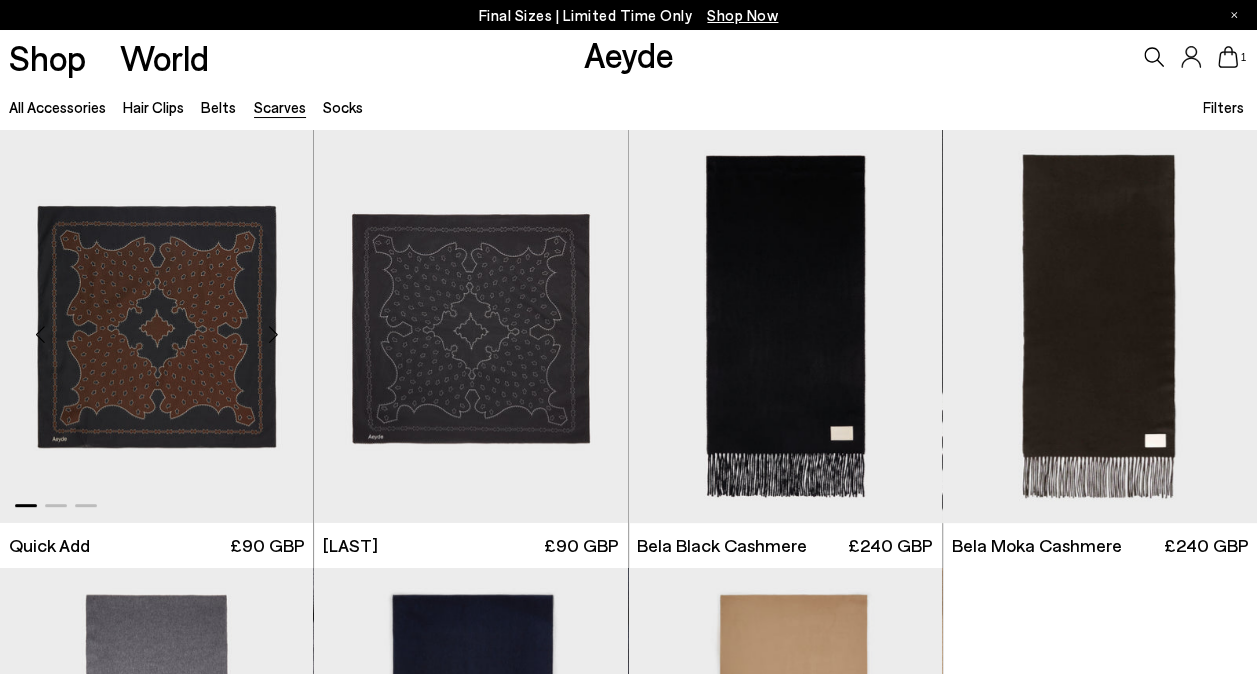 click at bounding box center (273, 334) 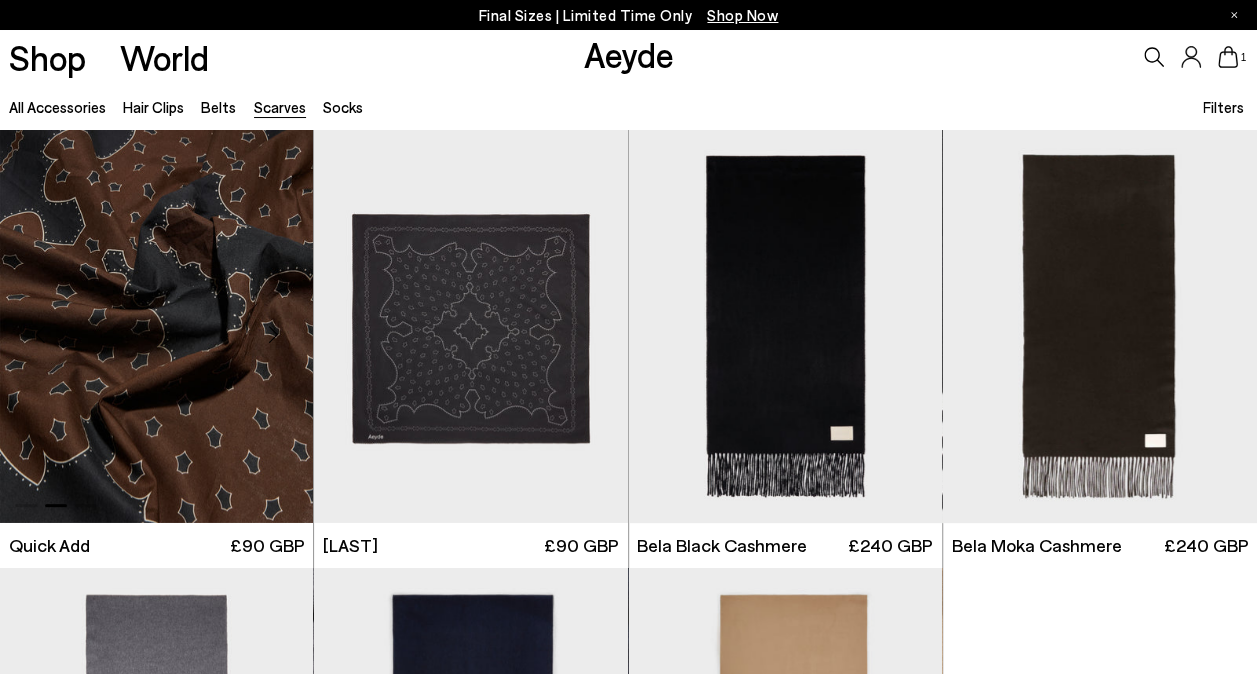click at bounding box center [273, 334] 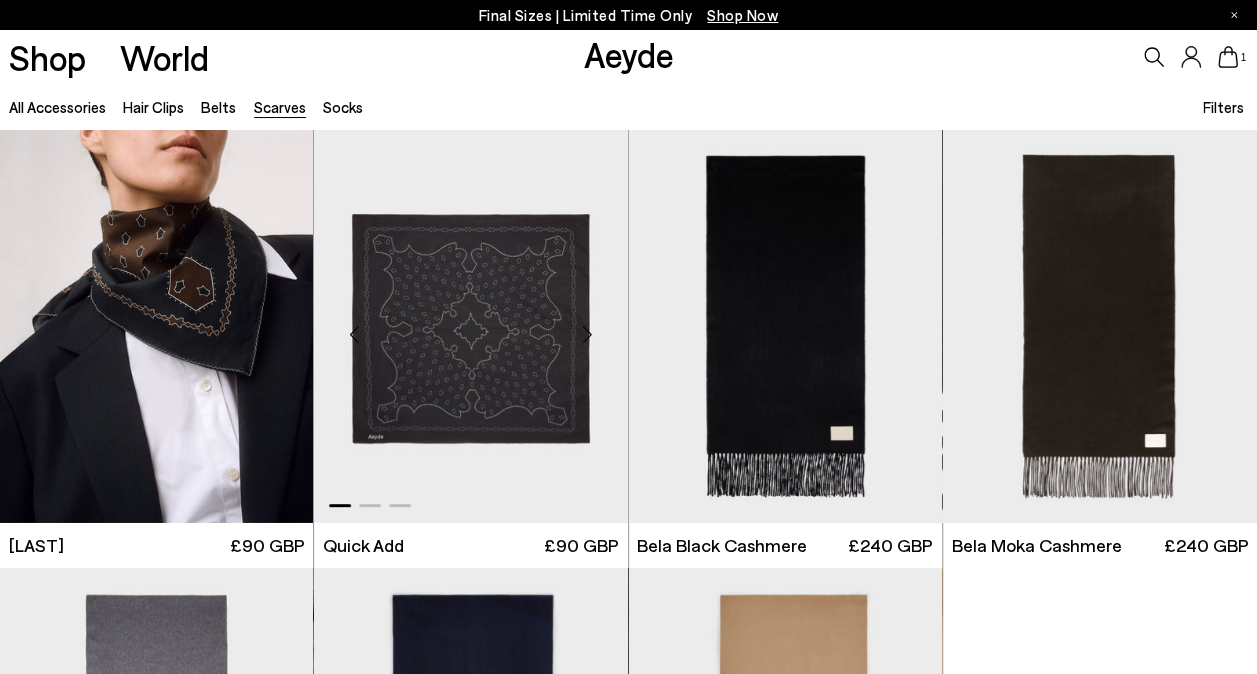 click at bounding box center (588, 334) 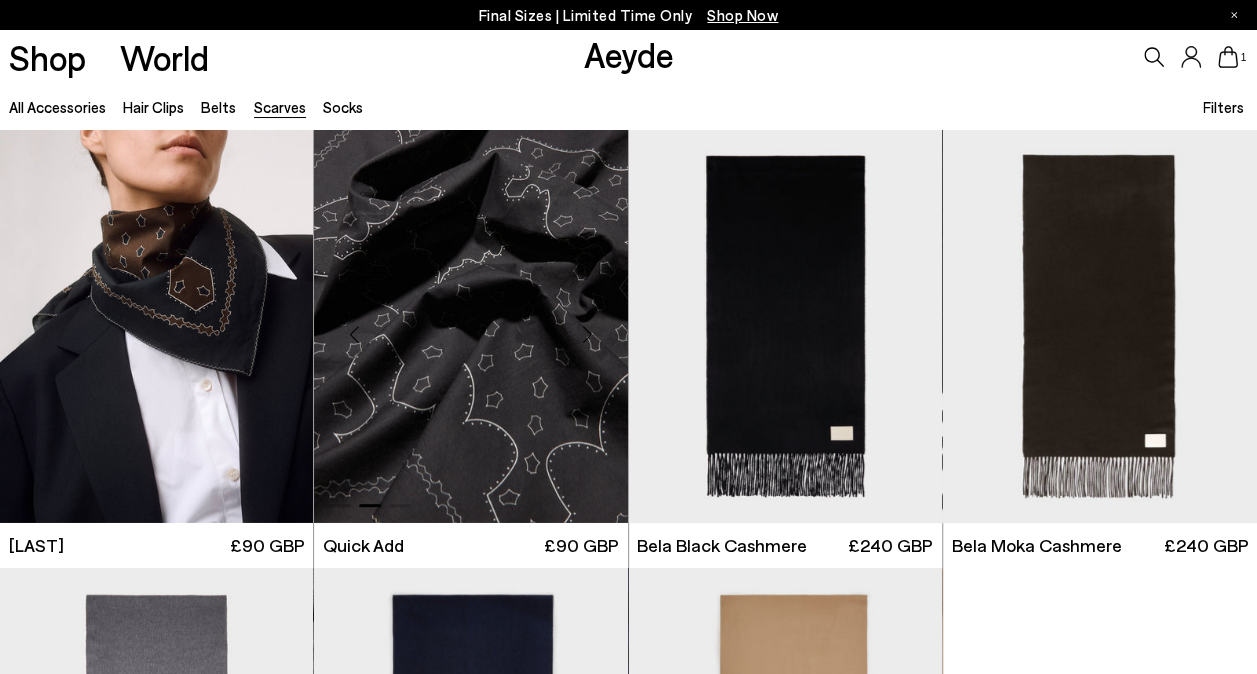 click at bounding box center [588, 334] 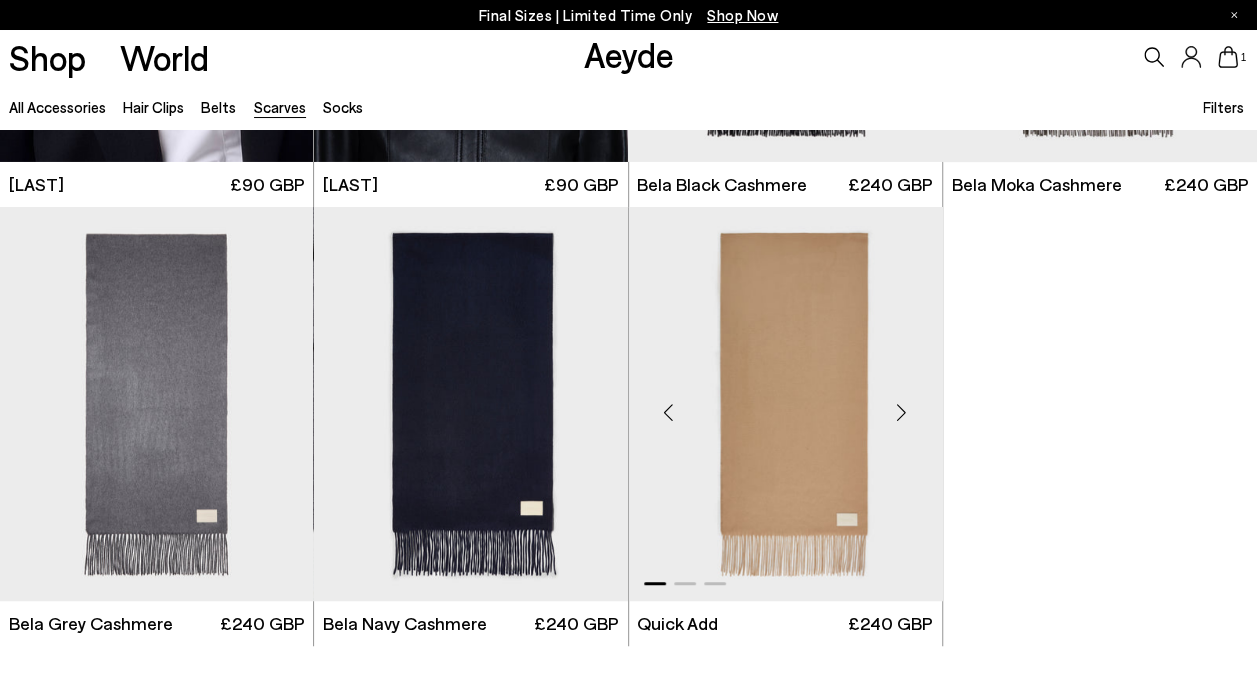scroll, scrollTop: 363, scrollLeft: 0, axis: vertical 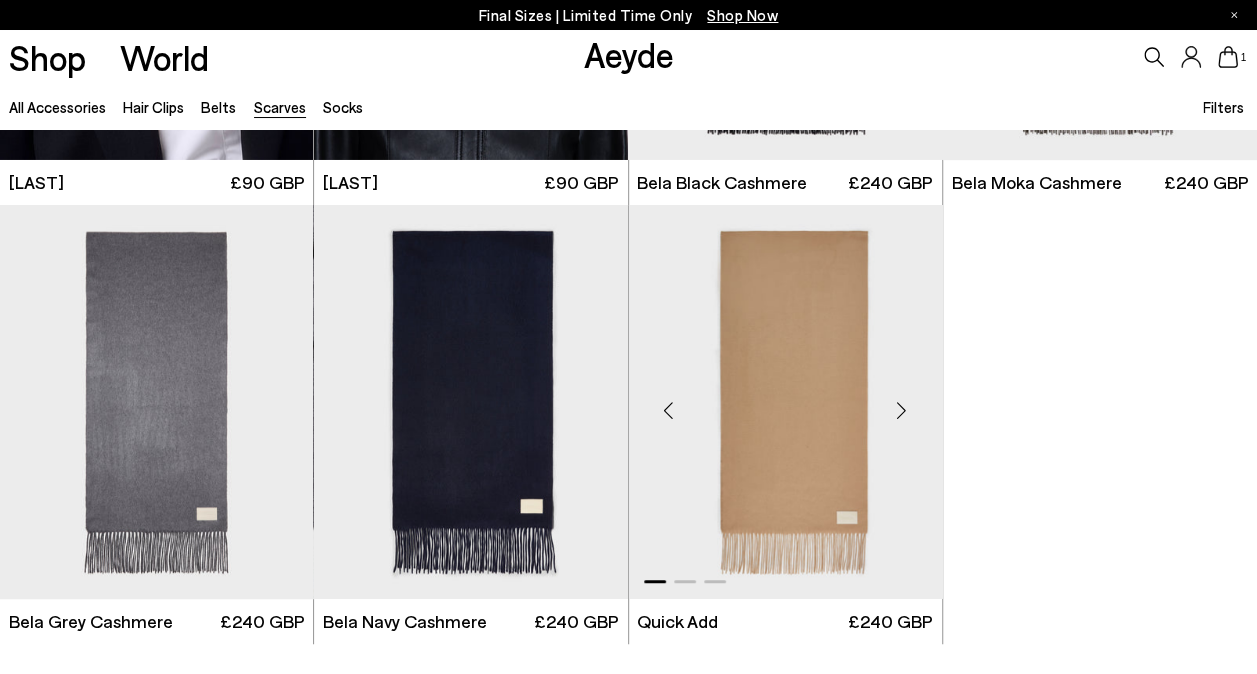 click at bounding box center (902, 410) 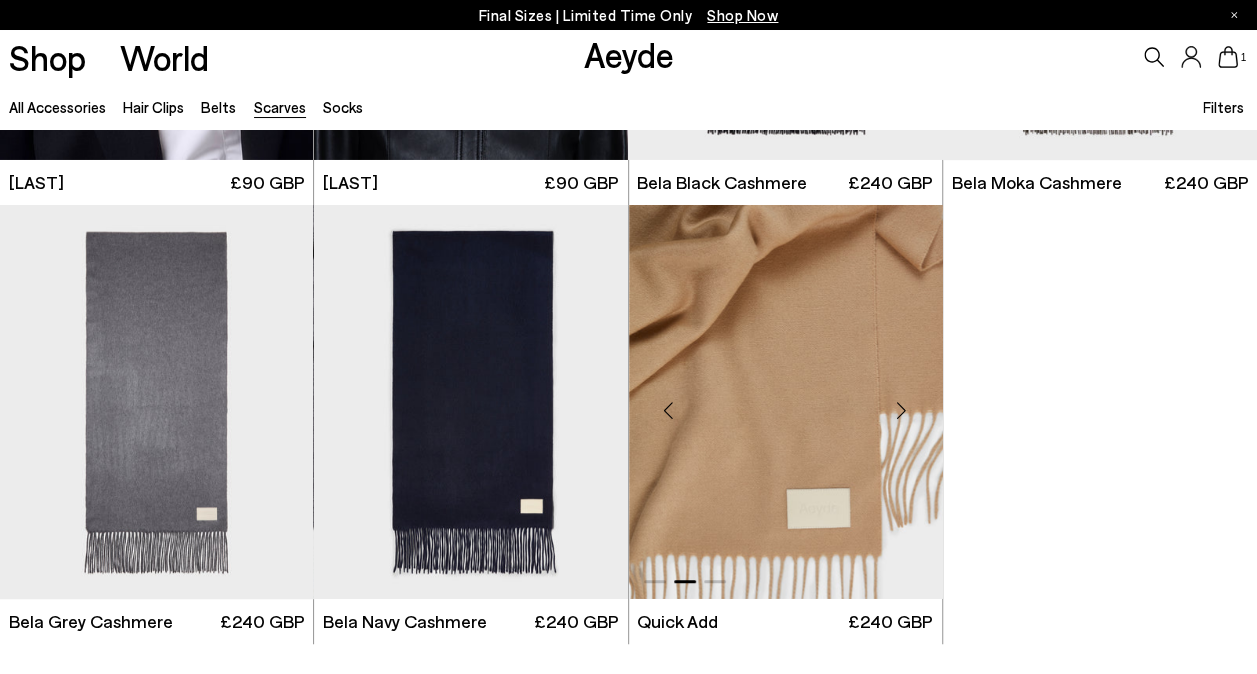 click at bounding box center [902, 410] 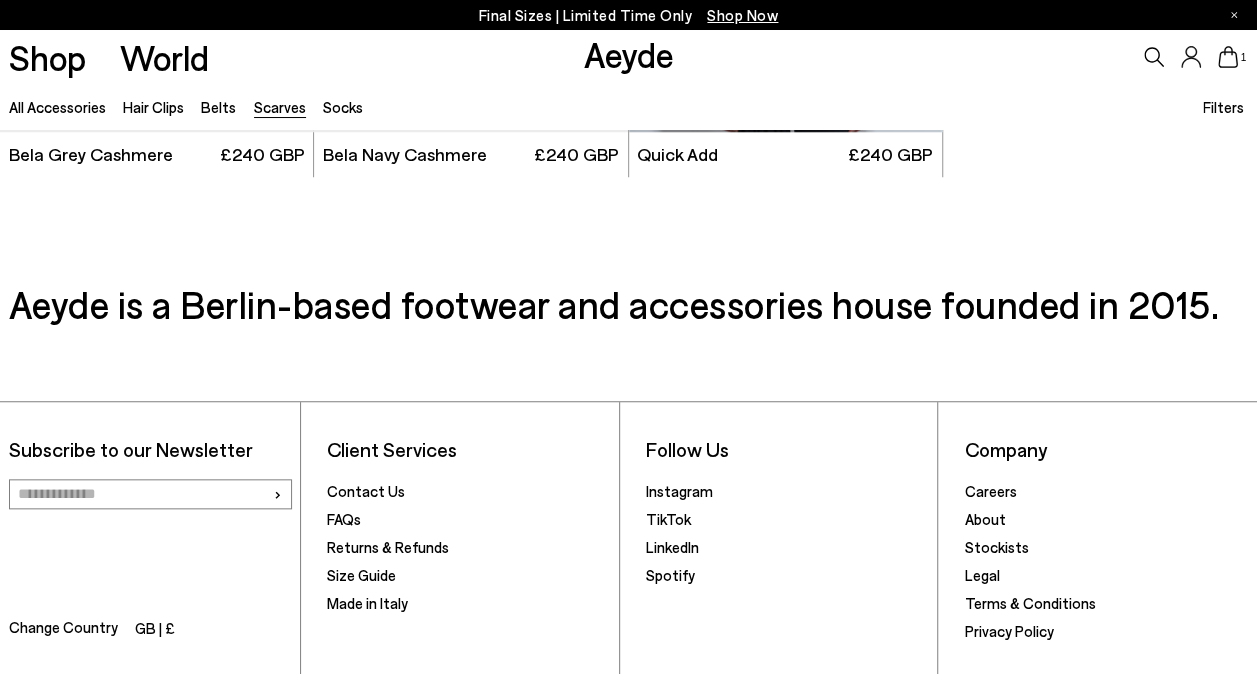 scroll, scrollTop: 930, scrollLeft: 0, axis: vertical 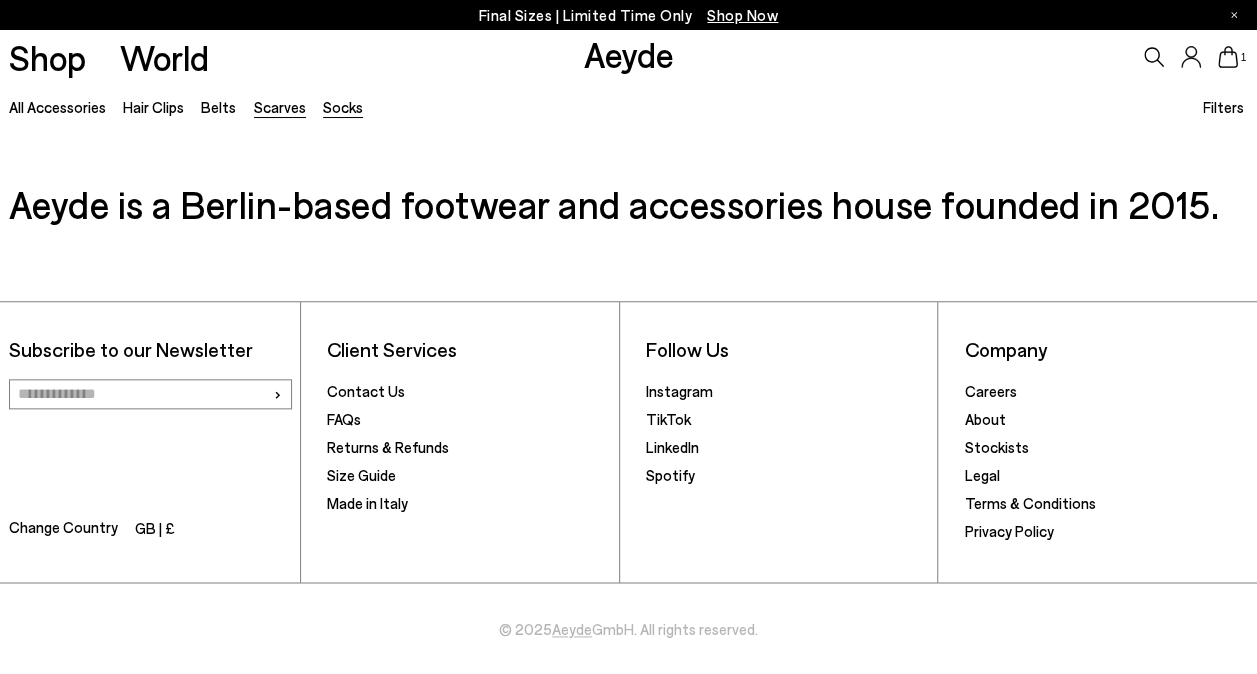 click on "Socks" at bounding box center [343, 107] 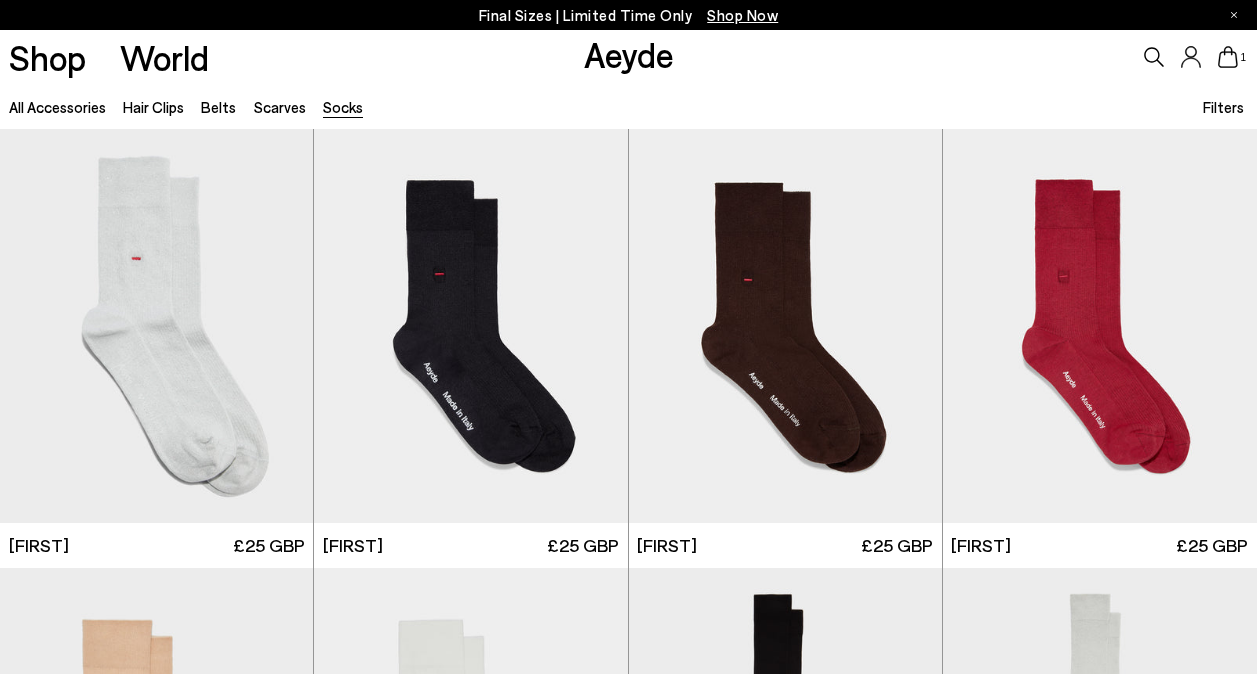 scroll, scrollTop: 0, scrollLeft: 0, axis: both 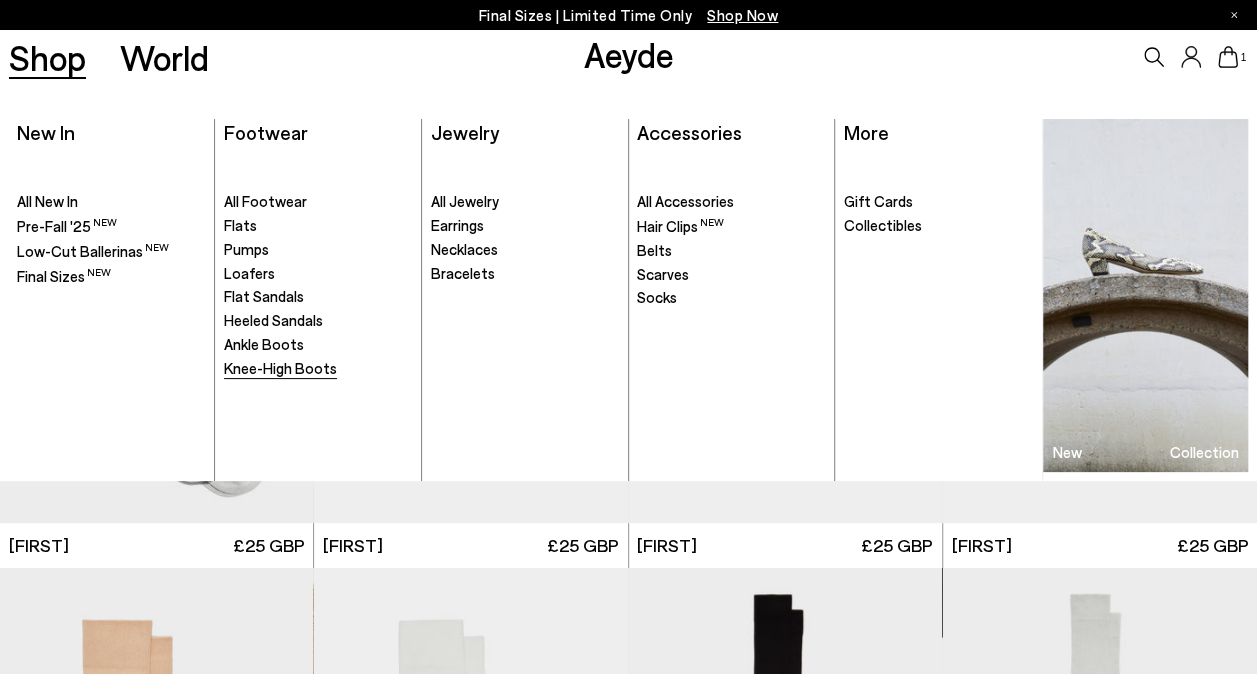 click on "Knee-High Boots" at bounding box center (280, 368) 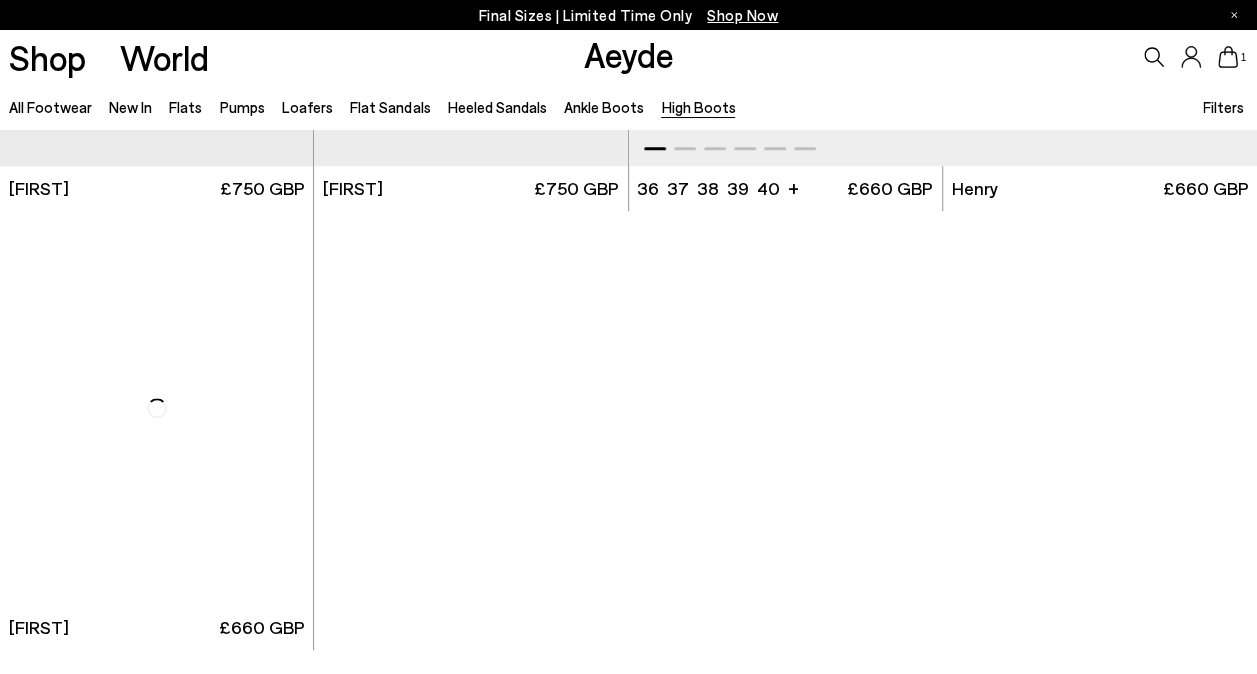 scroll, scrollTop: 846, scrollLeft: 0, axis: vertical 